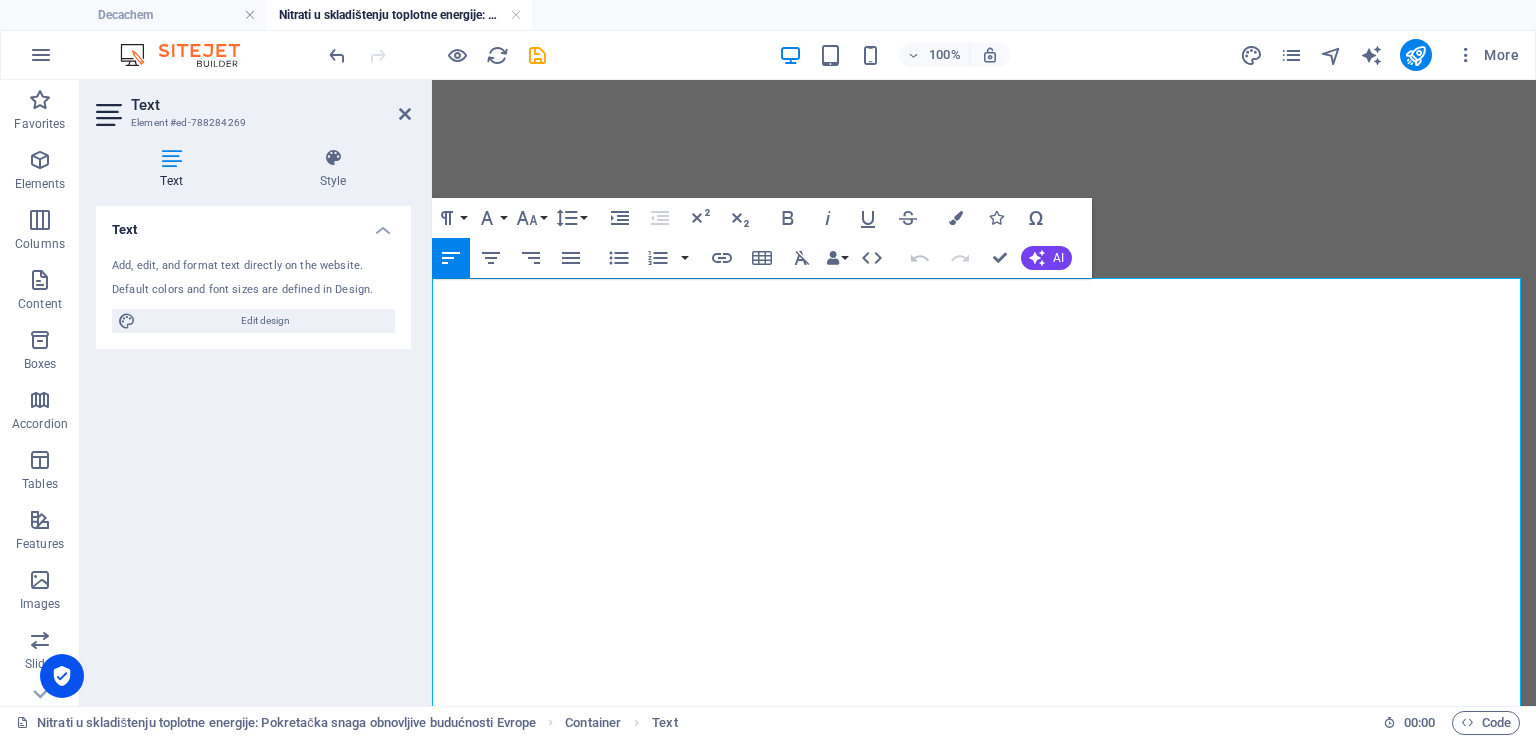 scroll, scrollTop: 0, scrollLeft: 0, axis: both 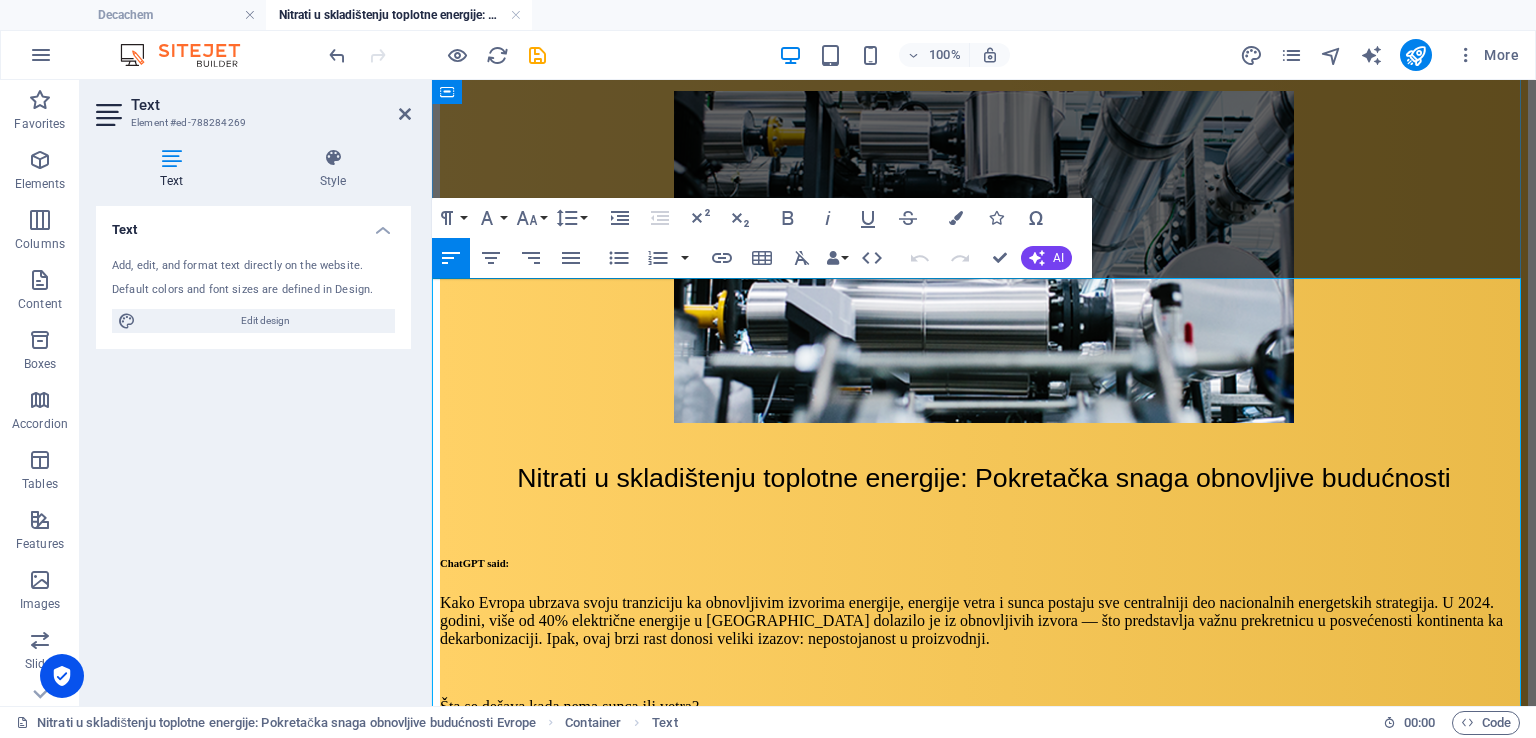 drag, startPoint x: 530, startPoint y: 579, endPoint x: 675, endPoint y: 577, distance: 145.0138 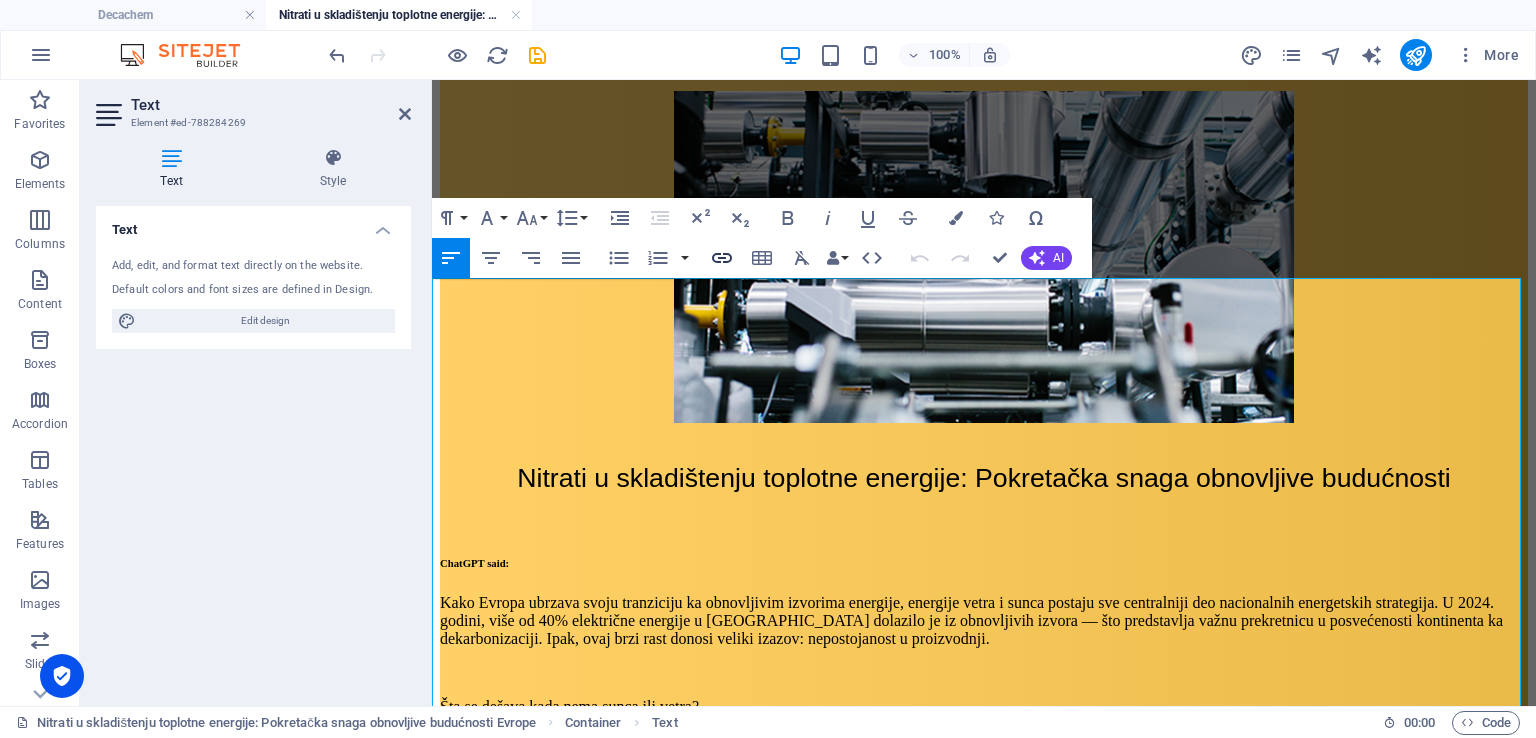 click 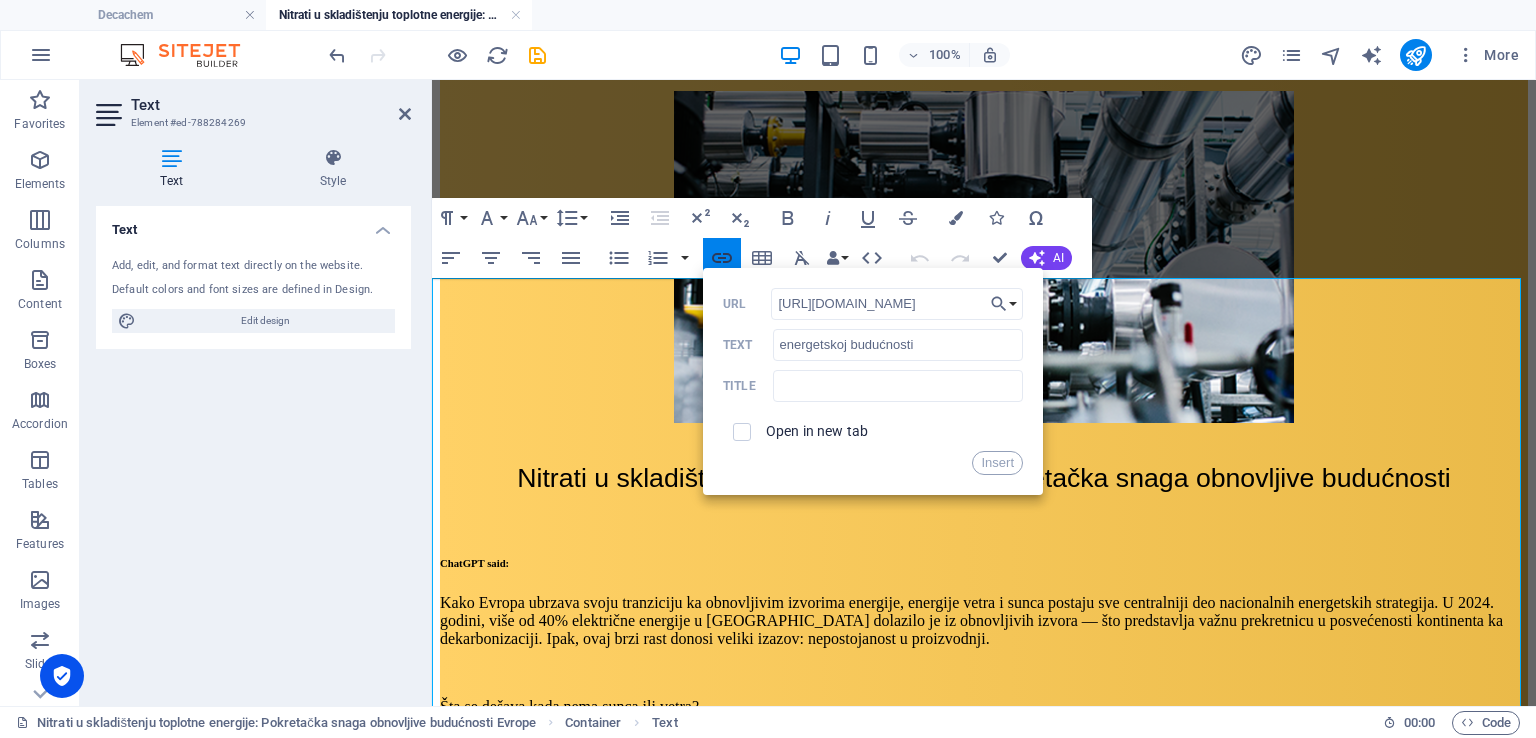scroll, scrollTop: 0, scrollLeft: 121, axis: horizontal 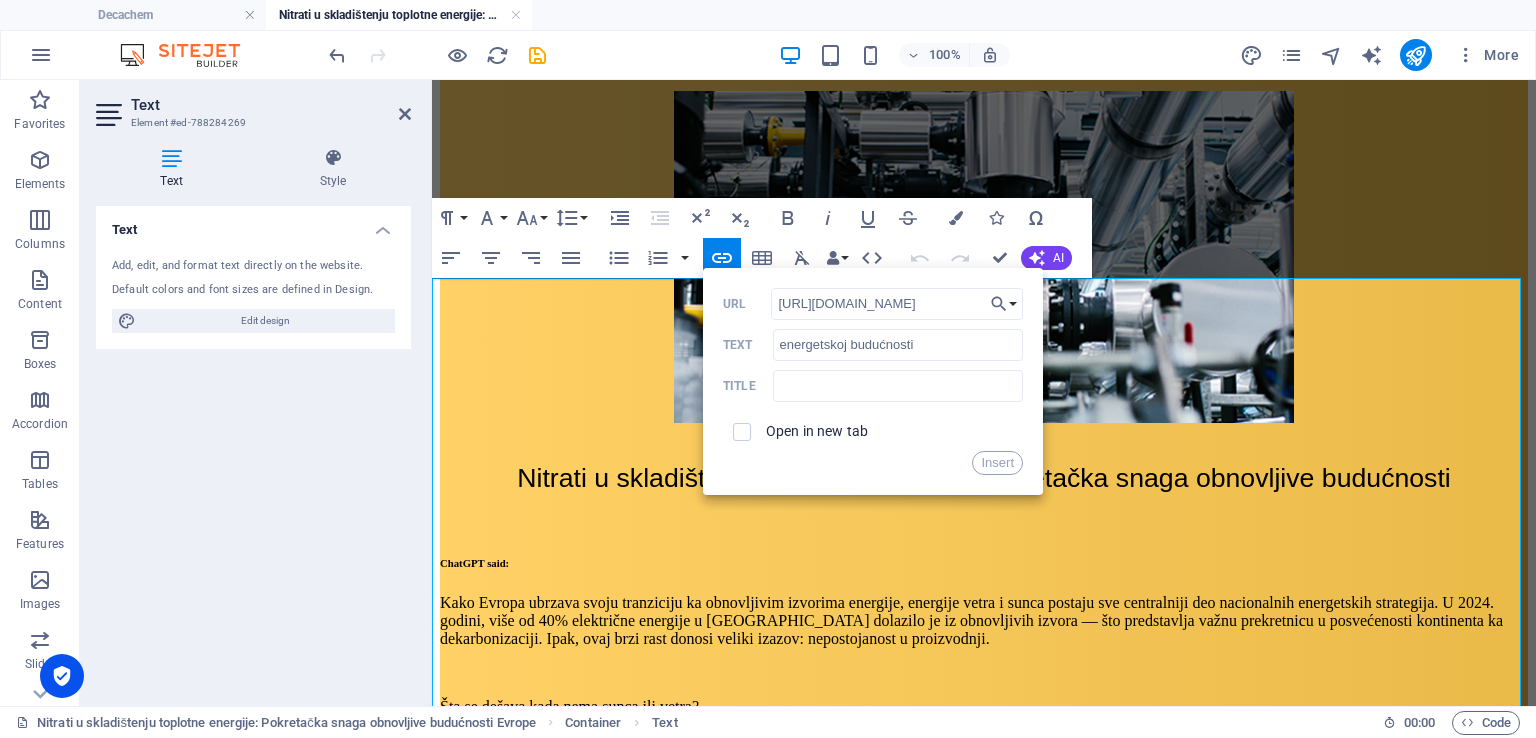 type on "[URL][DOMAIN_NAME]" 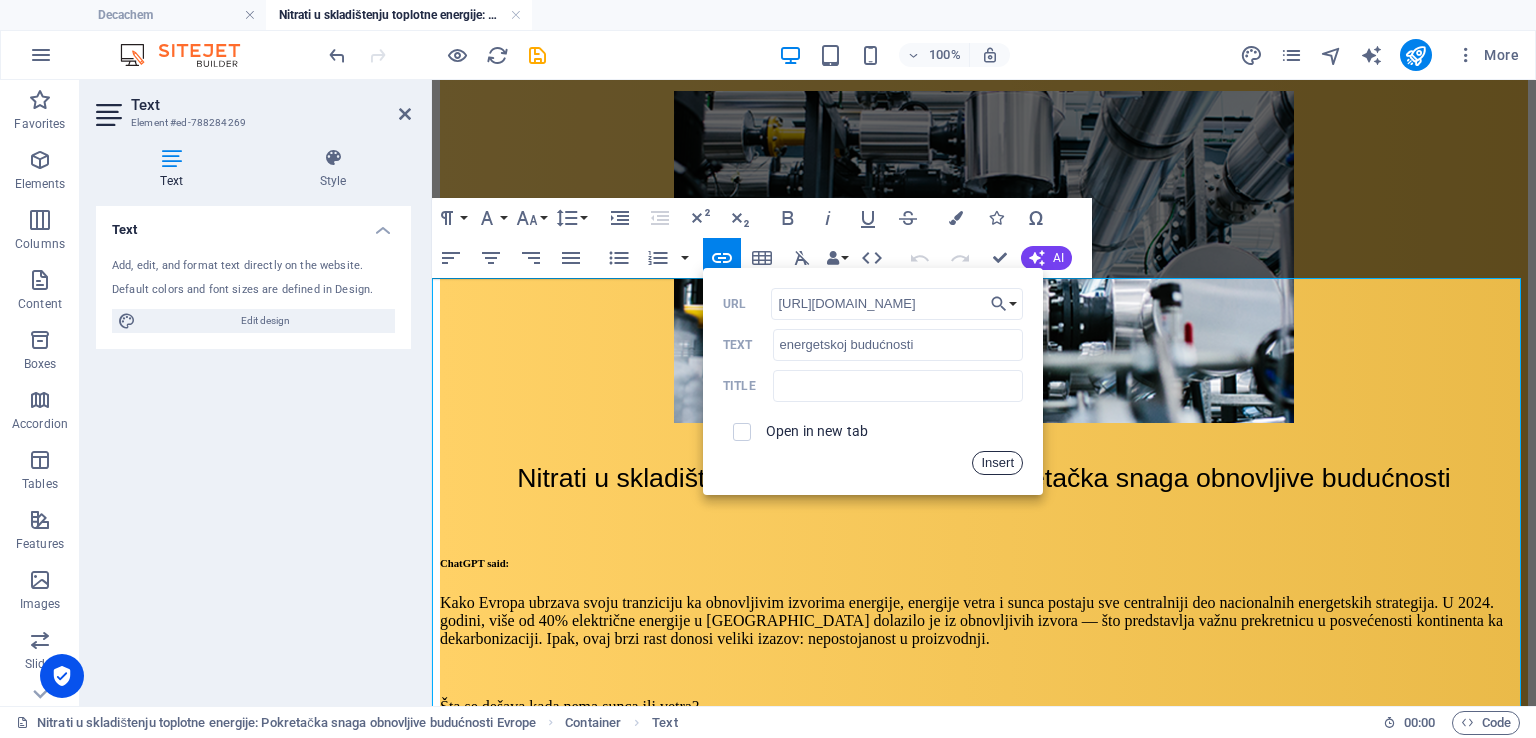 click on "Insert" at bounding box center (997, 463) 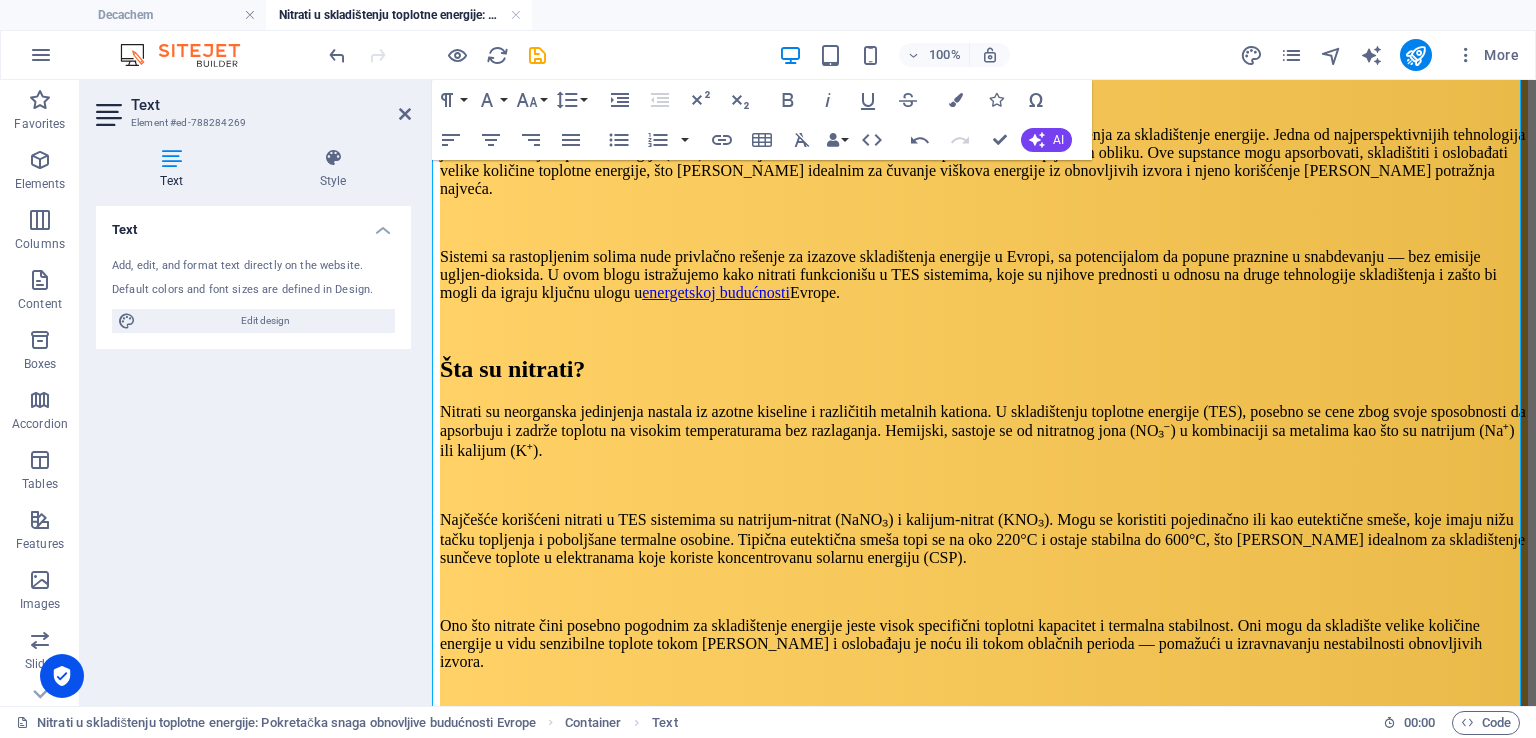 scroll, scrollTop: 908, scrollLeft: 0, axis: vertical 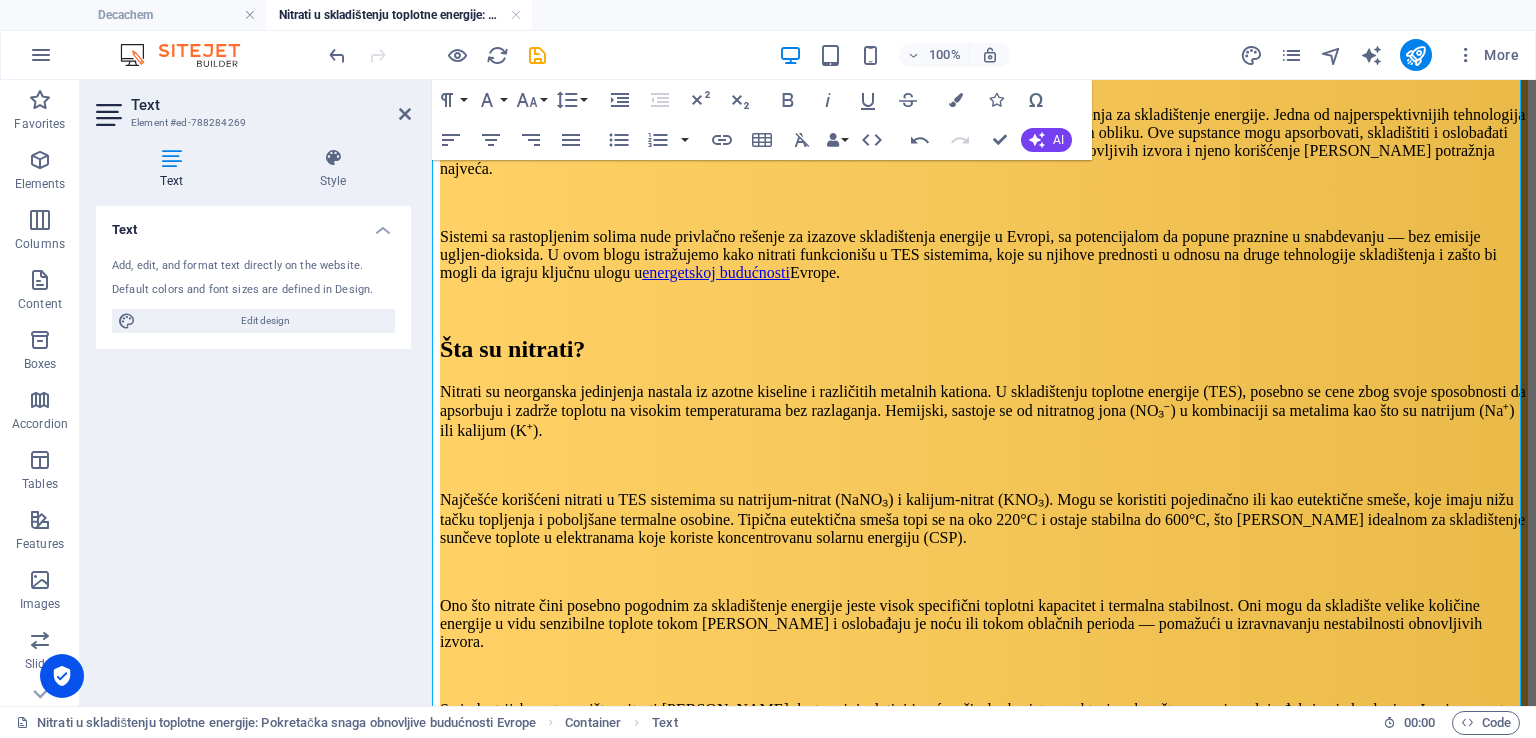 drag, startPoint x: 444, startPoint y: 503, endPoint x: 548, endPoint y: 498, distance: 104.120125 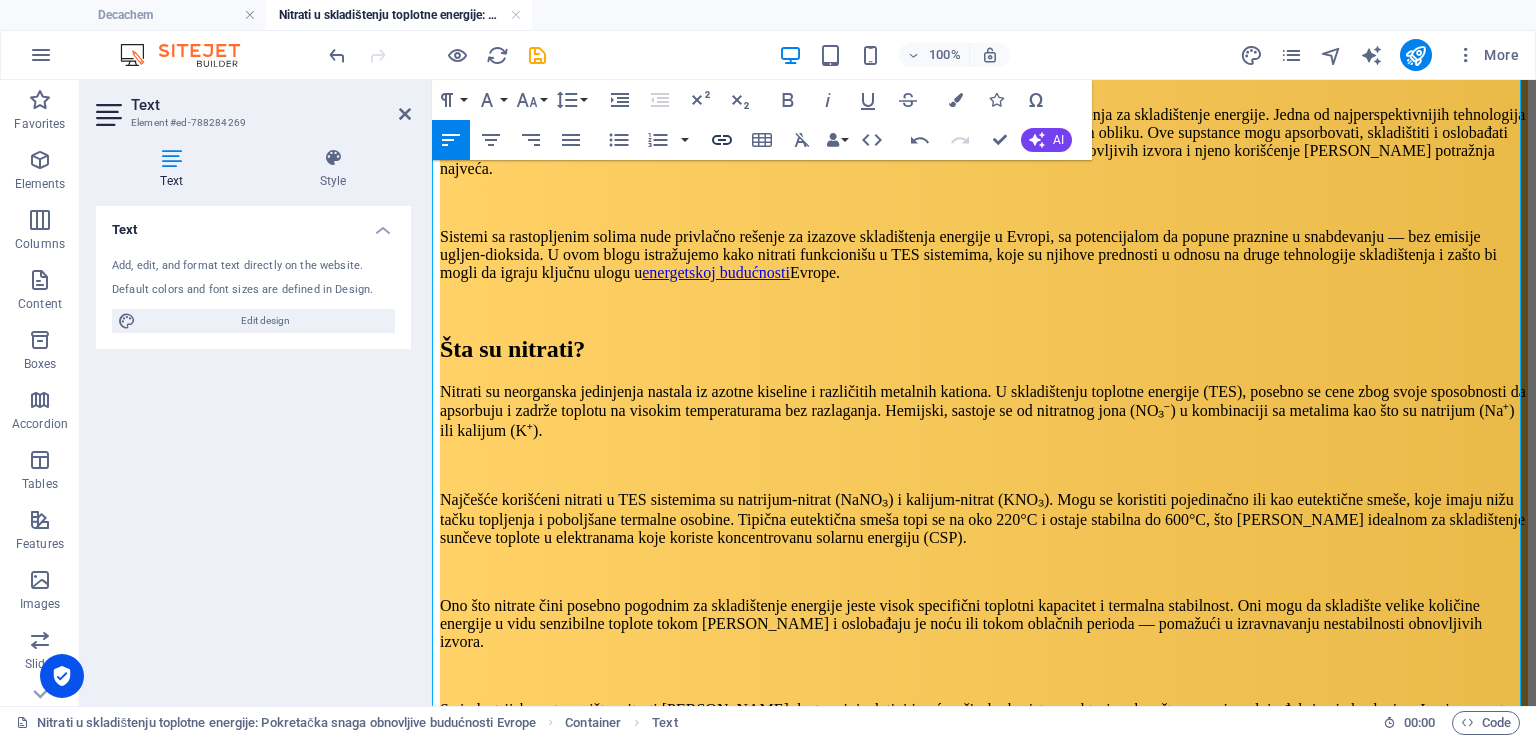 type 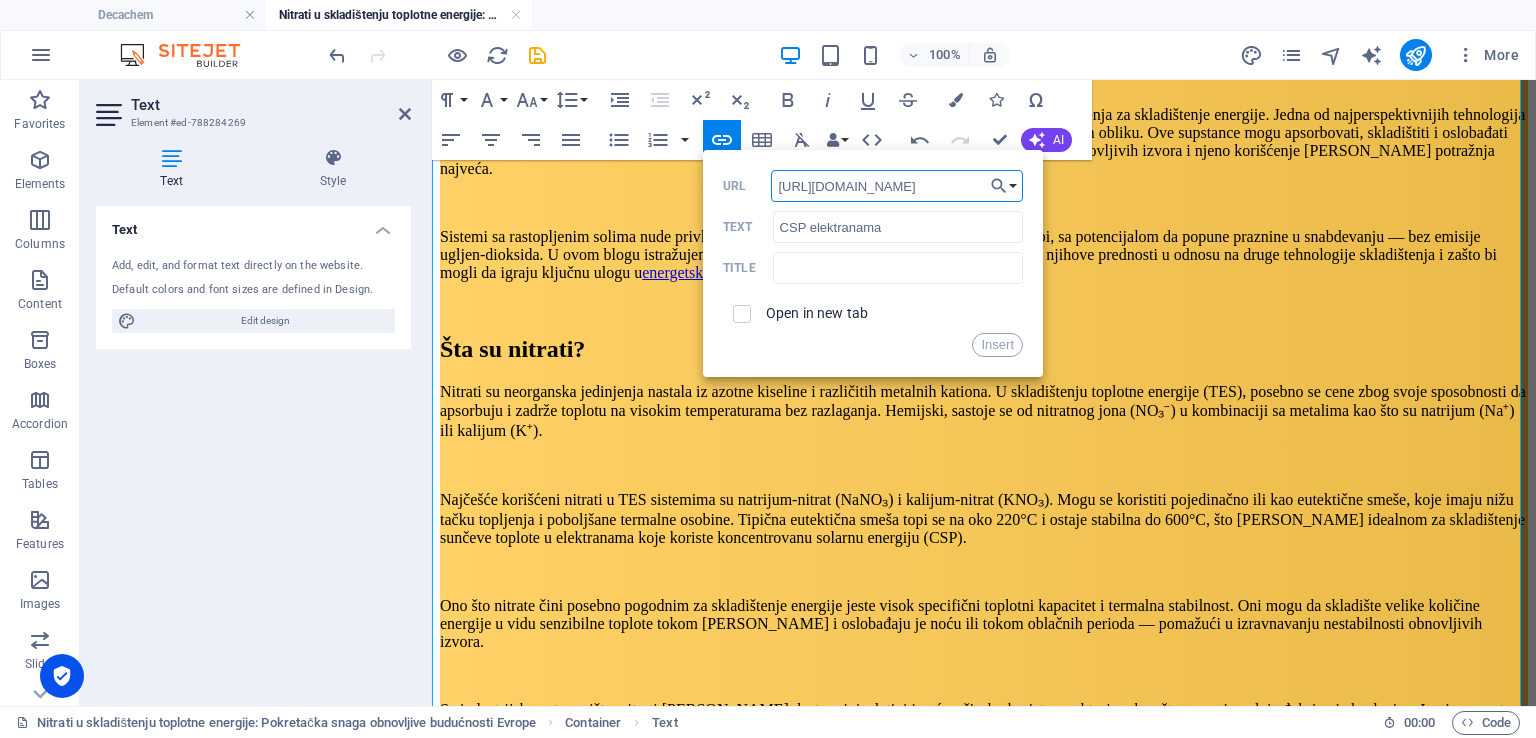 type on "[URL][DOMAIN_NAME]" 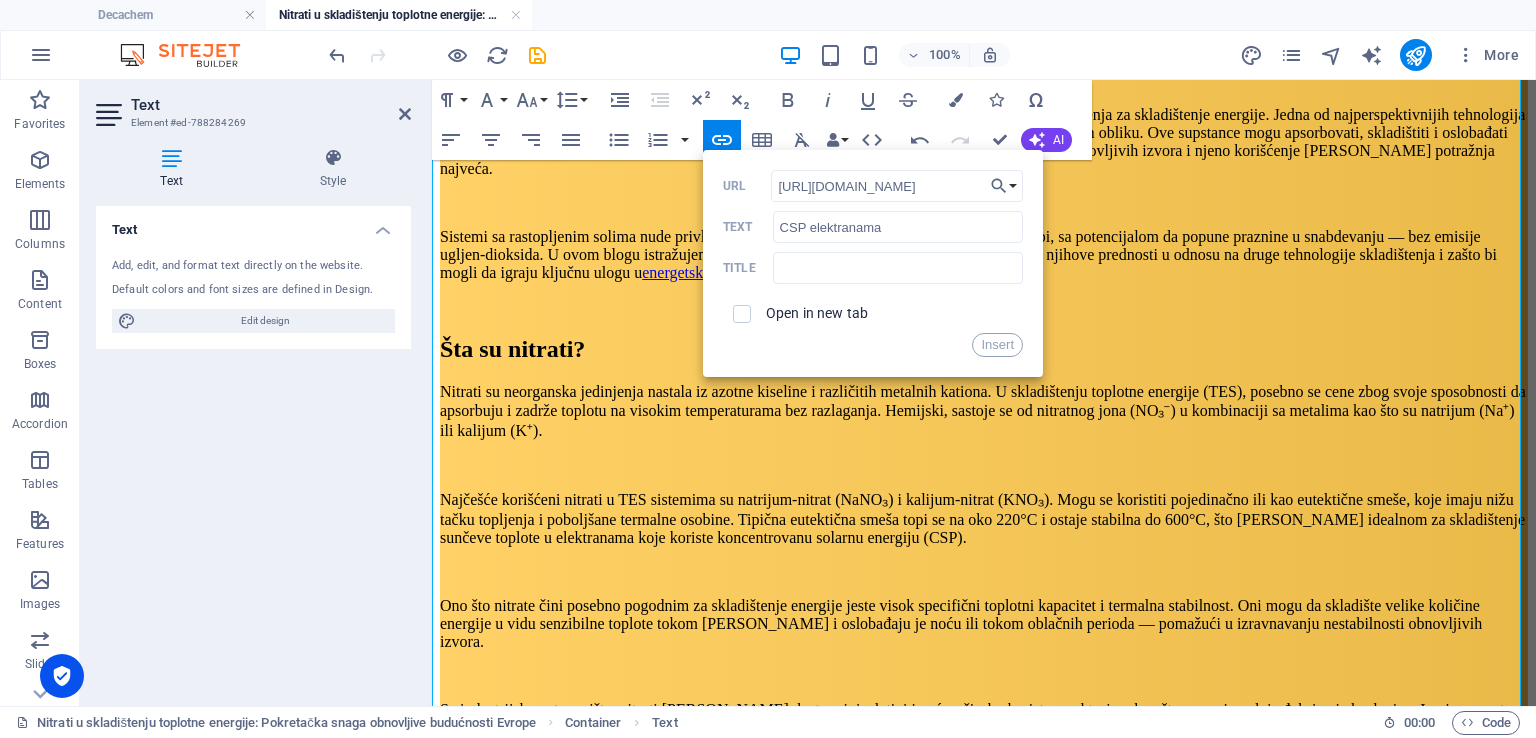 click on "Open in new tab" at bounding box center [817, 313] 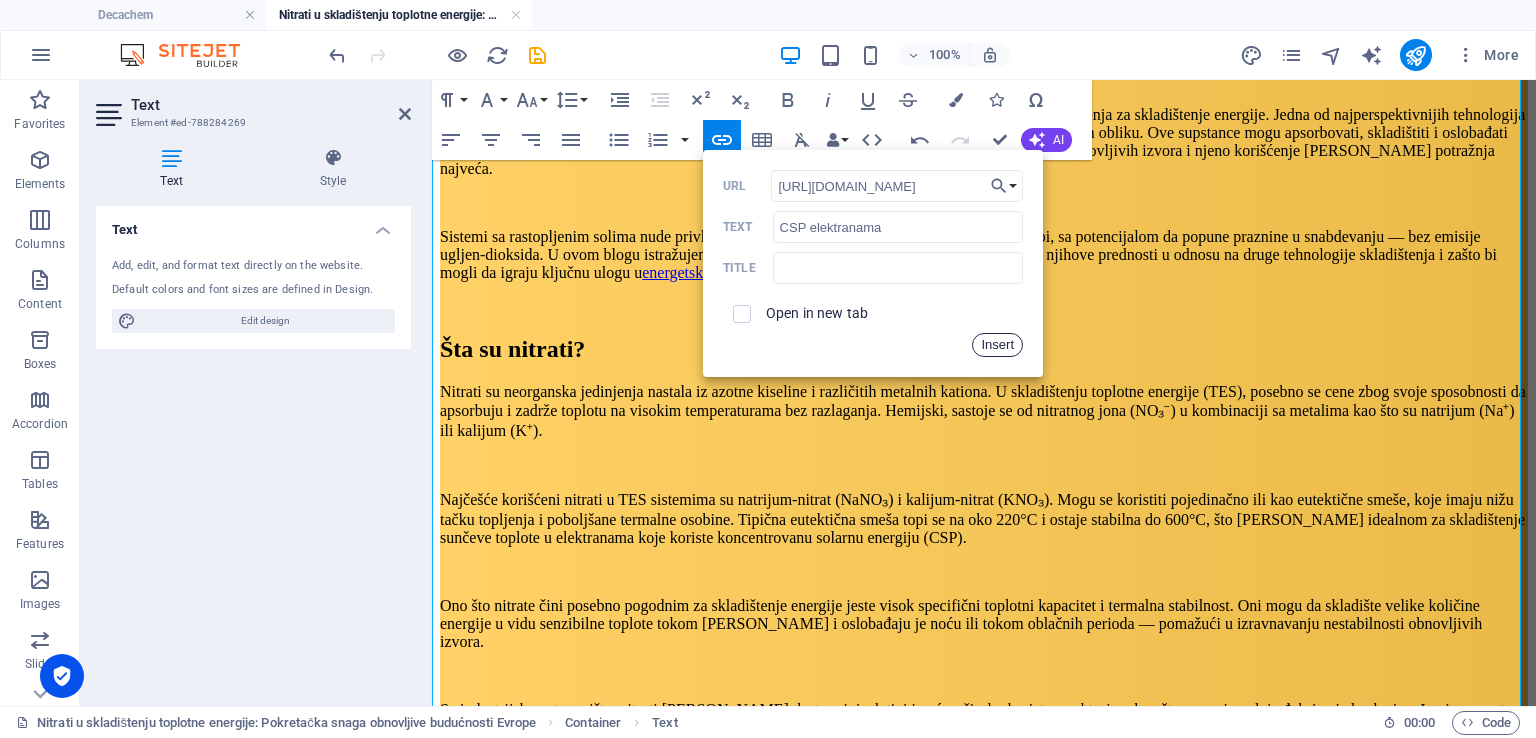 click on "Insert" at bounding box center [997, 345] 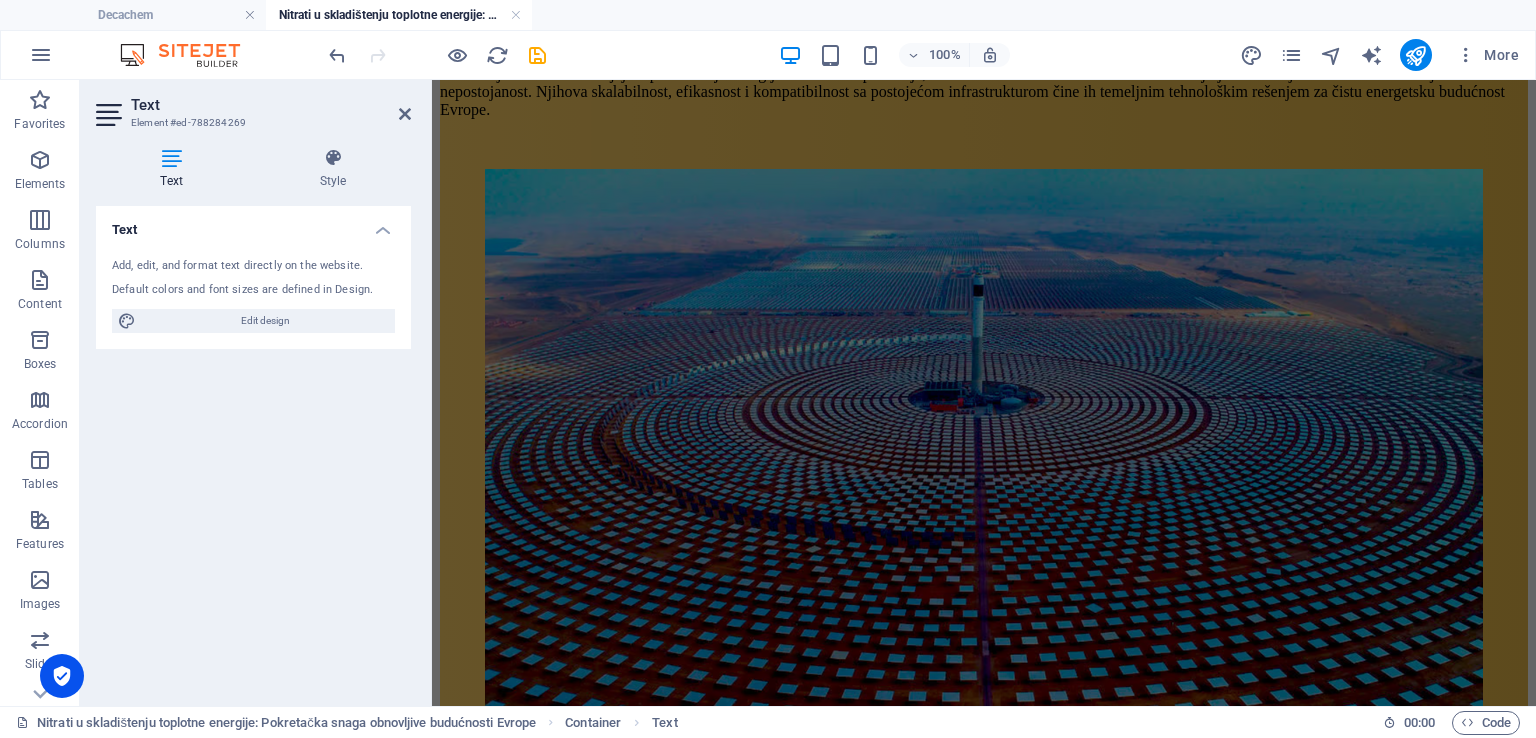 scroll, scrollTop: 2110, scrollLeft: 0, axis: vertical 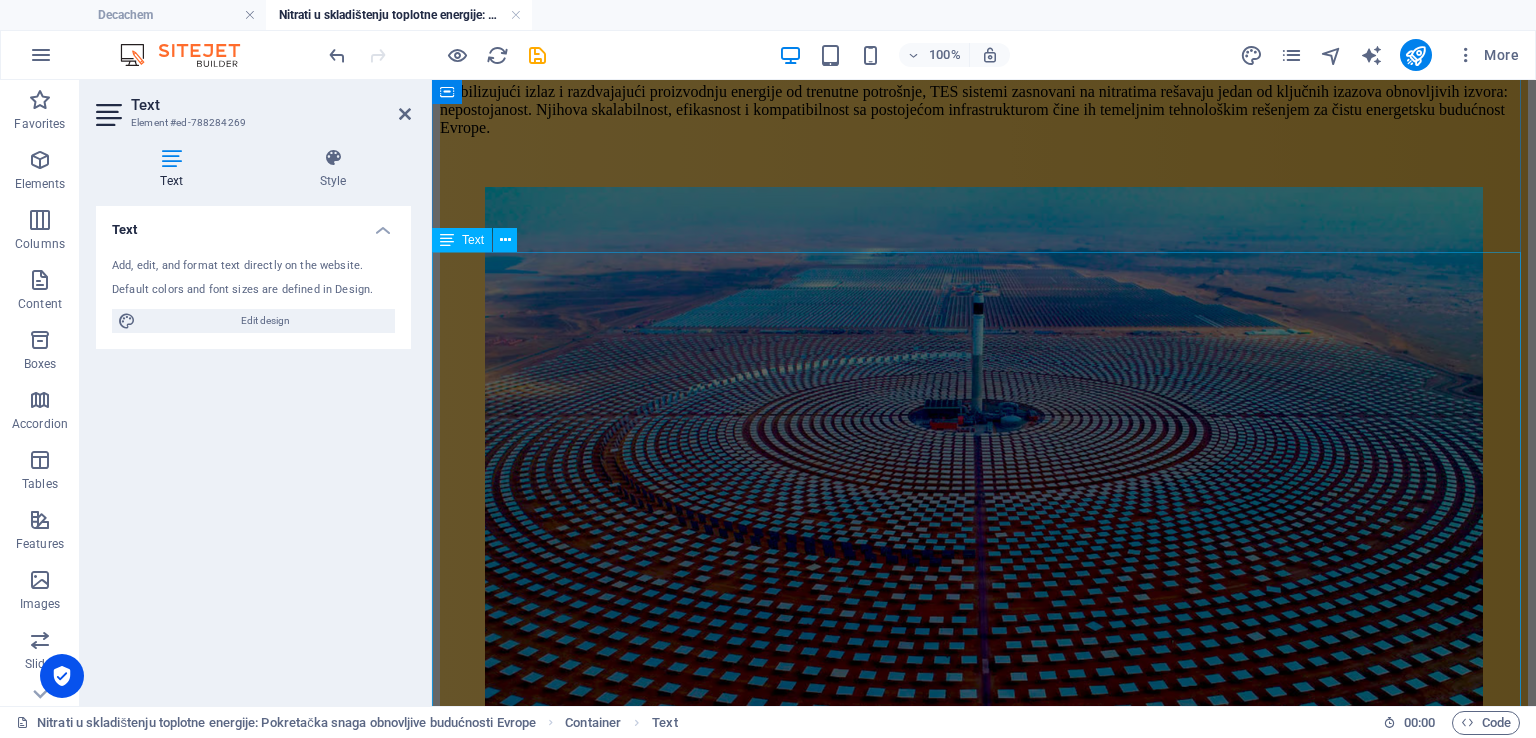 click on "Prednosti TES sistema zasnovanih na nitratima Sistemi skladištenja toplotne energije (TES) koji koriste nitrate nude snažnu kombinaciju tehničkih performansi, isplativosti i ekološke održivosti, čime postaju ključni pokretač energetske tranzicije ka obnovljivim izvorima. Jedna od njihovih najvećih prednosti jeste  visoka termalna stabilnost . Rastopljeni nitrati mogu pouzdano raditi na temperaturama do 600°C bez razgradnje, omogućavajući skladištenje velikih količina toplote sa odličnom gustinom energije. Zbog toga su naročito pogodni za dugotrajno skladištenje, obezbeđujući više sati — pa čak i [PERSON_NAME] — snabdevanja energijom uz minimalne gubitke toplote u dobro izolovanim sistemima. Sa ekonomske strane, nitrati su  relativno jeftini i [PERSON_NAME] dostupni , jer se već proizvode u velikim količinama za primenu u đubrivima i drugim industrijama. Njihova široka upotreba van energetskog sektora [PERSON_NAME] zrelom i skalabilnom tehnologijom koja ne zahteva retke ili skupe materijale. modularni ." at bounding box center [984, 2503] 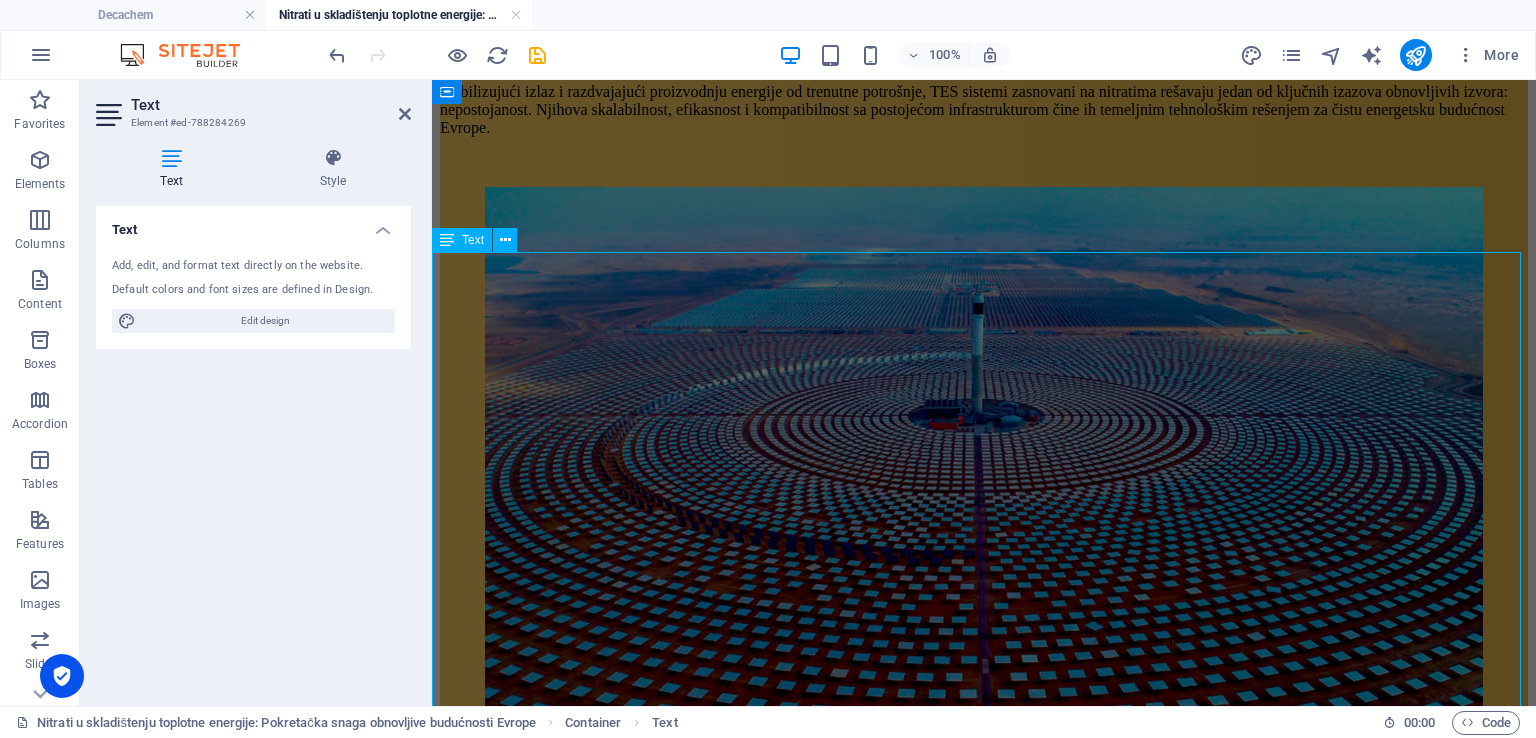 click on "Prednosti TES sistema zasnovanih na nitratima Sistemi skladištenja toplotne energije (TES) koji koriste nitrate nude snažnu kombinaciju tehničkih performansi, isplativosti i ekološke održivosti, čime postaju ključni pokretač energetske tranzicije ka obnovljivim izvorima. Jedna od njihovih najvećih prednosti jeste  visoka termalna stabilnost . Rastopljeni nitrati mogu pouzdano raditi na temperaturama do 600°C bez razgradnje, omogućavajući skladištenje velikih količina toplote sa odličnom gustinom energije. Zbog toga su naročito pogodni za dugotrajno skladištenje, obezbeđujući više sati — pa čak i [PERSON_NAME] — snabdevanja energijom uz minimalne gubitke toplote u dobro izolovanim sistemima. Sa ekonomske strane, nitrati su  relativno jeftini i [PERSON_NAME] dostupni , jer se već proizvode u velikim količinama za primenu u đubrivima i drugim industrijama. Njihova široka upotreba van energetskog sektora [PERSON_NAME] zrelom i skalabilnom tehnologijom koja ne zahteva retke ili skupe materijale. modularni ." at bounding box center (984, 2503) 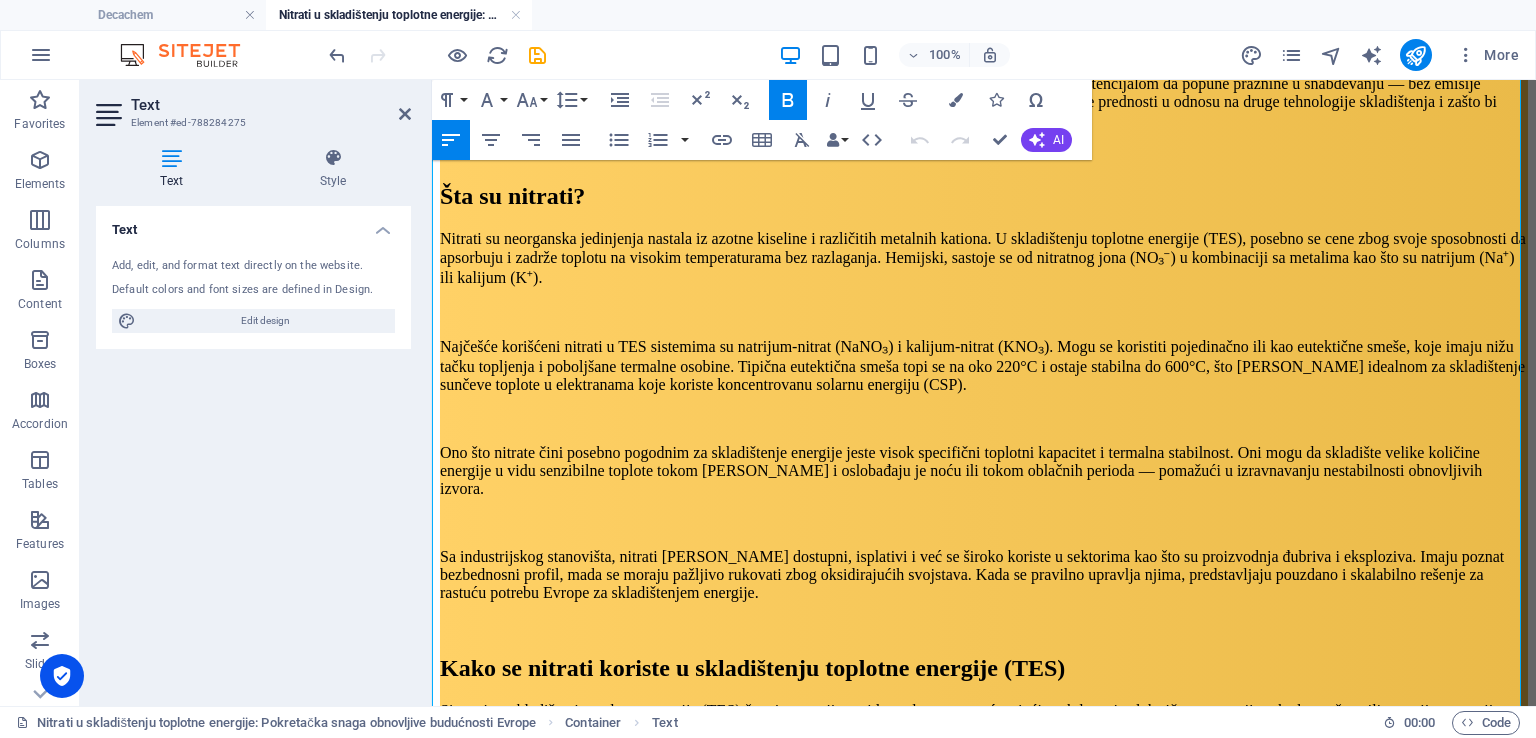 scroll, scrollTop: 3362, scrollLeft: 0, axis: vertical 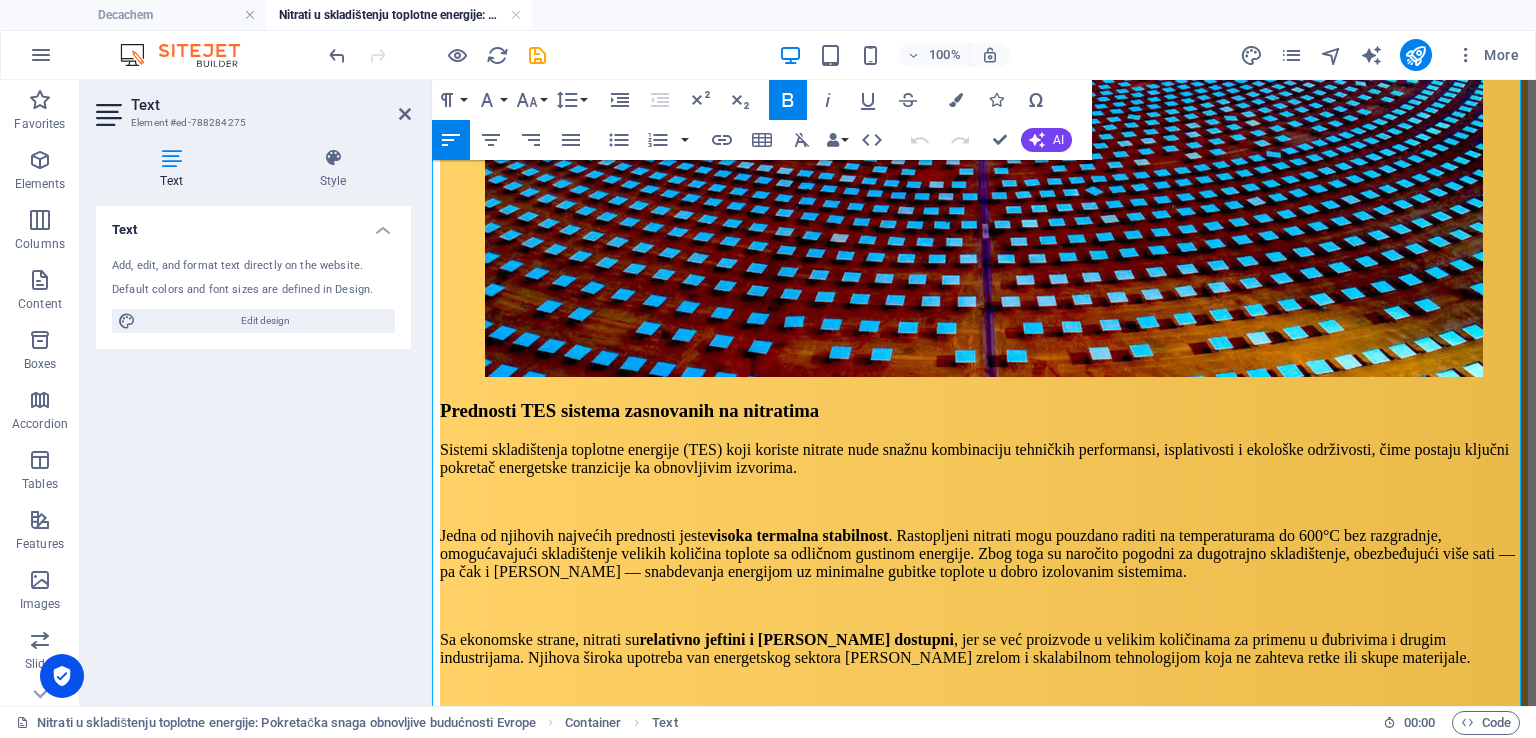 click on "Više evropskih zemalja već ulaže u primenu TES tehnologije. U [GEOGRAPHIC_DATA], velika CSP postrojenja poput  Gemasolar  koriste rastopljene soli za 24-časovno snabdevanje solarnom energijom. Nemačka istražuje integraciju TES sistema u industrijsko grejanje i daljinske sisteme grejanja, [PERSON_NAME] sprovodi pilot projekte za dekarbonizaciju mreža grejanja uz pomoć TES sistema." at bounding box center [984, 1245] 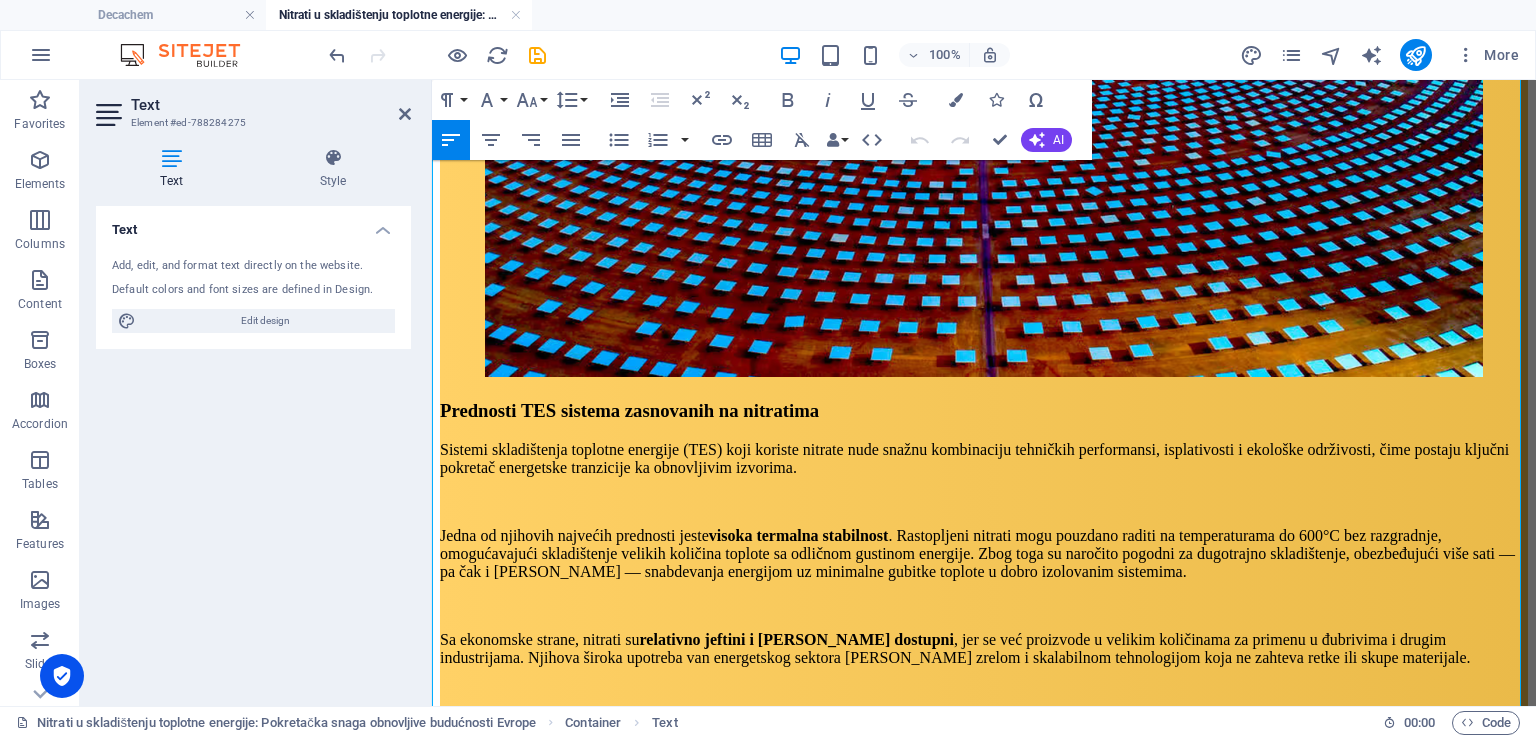 drag, startPoint x: 1165, startPoint y: 516, endPoint x: 1241, endPoint y: 508, distance: 76.41989 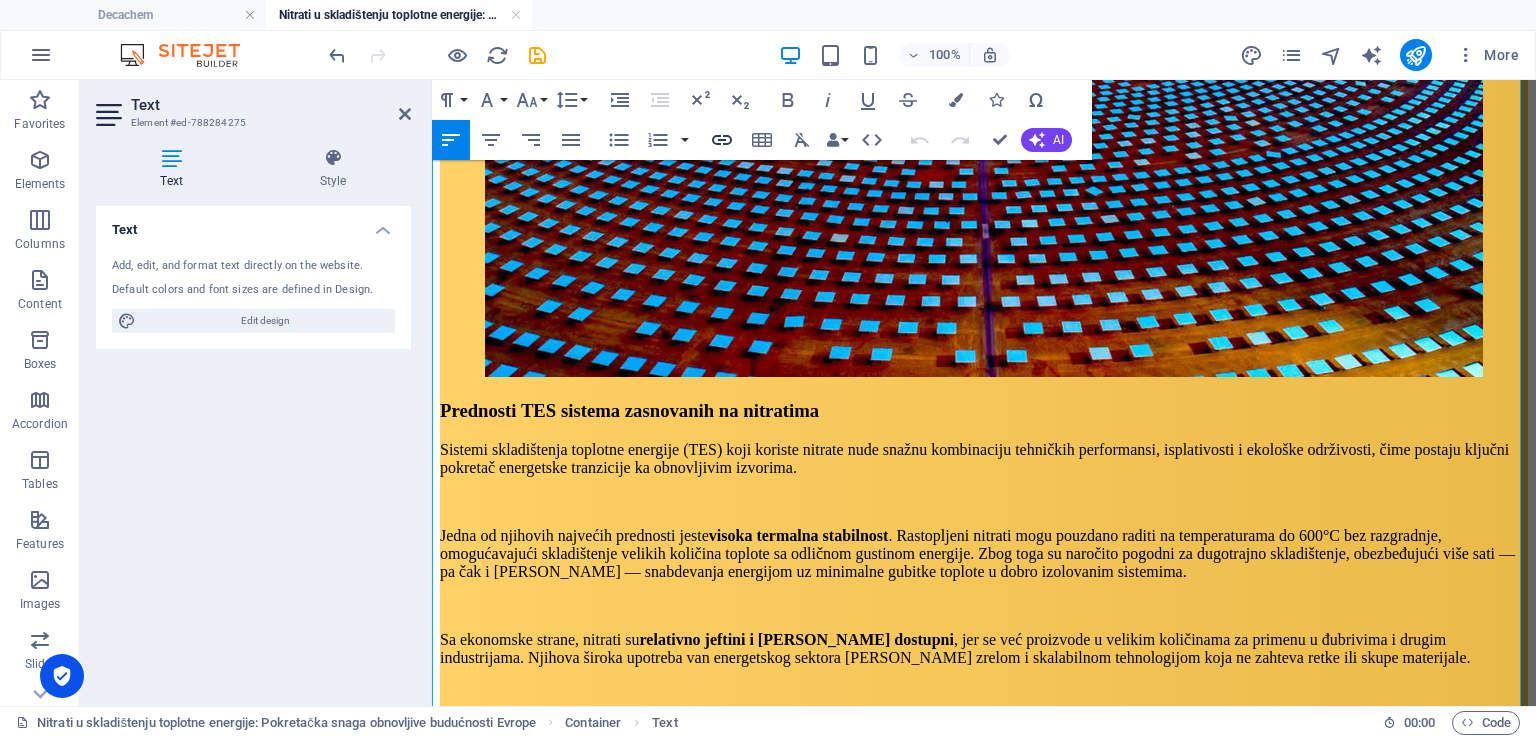 click 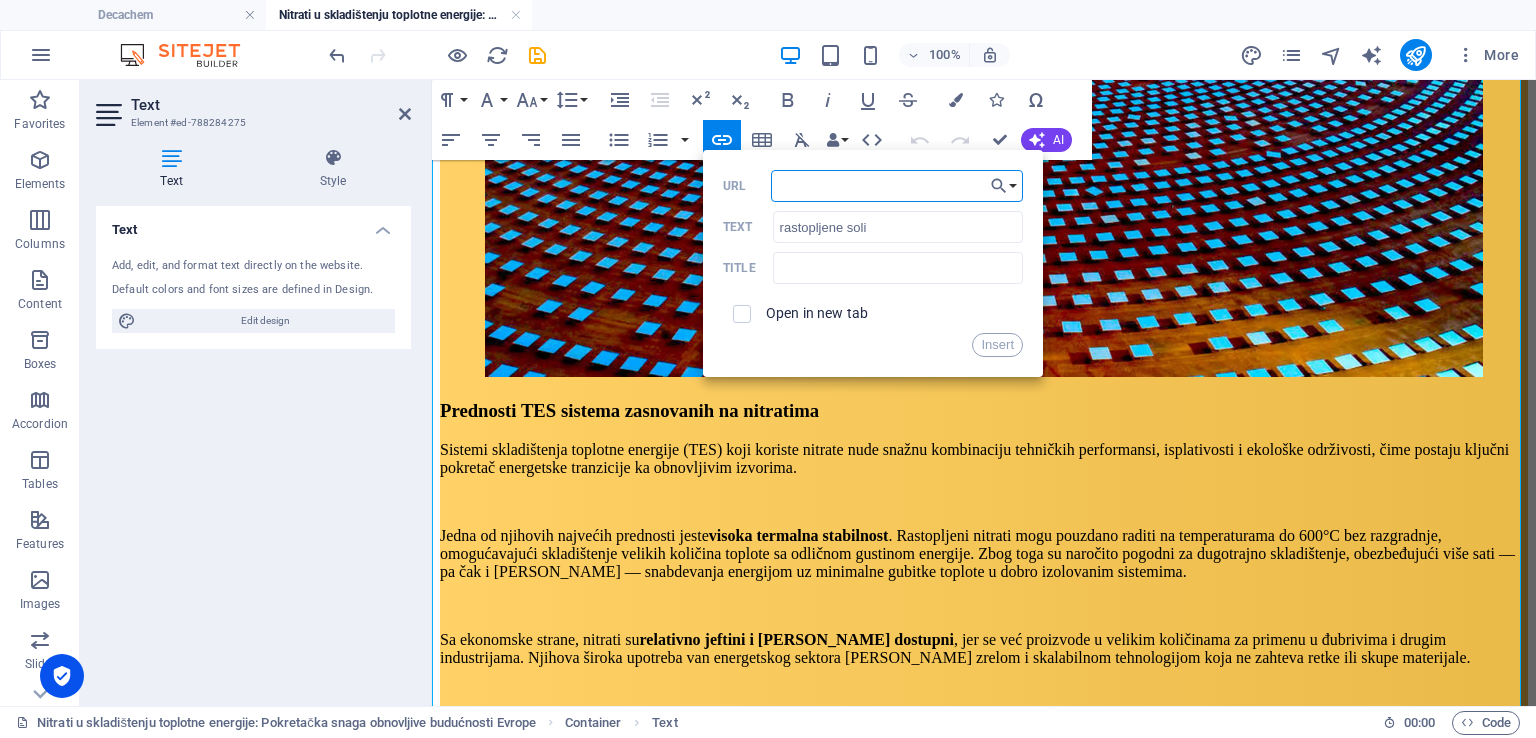 paste on "[URL][DOMAIN_NAME]" 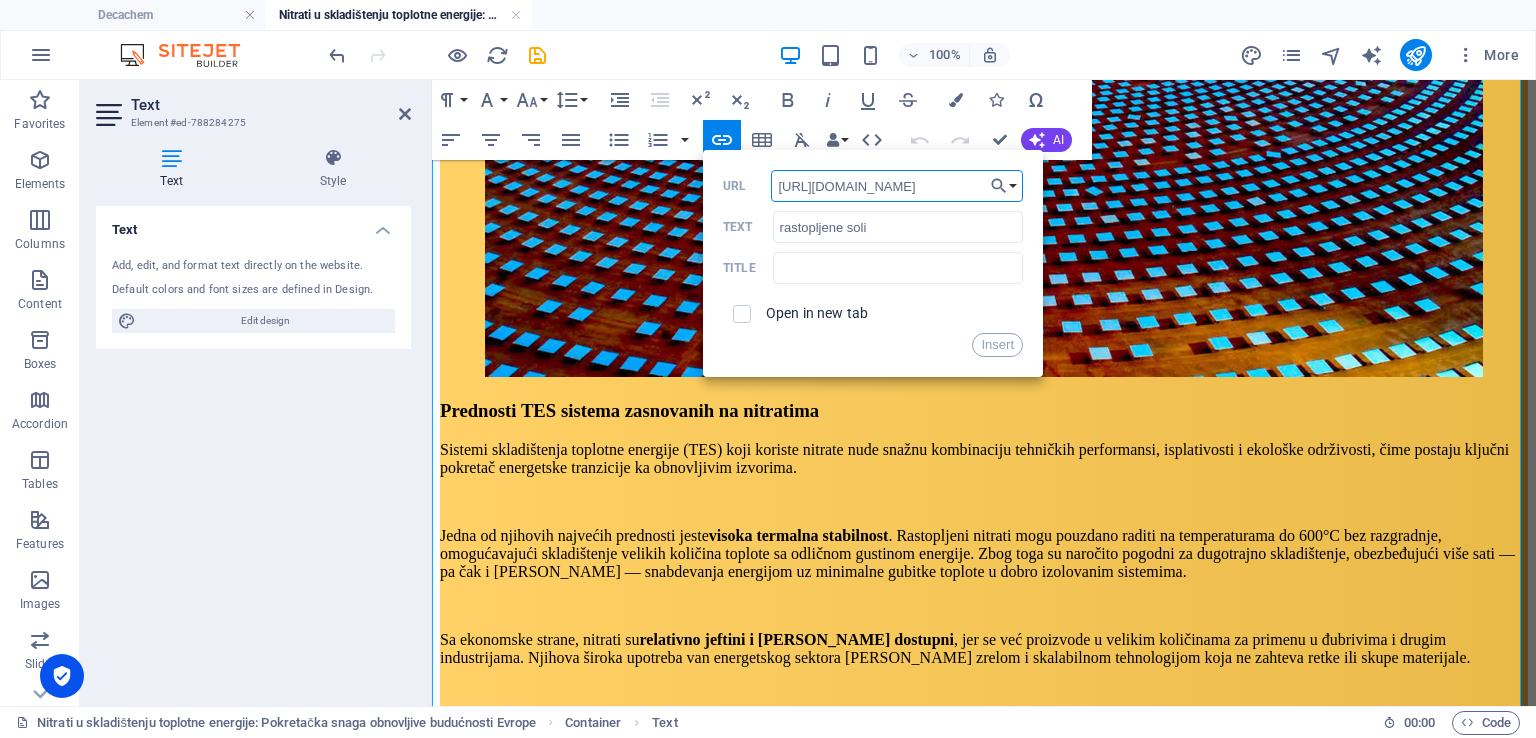 scroll, scrollTop: 0, scrollLeft: 284, axis: horizontal 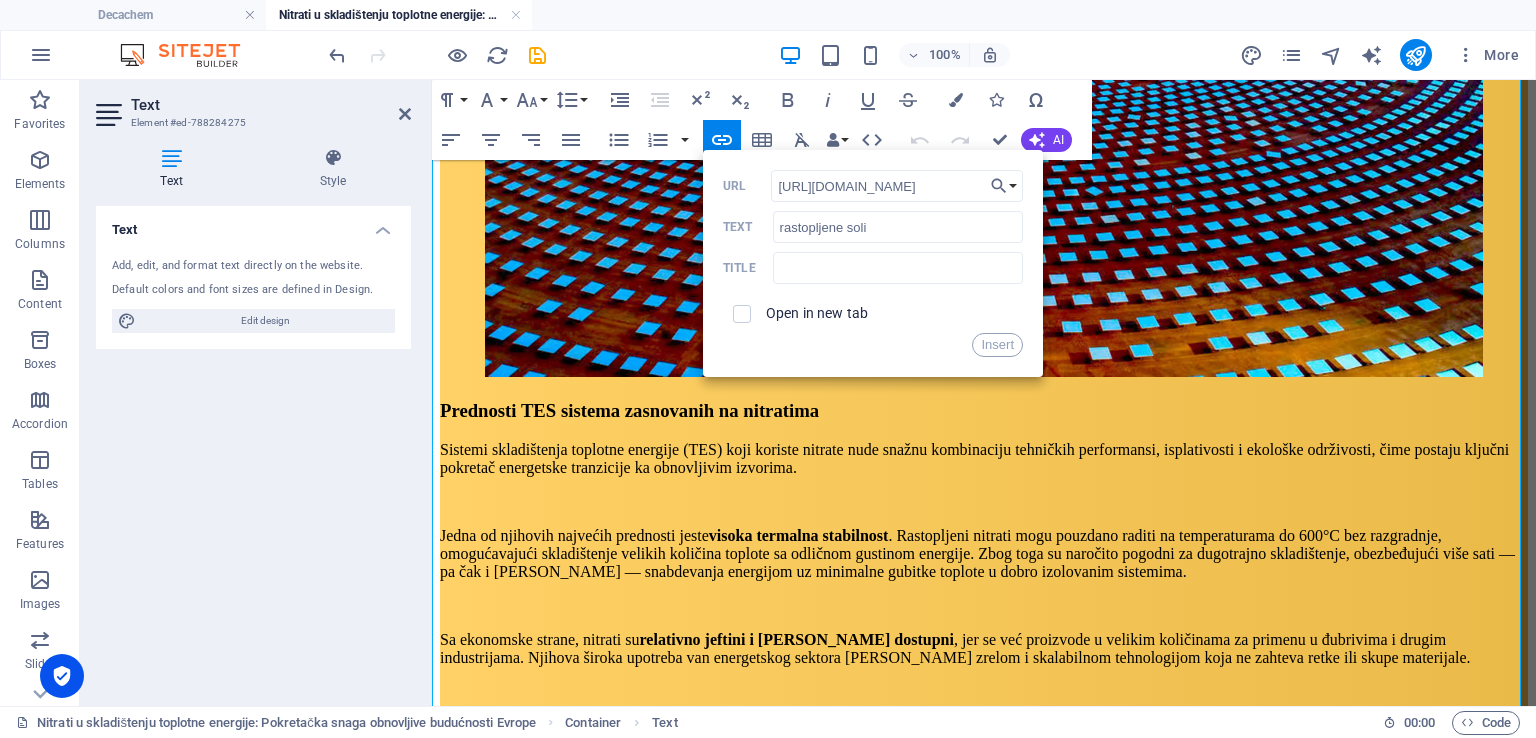 click on "Open in new tab" at bounding box center (817, 313) 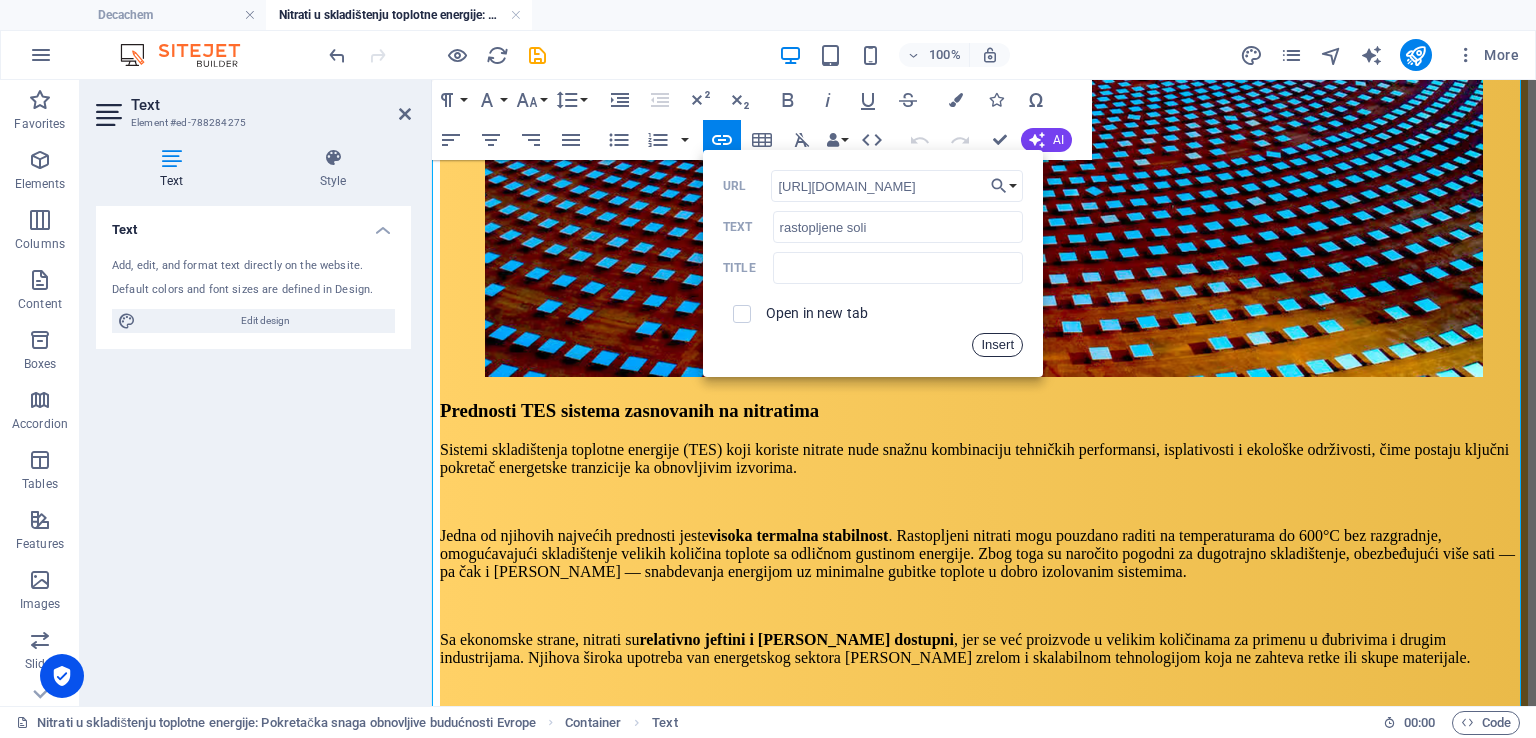 click on "Insert" at bounding box center [997, 345] 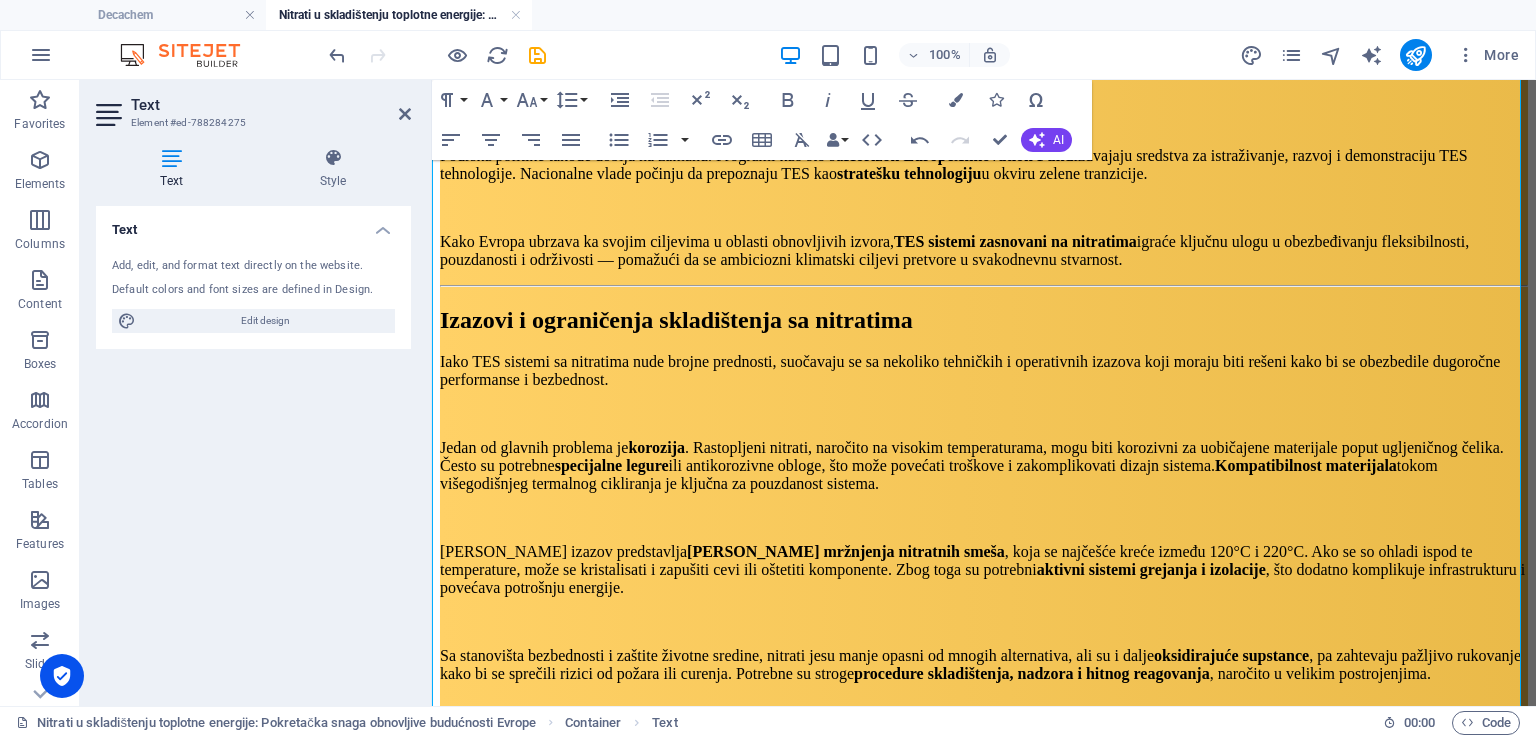 scroll, scrollTop: 3711, scrollLeft: 0, axis: vertical 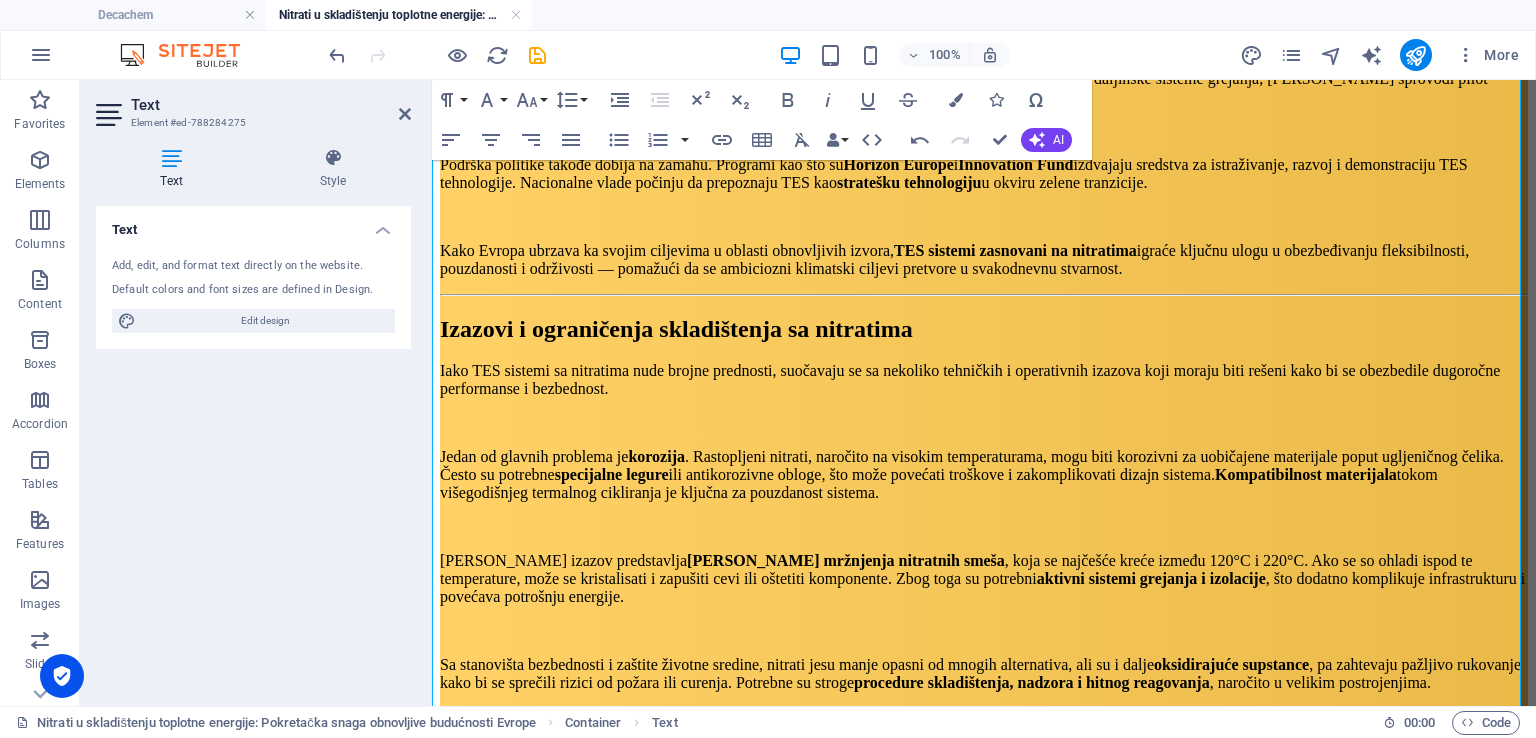drag, startPoint x: 553, startPoint y: 411, endPoint x: 433, endPoint y: 418, distance: 120.203995 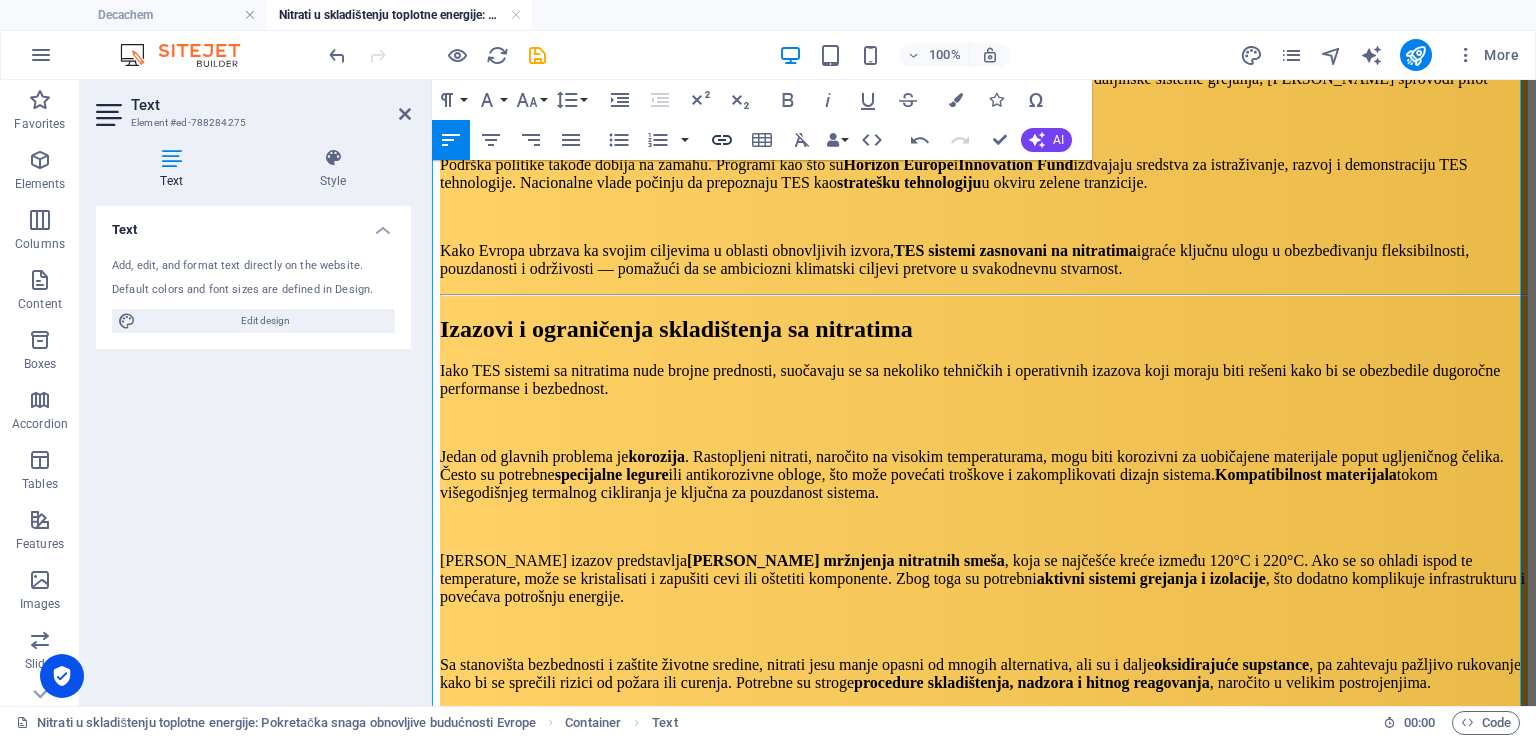 type 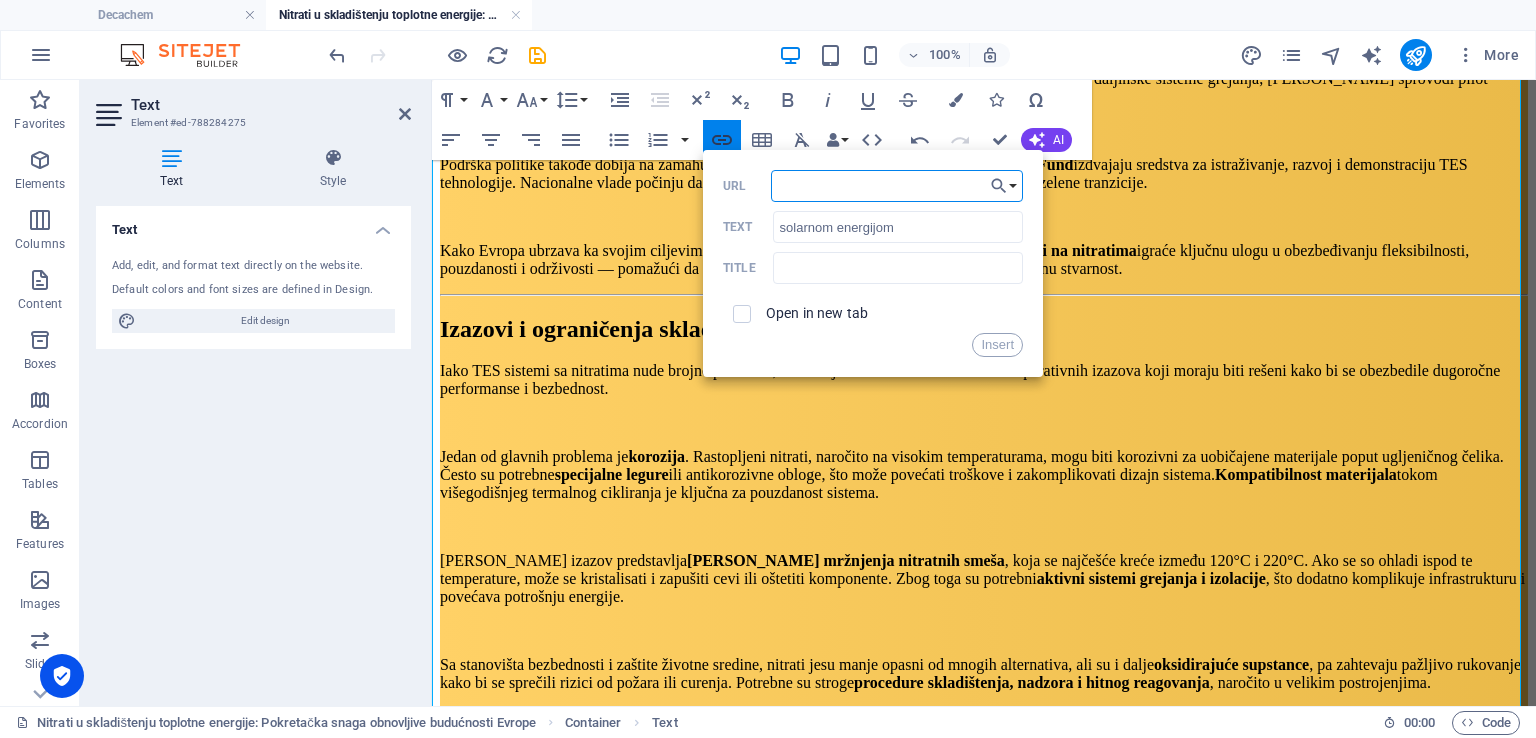paste on "[URL][DOMAIN_NAME]" 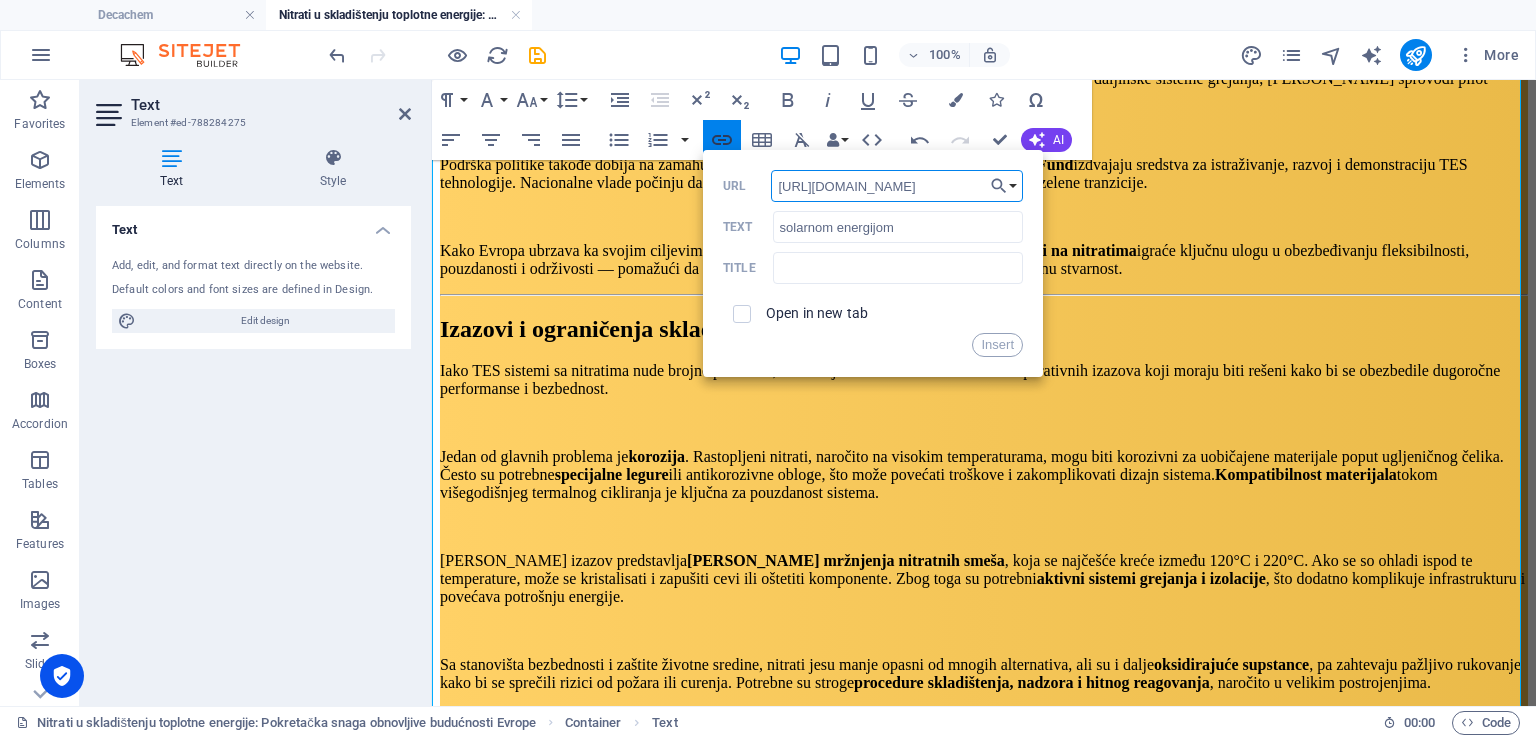 scroll, scrollTop: 0, scrollLeft: 280, axis: horizontal 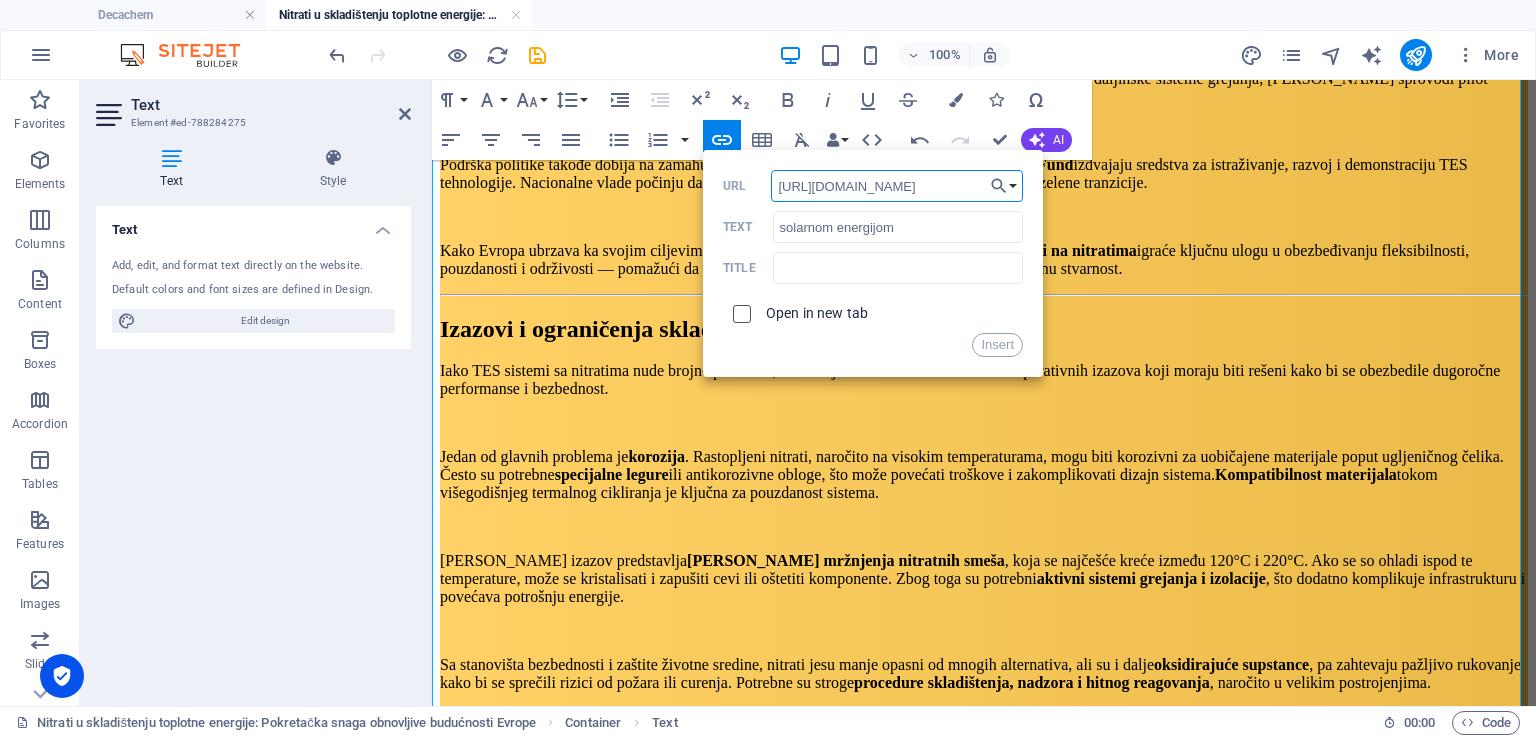 type on "[URL][DOMAIN_NAME]" 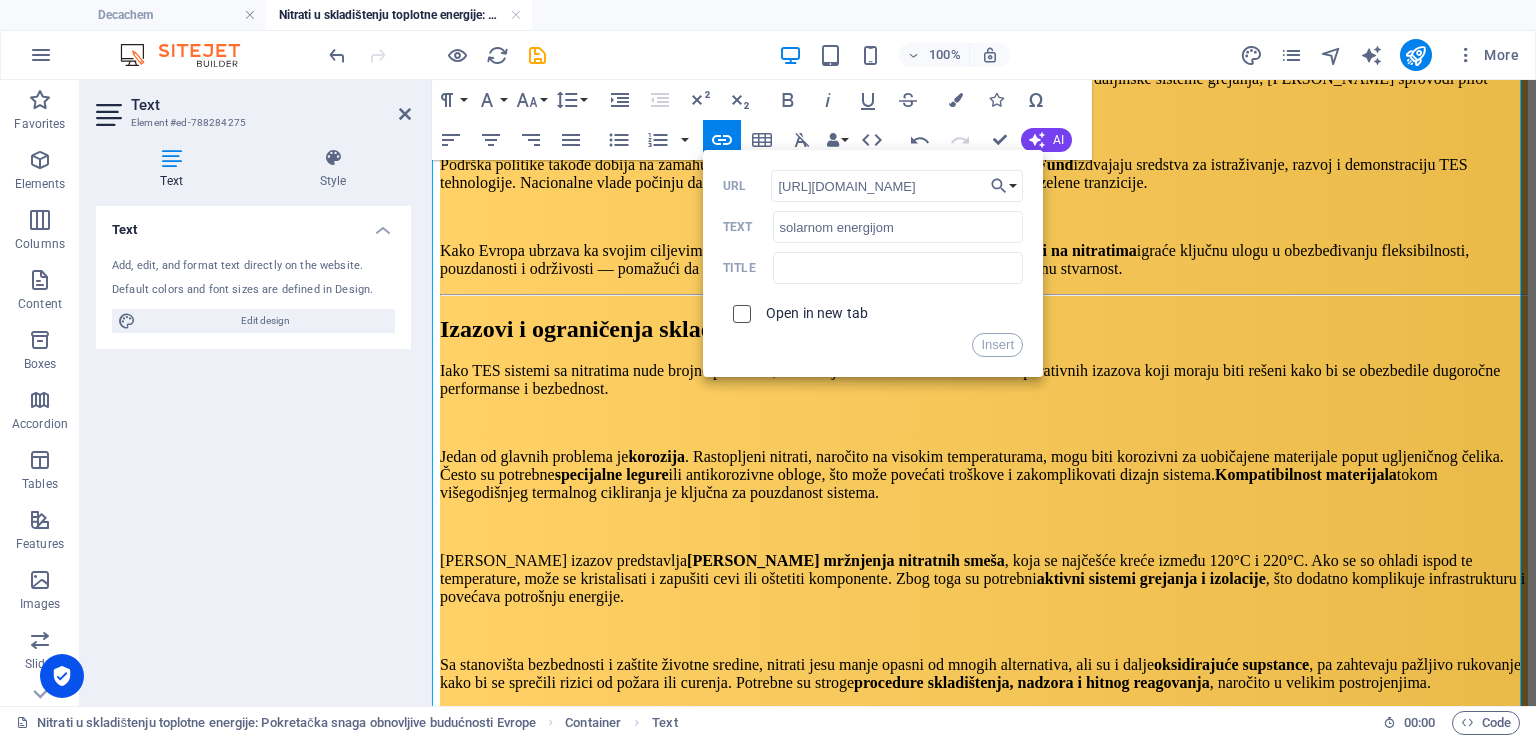 scroll, scrollTop: 0, scrollLeft: 0, axis: both 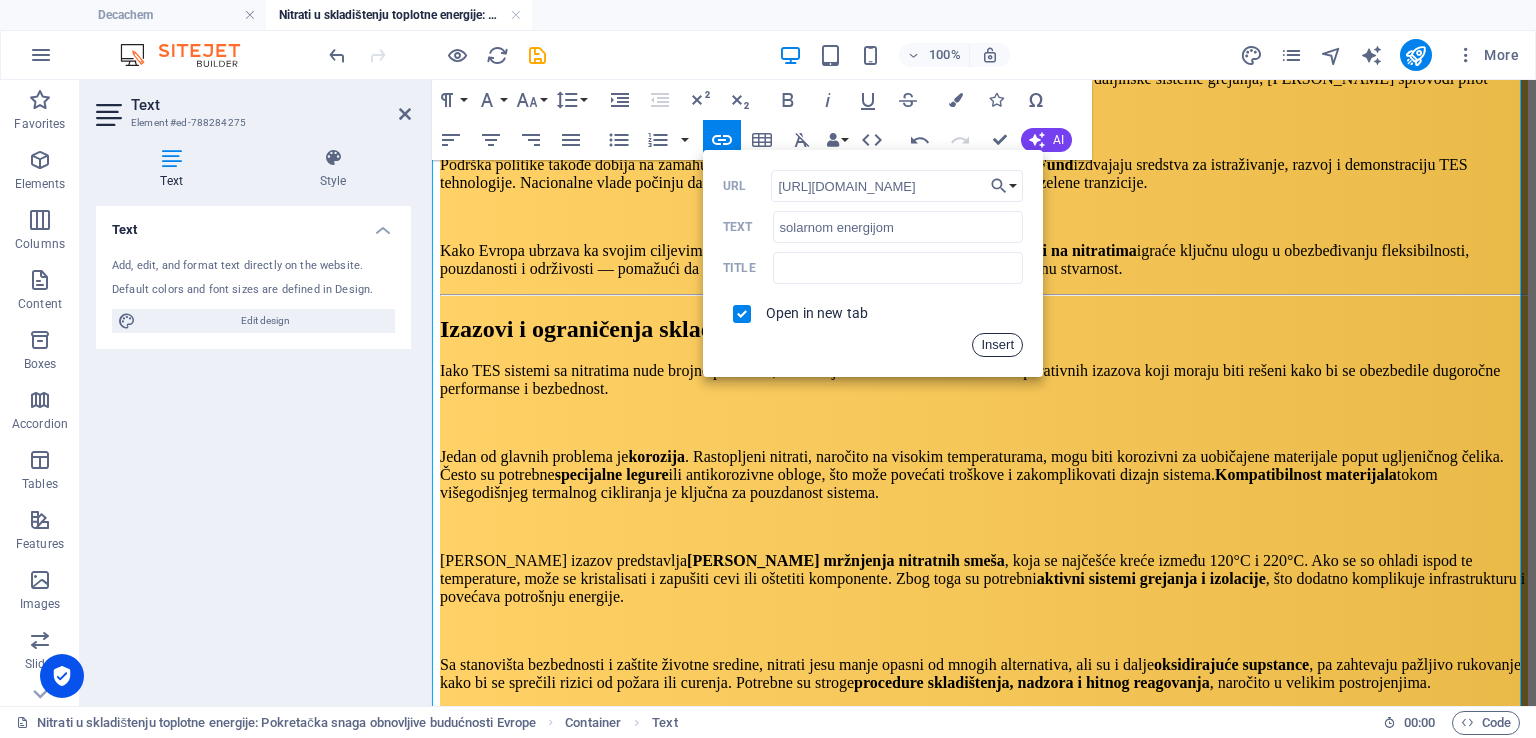 click on "Insert" at bounding box center (997, 345) 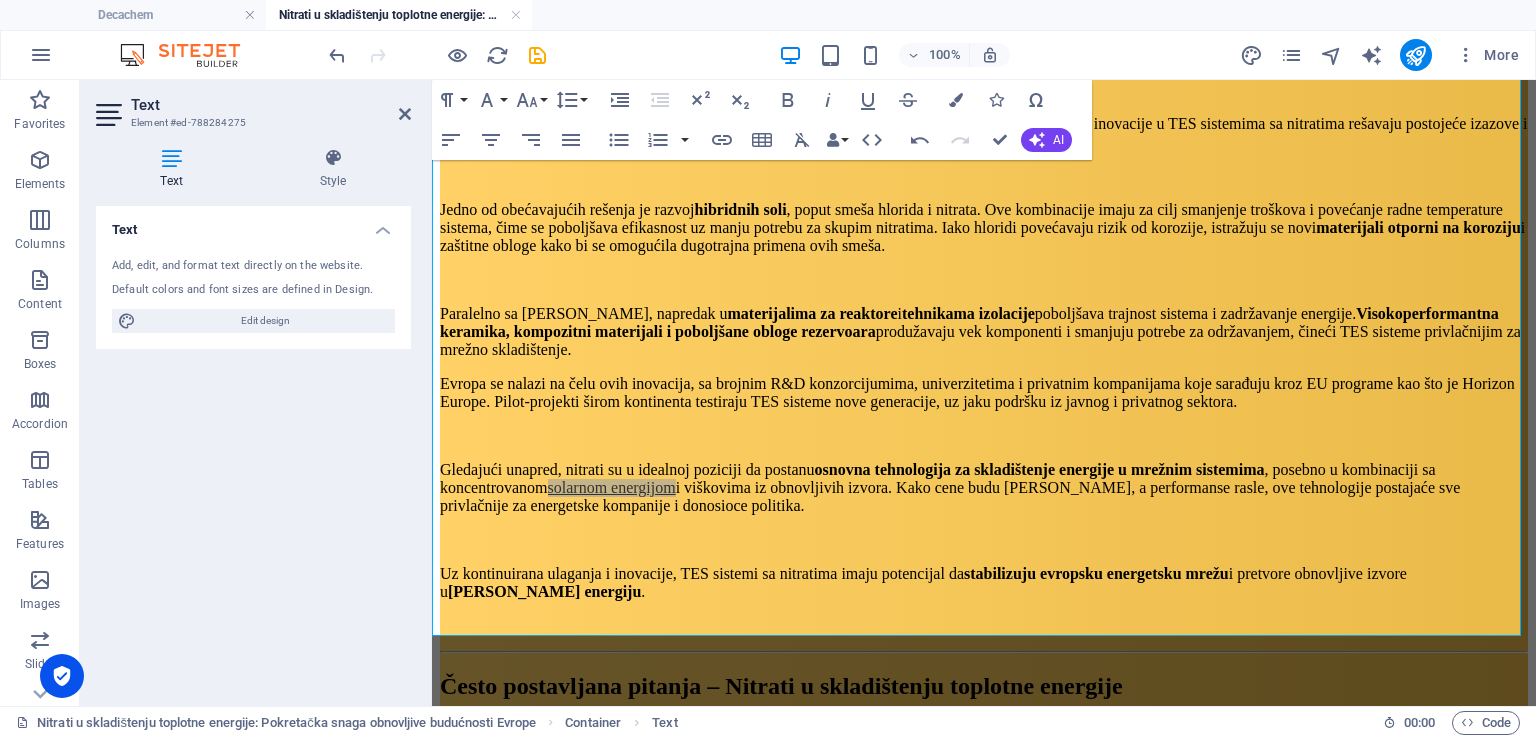 scroll, scrollTop: 4563, scrollLeft: 0, axis: vertical 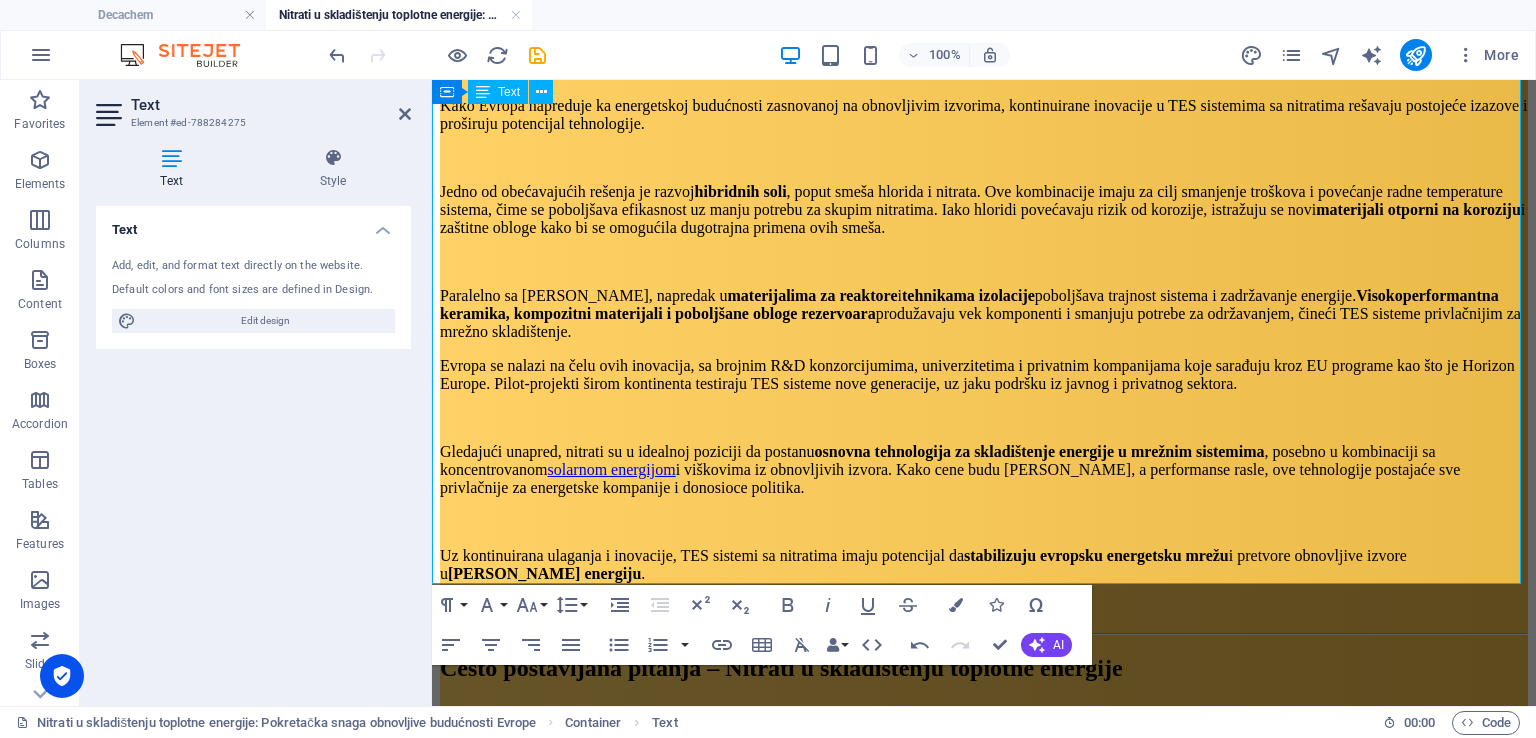 drag, startPoint x: 716, startPoint y: 526, endPoint x: 780, endPoint y: 521, distance: 64.195015 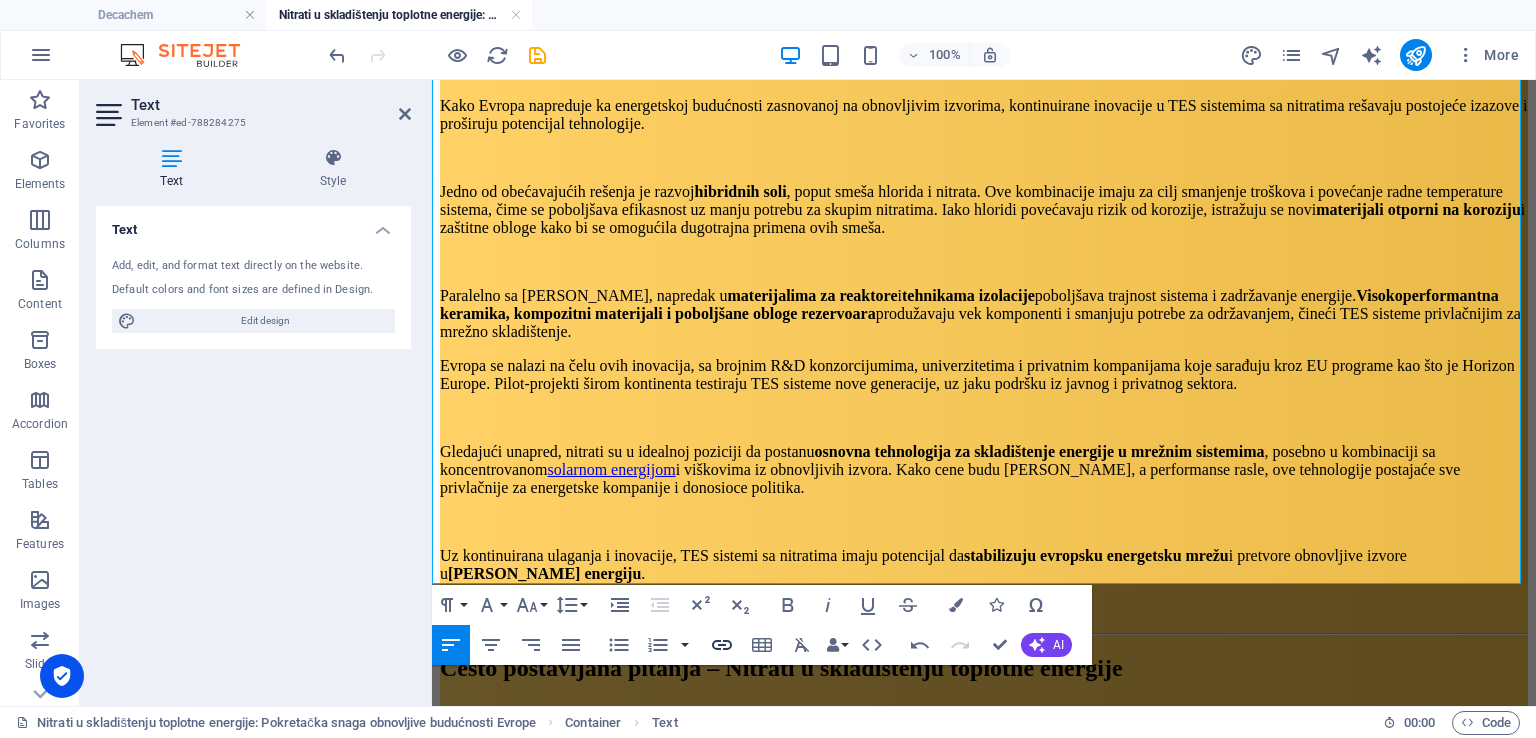 type 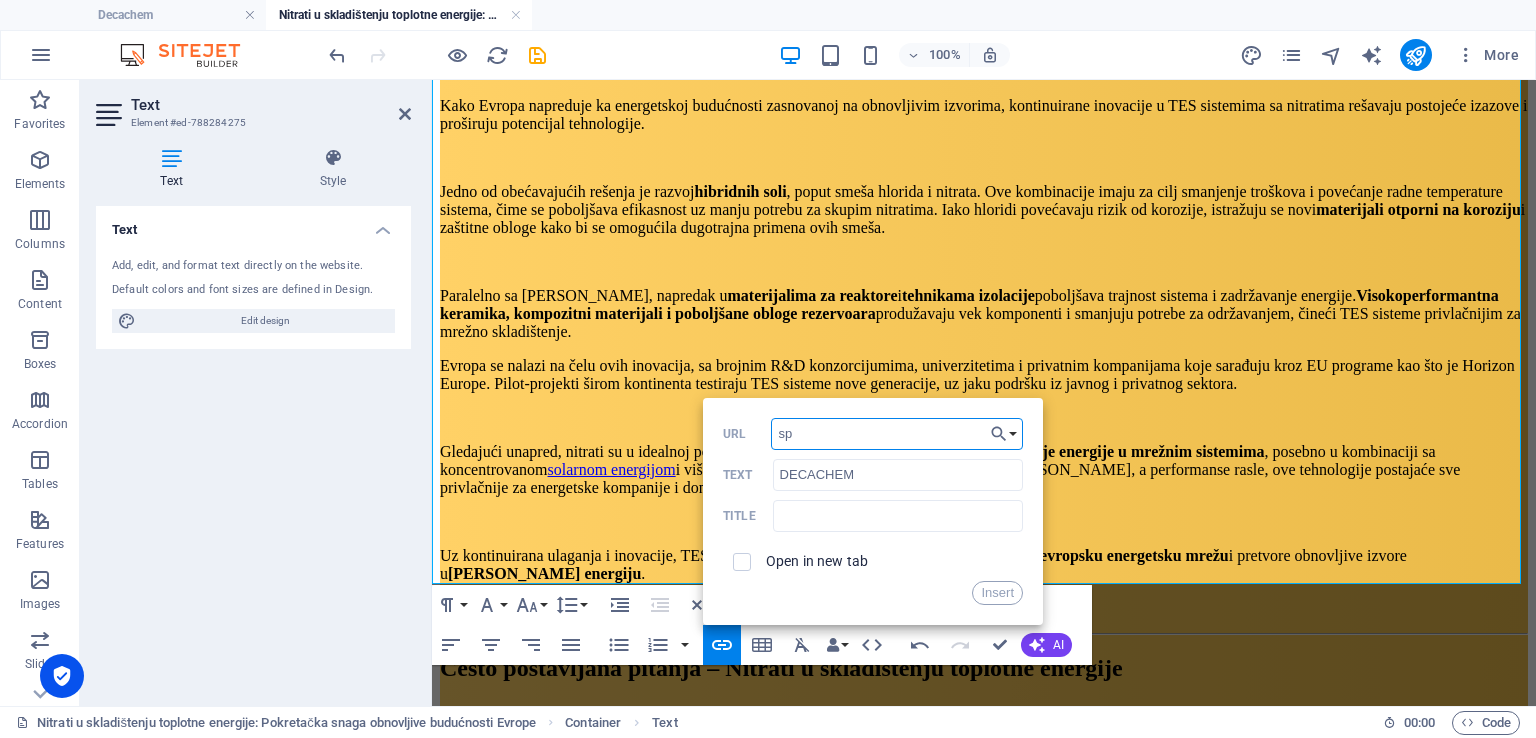 type on "s" 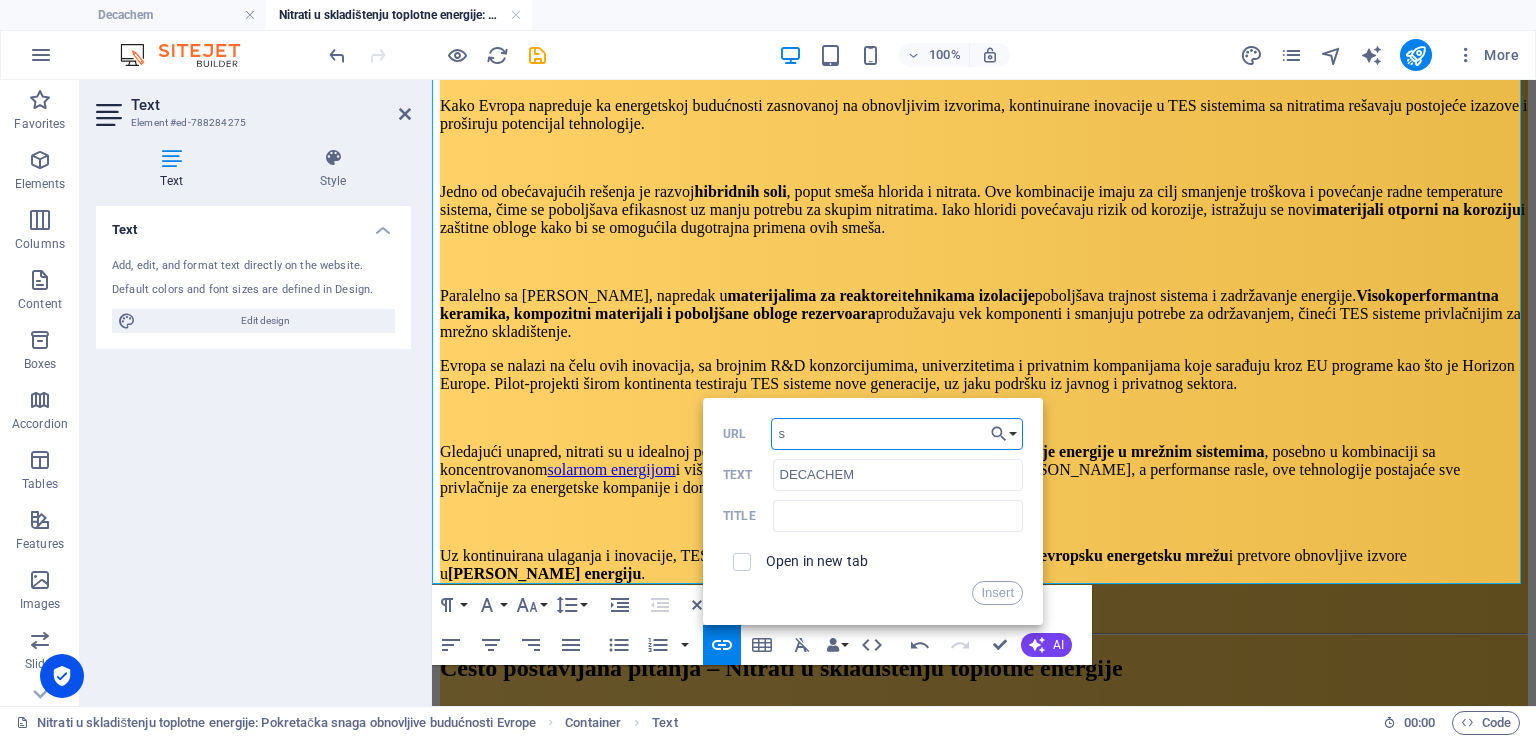 type 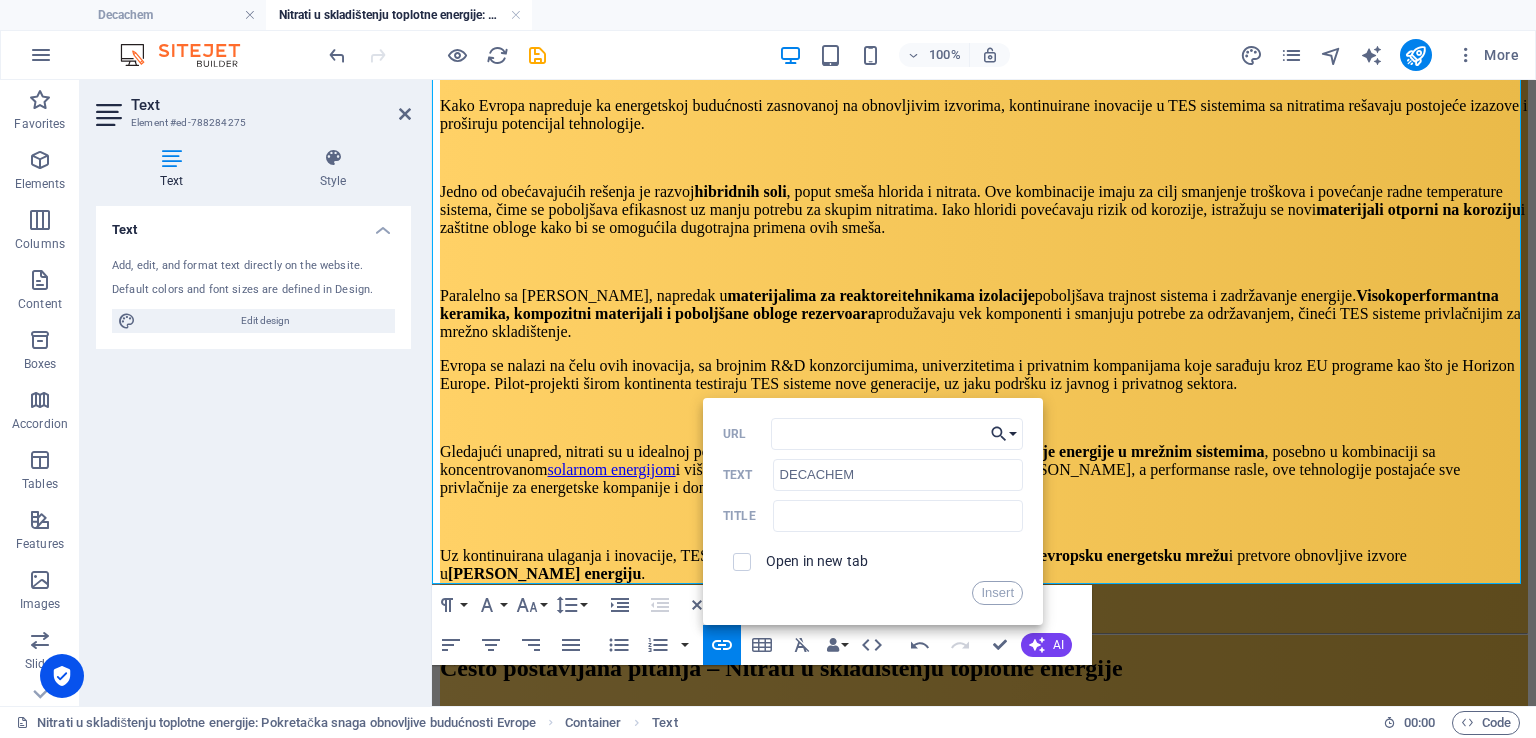 click on "Choose Link" at bounding box center [1004, 434] 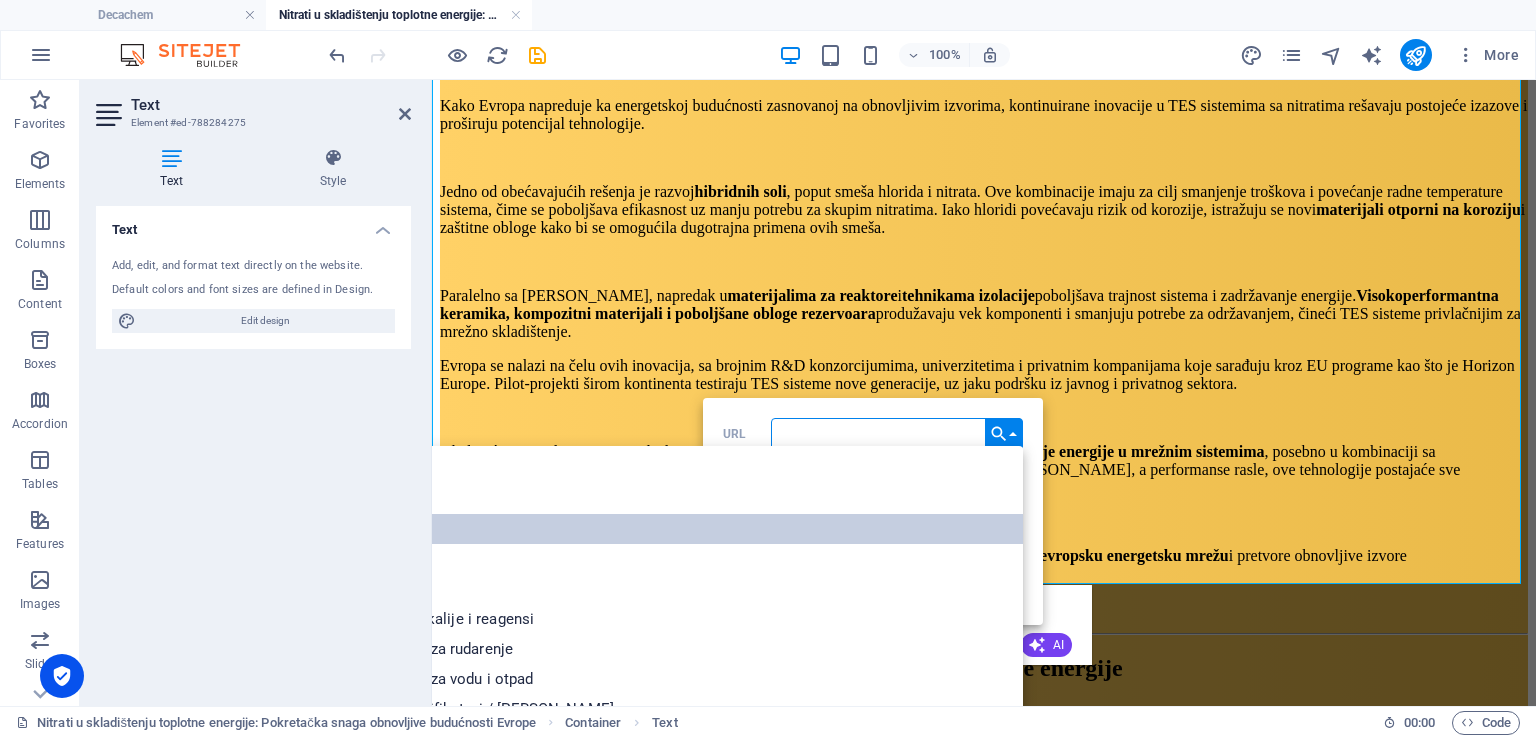 click on "Proizvodi i usluge" at bounding box center [648, 529] 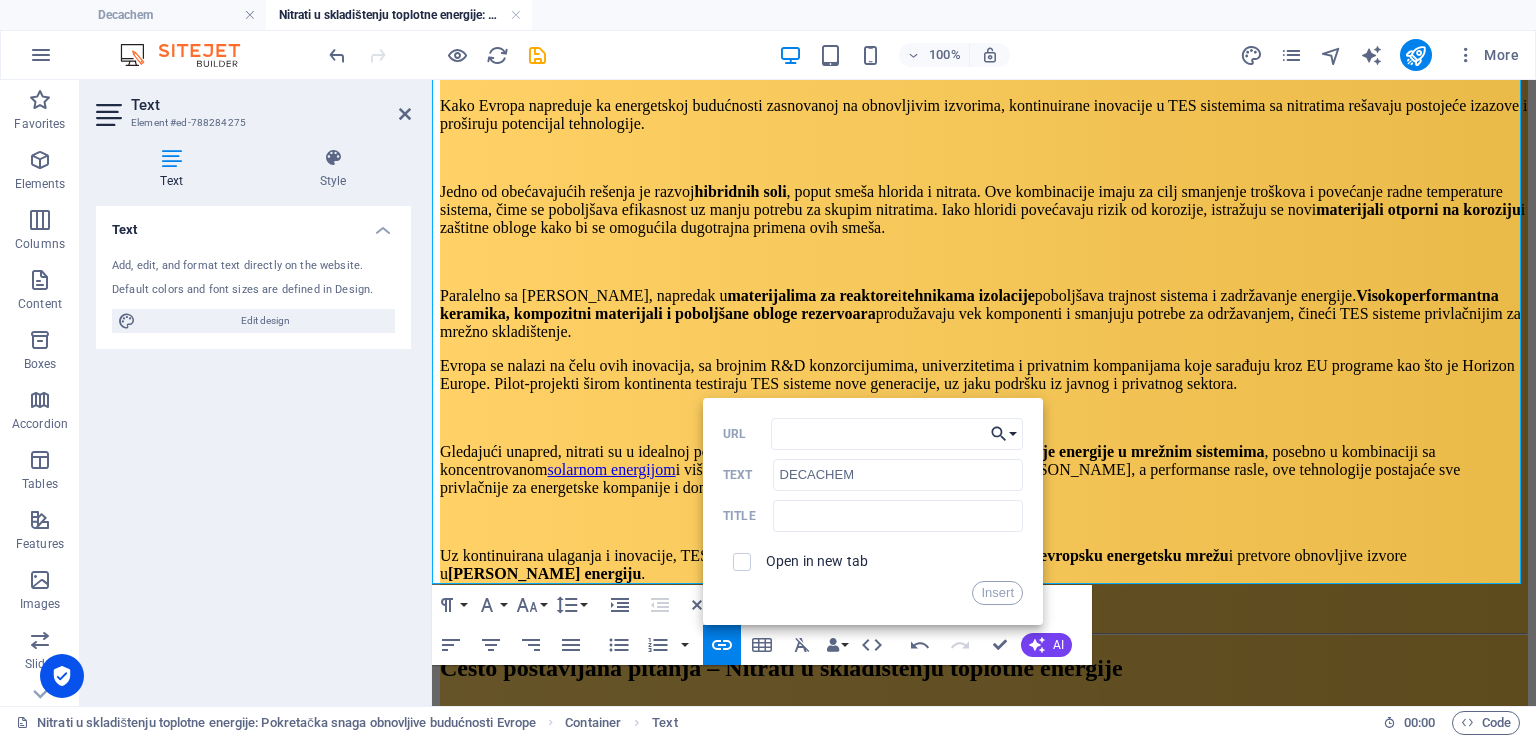 click on "Choose Link" at bounding box center (1004, 434) 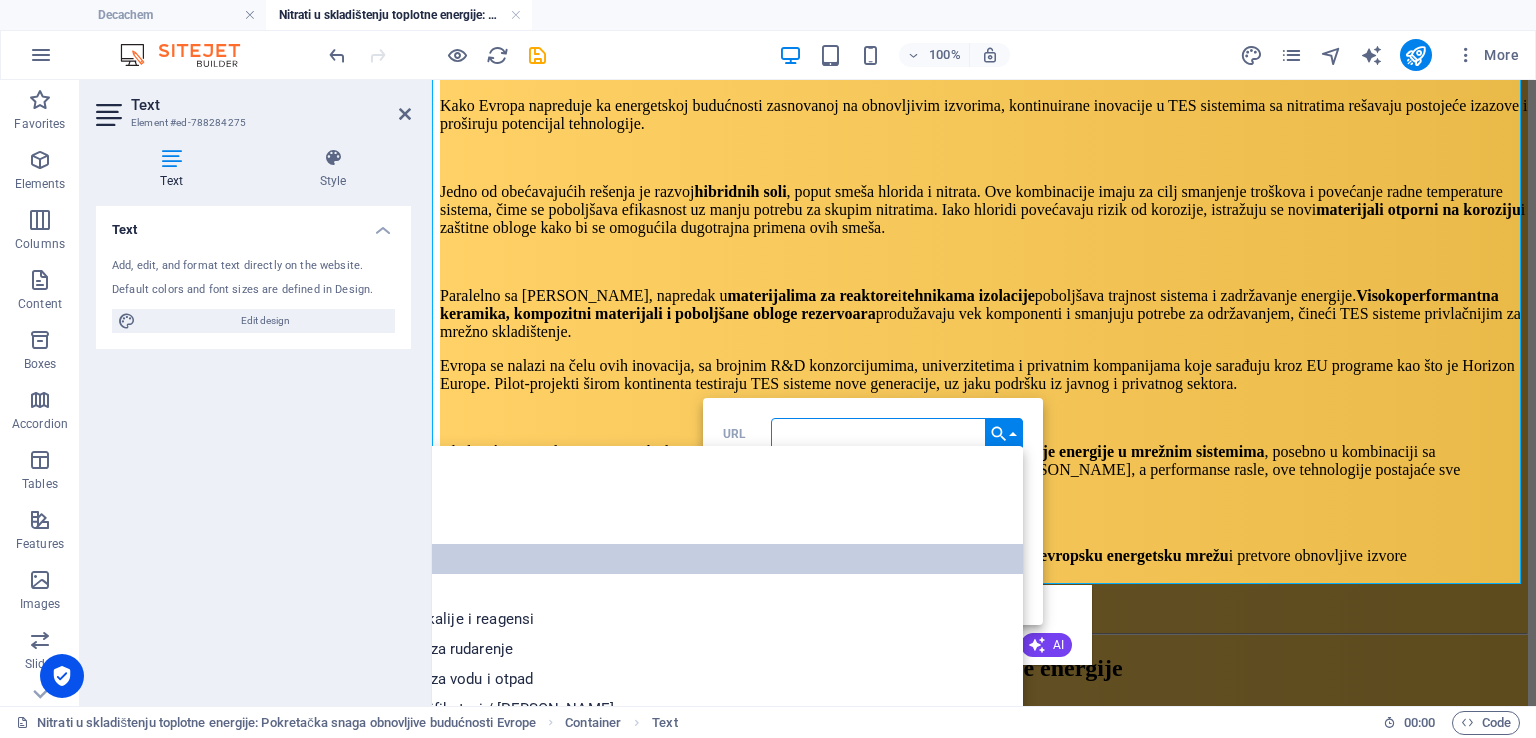 click on "Specijalnosti" at bounding box center (648, 559) 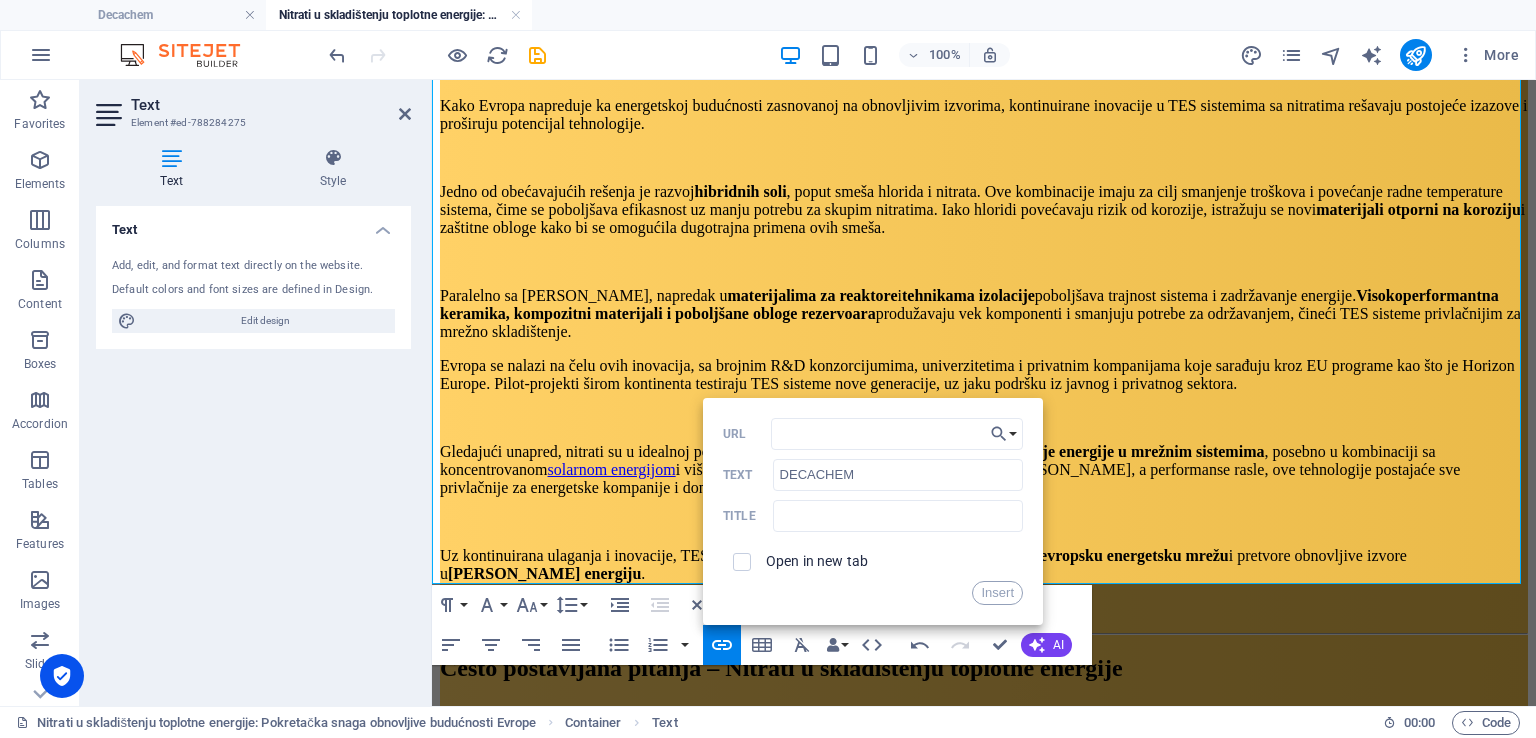 click on "Open in new tab" at bounding box center [817, 561] 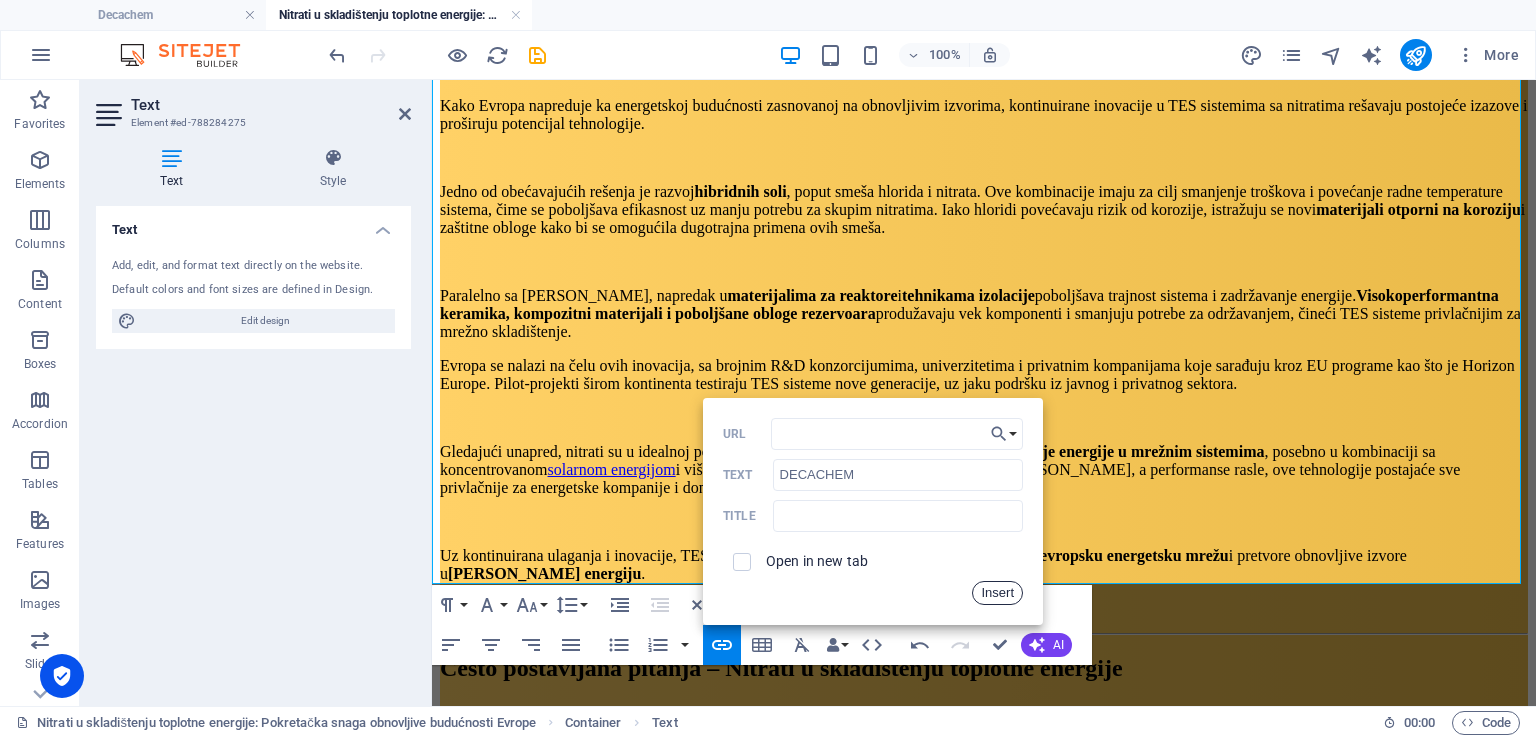 click on "Insert" at bounding box center (997, 593) 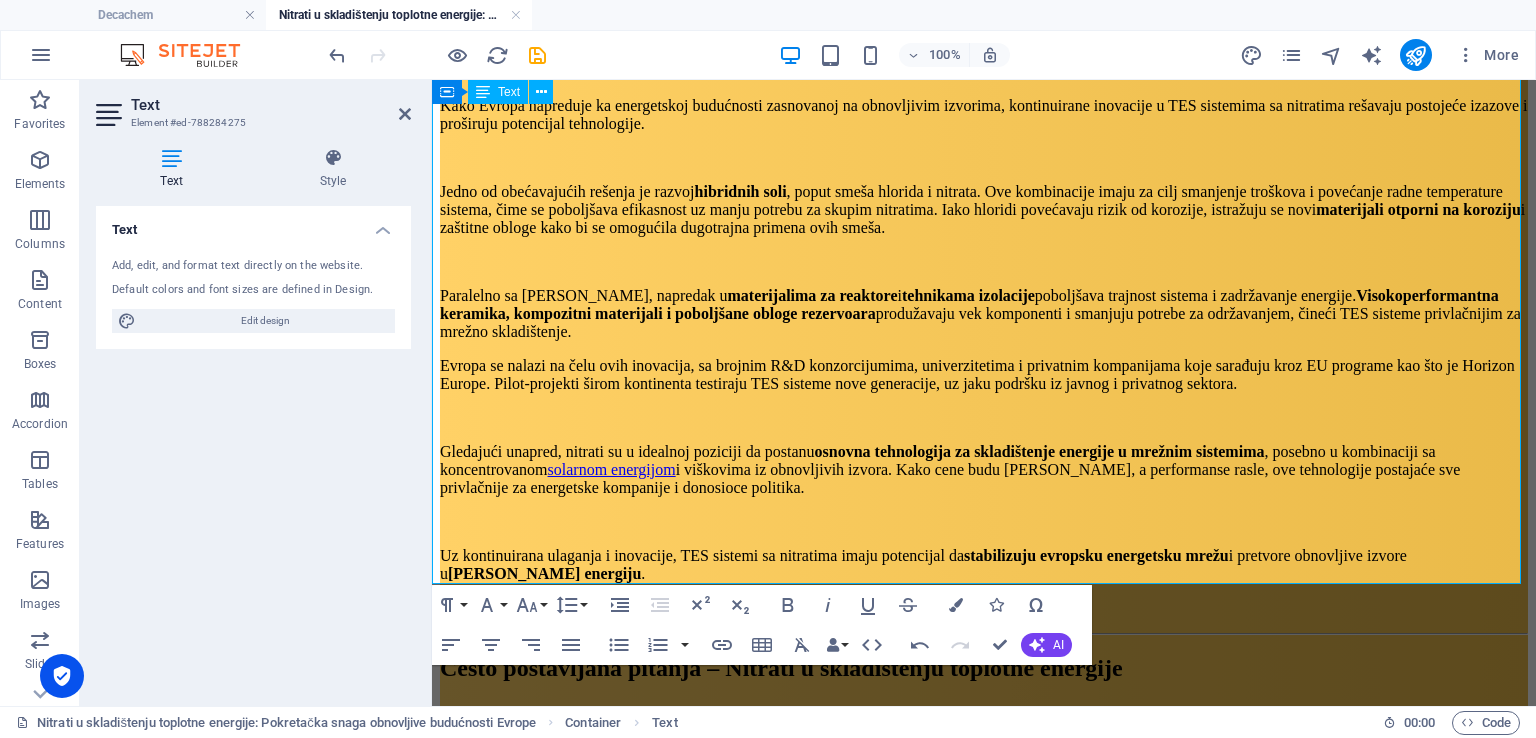 drag, startPoint x: 863, startPoint y: 495, endPoint x: 925, endPoint y: 496, distance: 62.008064 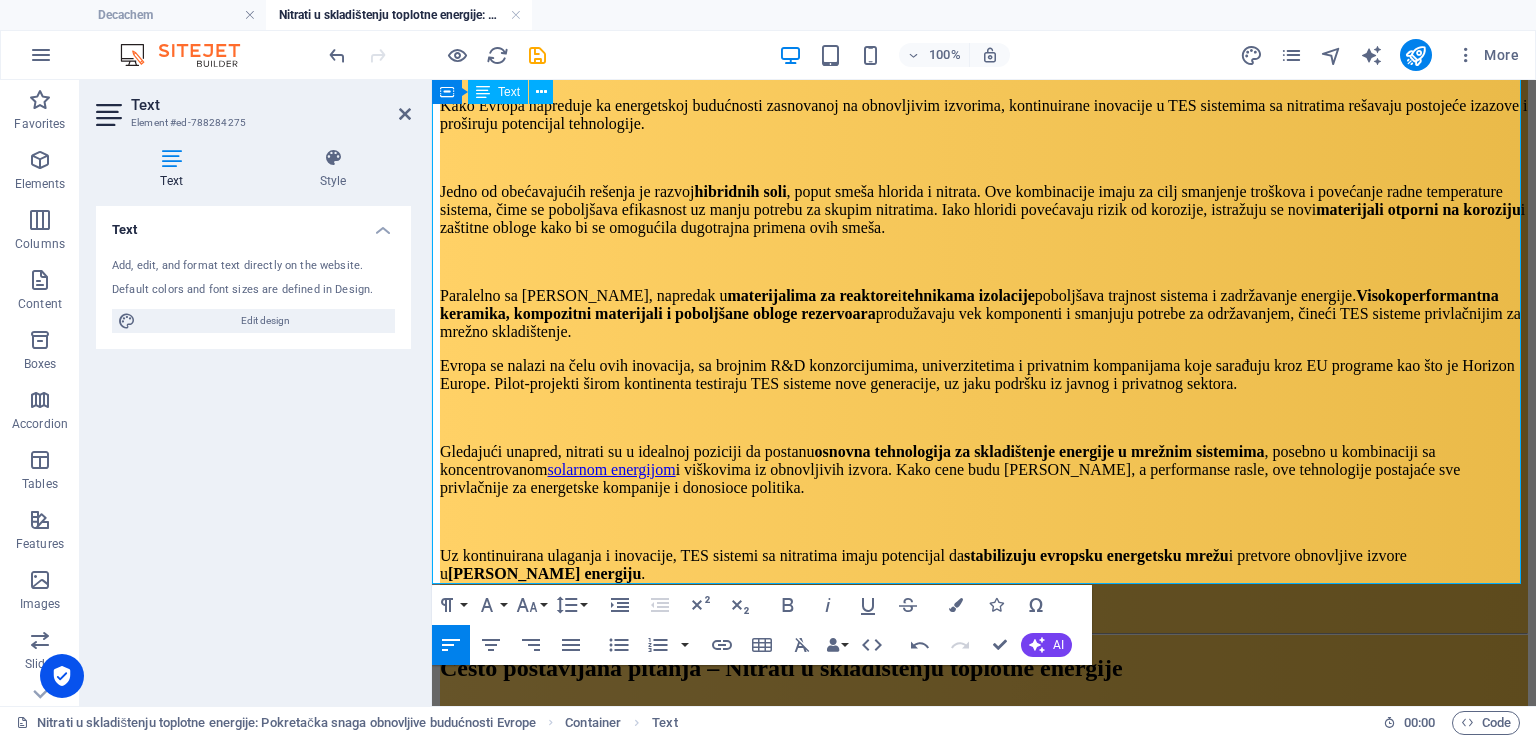click on "Kako potražnja za visokokvalitetnim nitratima raste , kompanije poput  DECACHEM  imaju ključnu ulogu u obezbeđivanju pouzdanog snabdevanja. Kao jedan od glavnih evropskih distributera  tehničkih i prehrambenih nitrata ,  DECACHEM  podržava energetski sektor  konsistentnim, visokopurity materijalima  neophodnim za širenje sistema skladištenja toplotne energije širom kontinenta." at bounding box center [984, 1659] 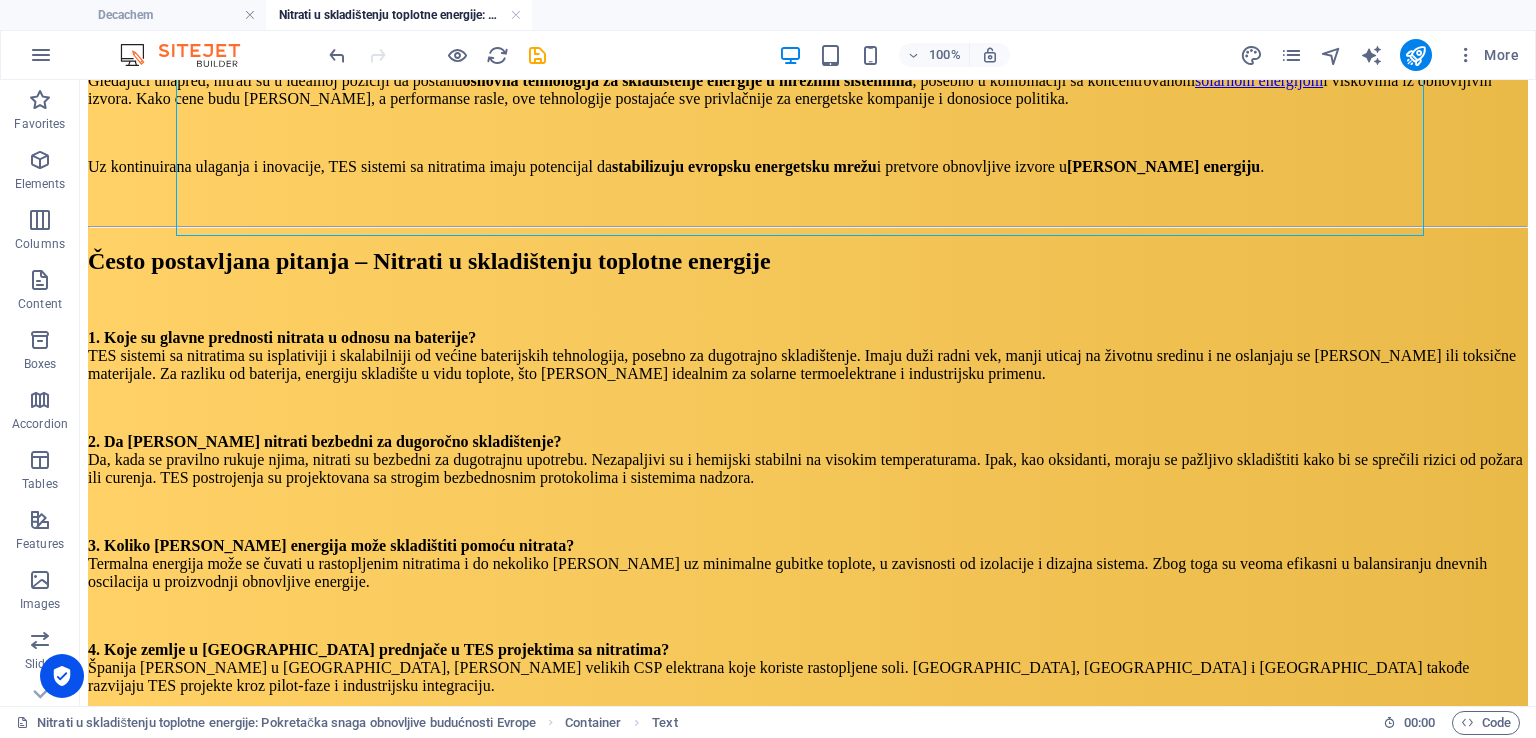scroll, scrollTop: 4617, scrollLeft: 0, axis: vertical 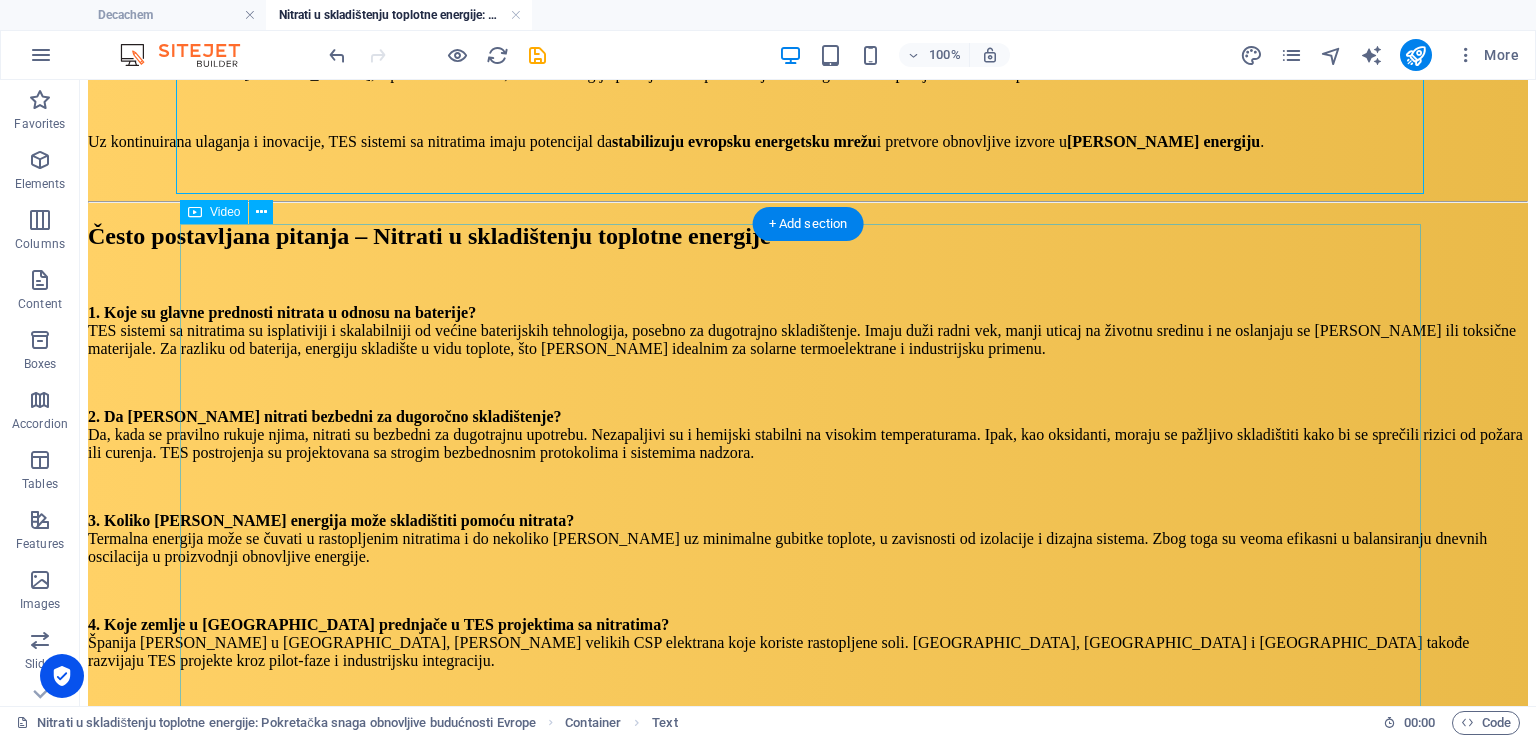 click at bounding box center [808, 1550] 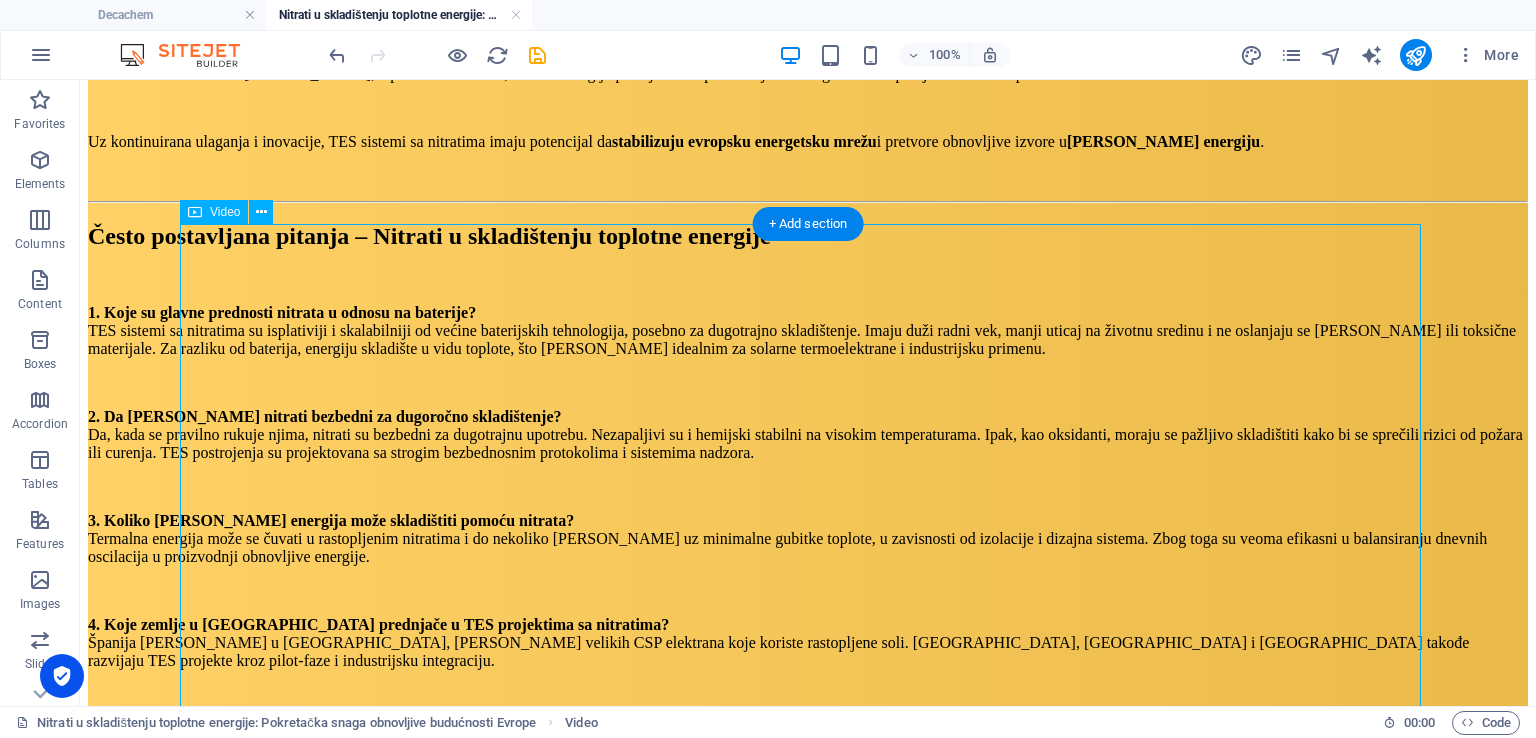 click at bounding box center [808, 1550] 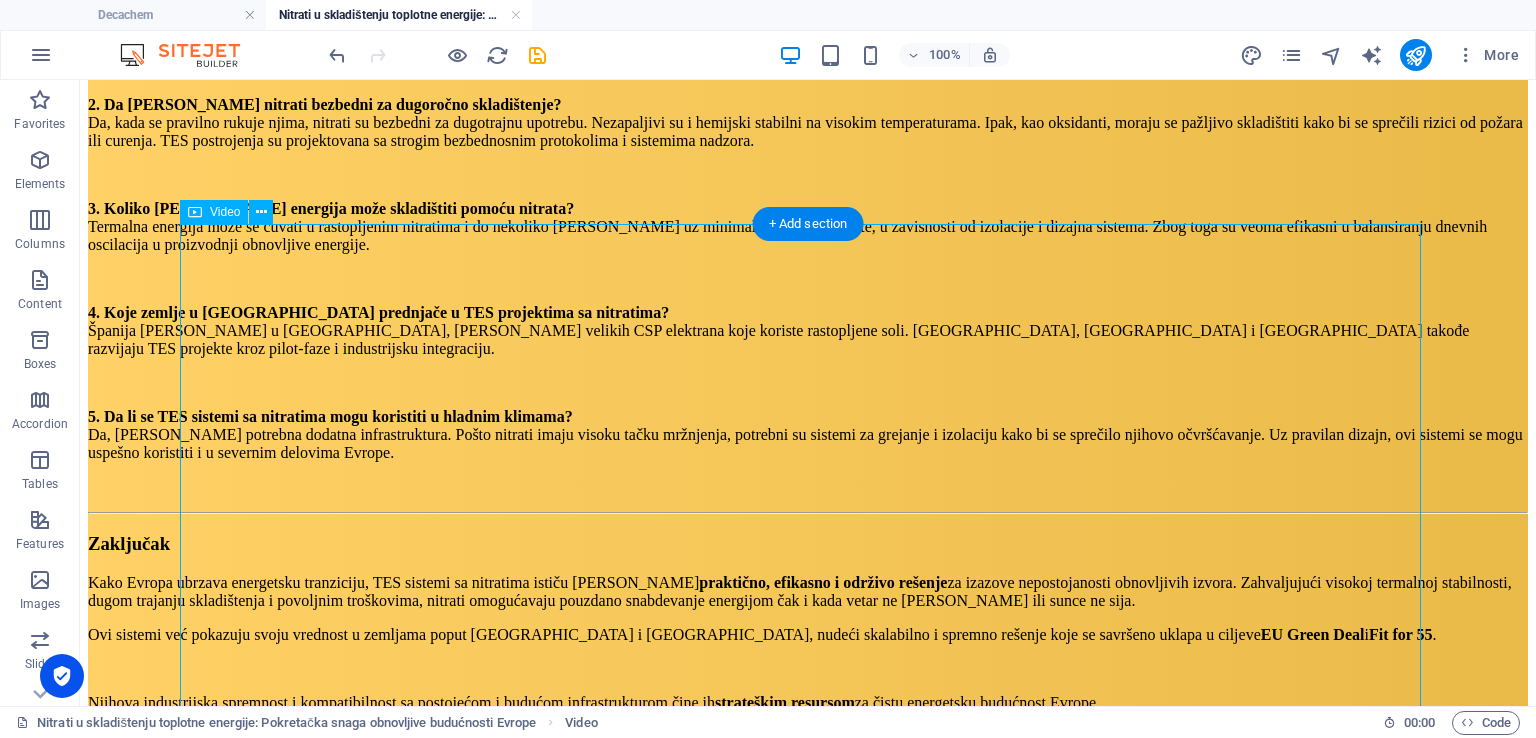 select on "%" 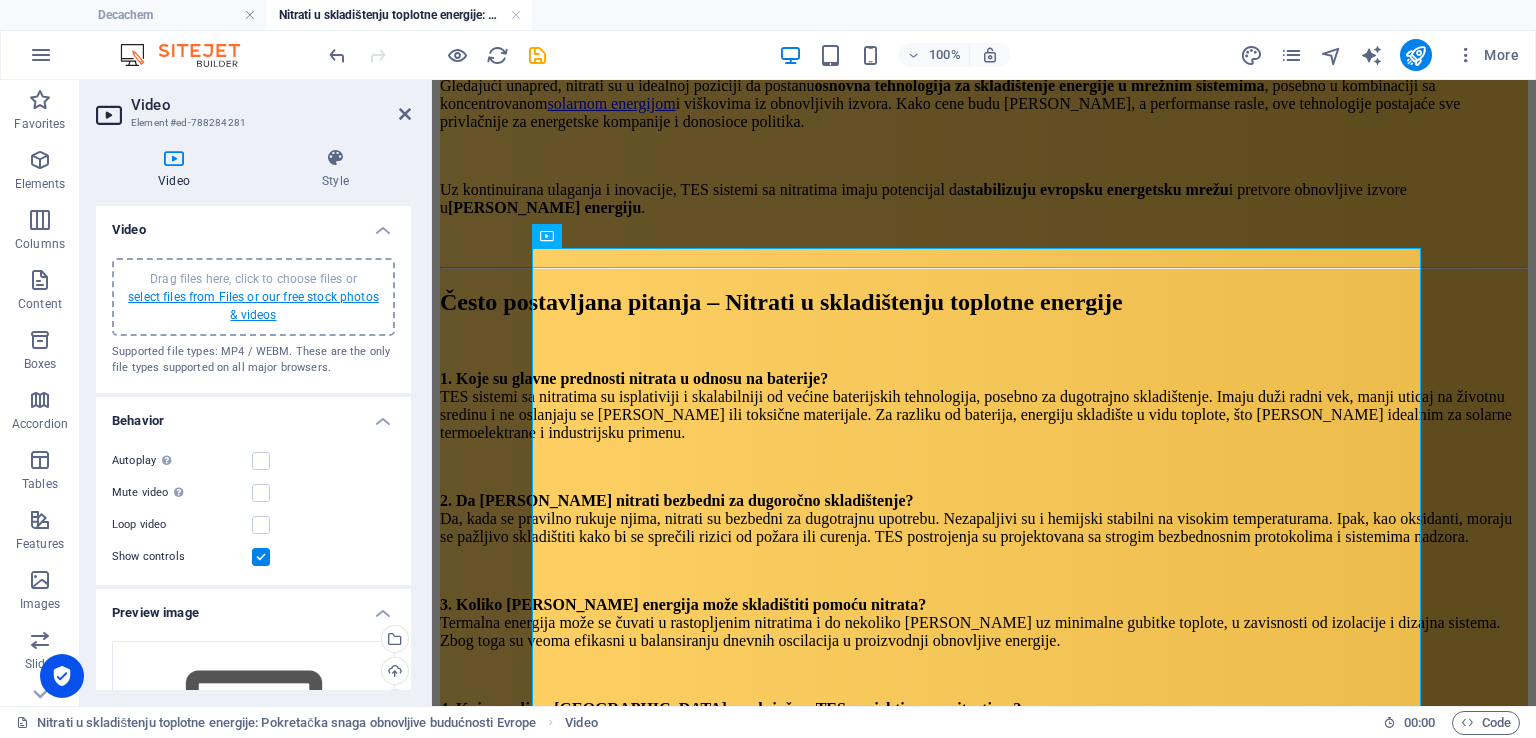 click on "select files from Files or our free stock photos & videos" at bounding box center [253, 306] 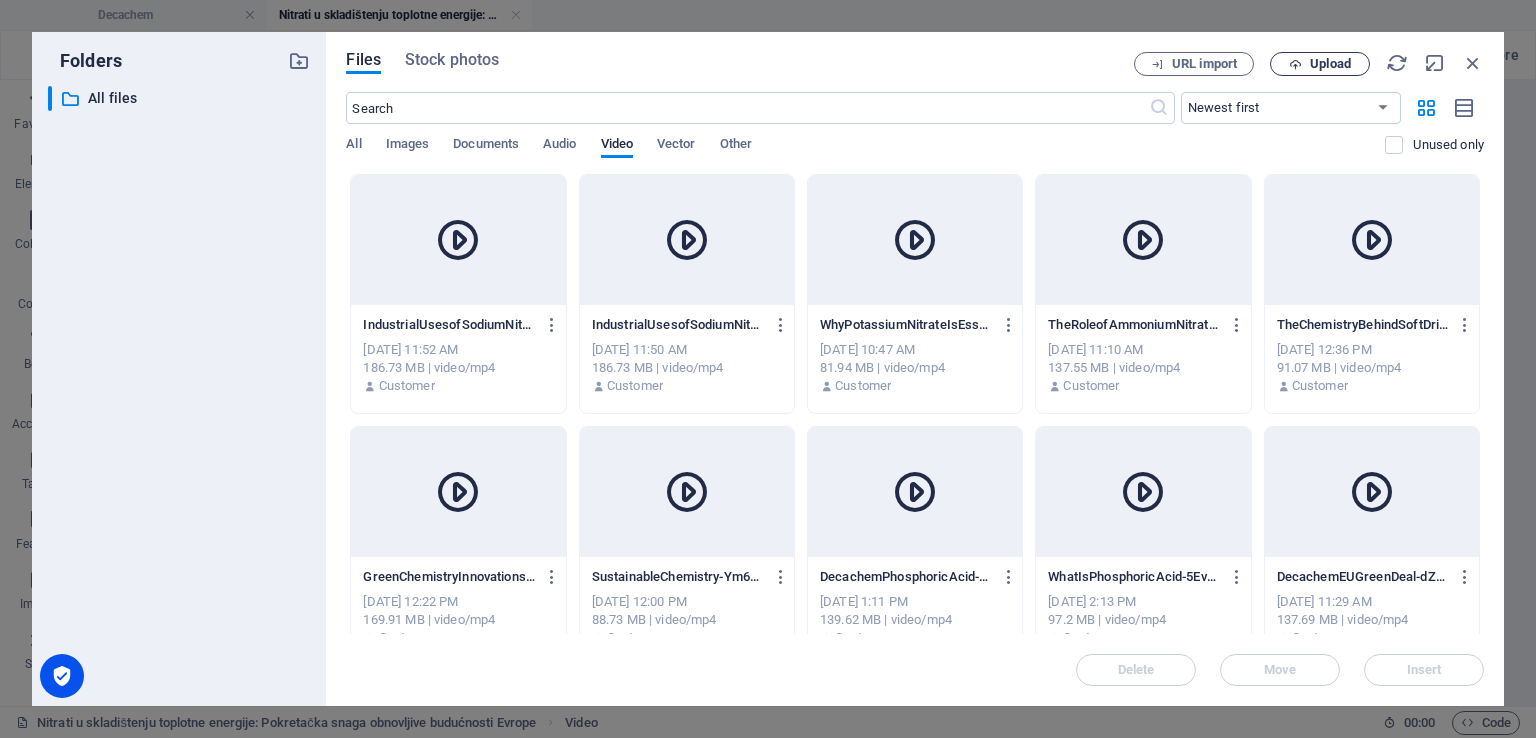 click on "Upload" at bounding box center [1330, 64] 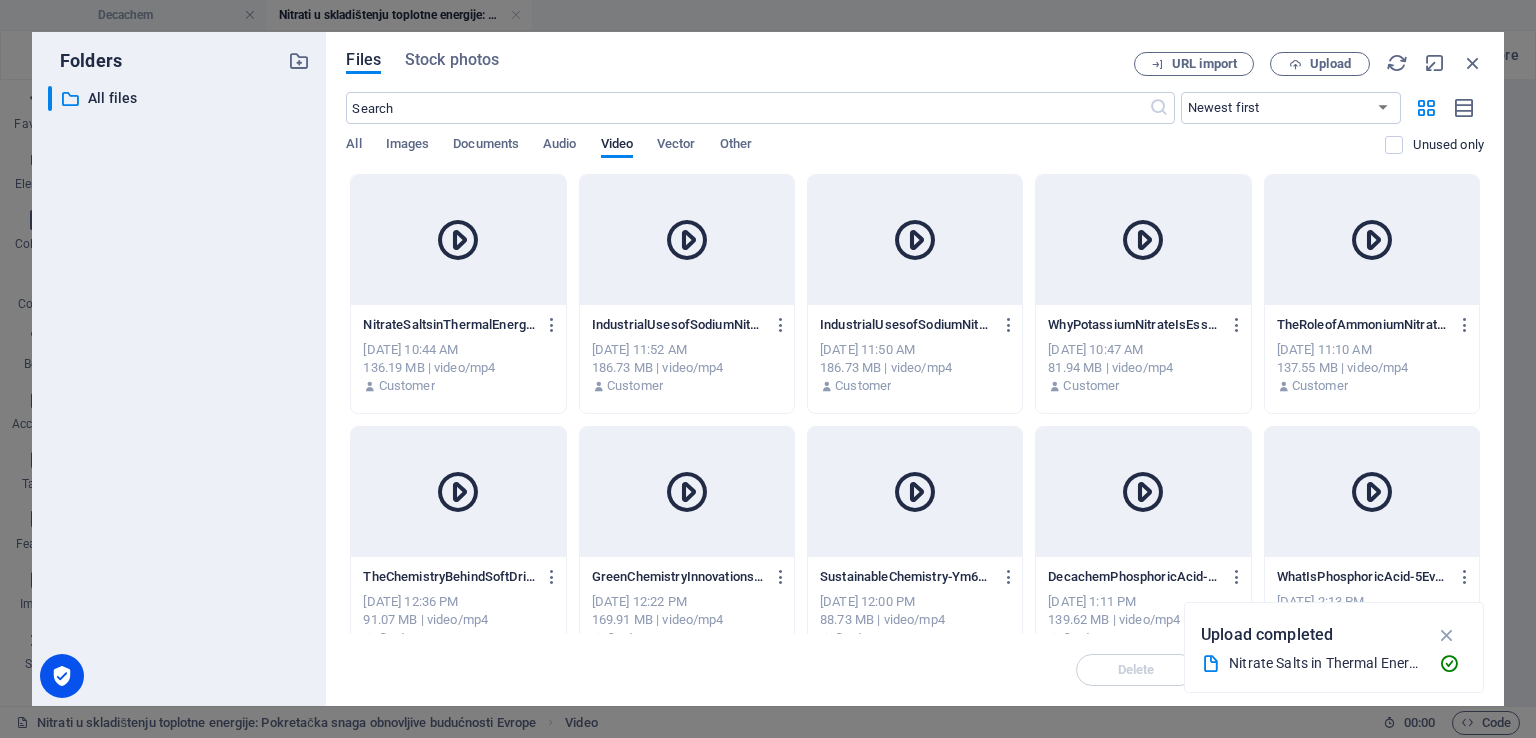 click at bounding box center (458, 240) 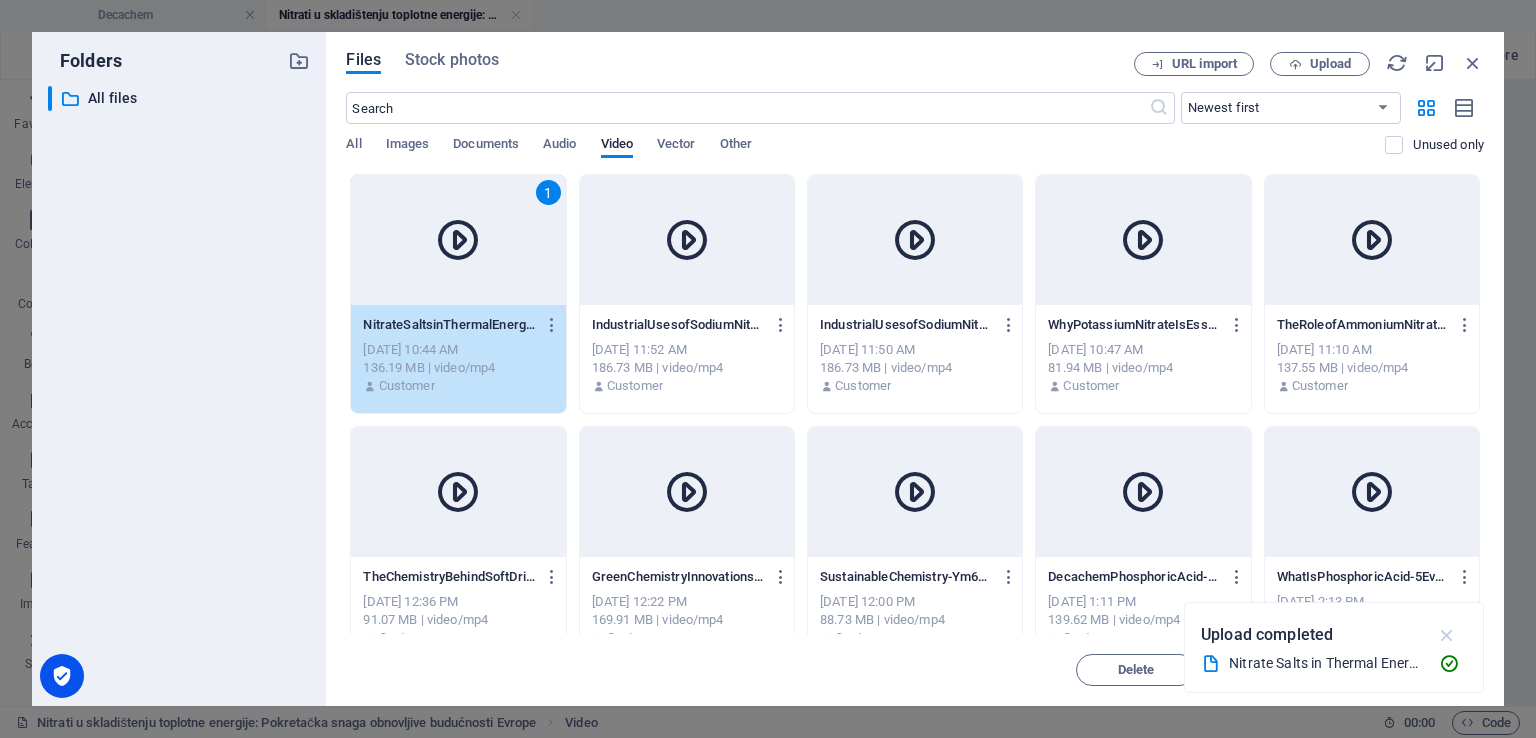 click at bounding box center [1447, 635] 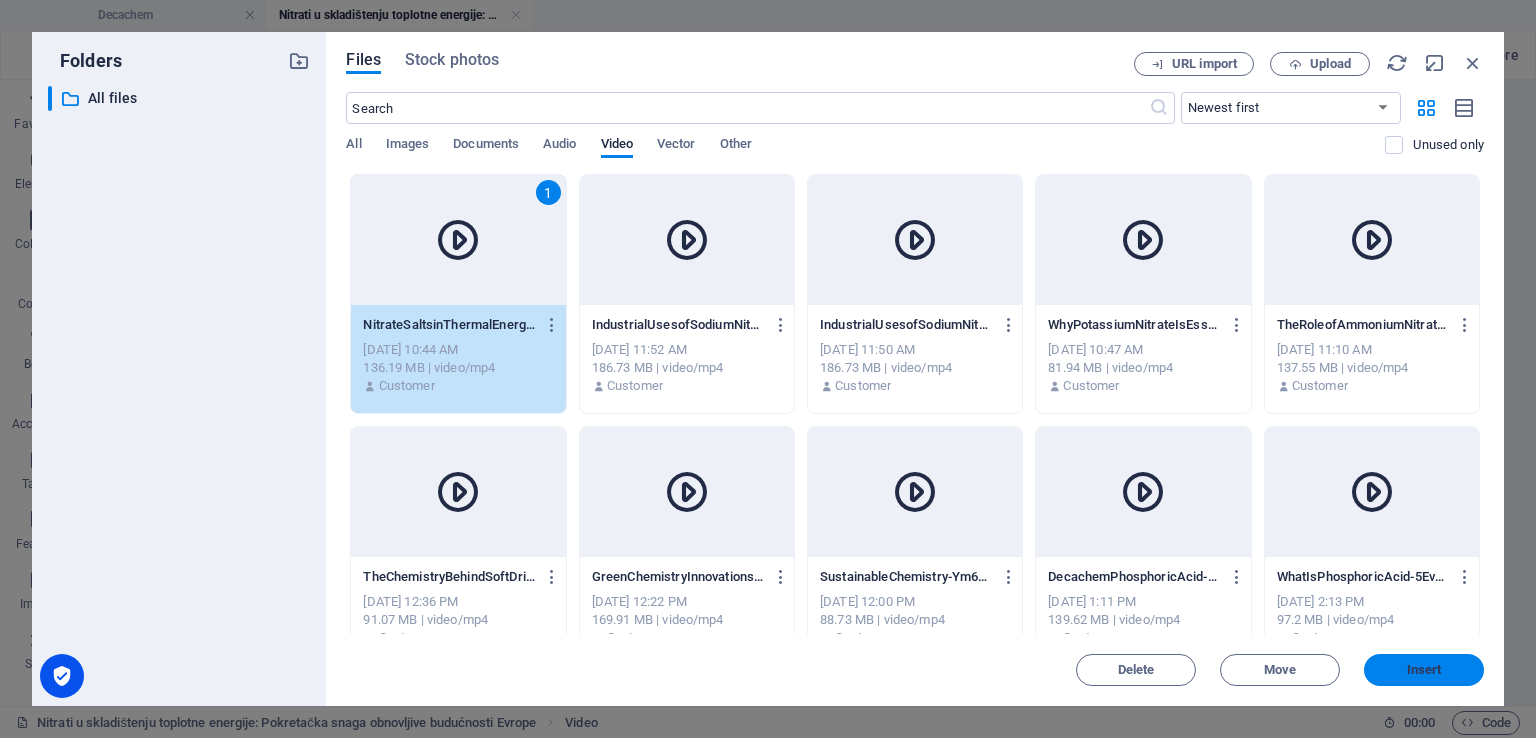 click on "Insert" at bounding box center (1424, 670) 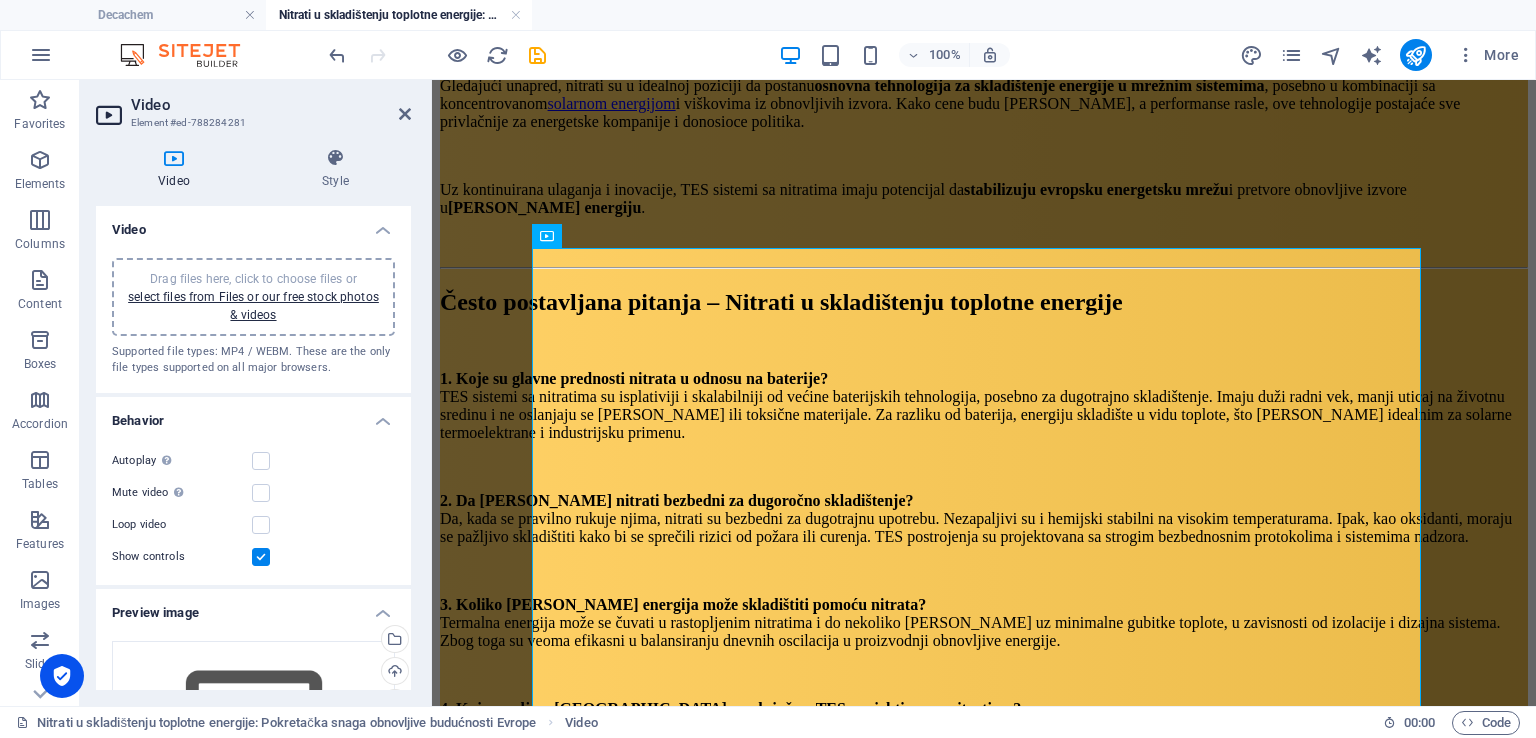 click on "Video Element #ed-788284281 Video Style Video Drag files here, click to choose files or select files from Files or our free stock photos & videos Supported file types: MP4 / WEBM. These are the only file types supported on all major browsers. Behavior Autoplay Autoplay is only available if muted is checked Mute video Autoplay will be available if muted is checked Loop video Show controls Preview image Drag files here, click to choose files or select files from Files or our free stock photos & videos Select files from the file manager, stock photos, or upload file(s) Upload Upload an image that will serve as a preview. Only shows if autoplay is off Alignment Left aligned Centered Right aligned Size Width 100 auto px % Height auto px Text Alternative text The alternative text is used by devices that cannot display videos and should be added to every video to improve website accessibility. Paragraph Format Normal Heading 1 Heading 2 Heading 3 Heading 4 Heading 5 Heading 6 Code Font Family Arial [US_STATE] Impact 8" at bounding box center (256, 393) 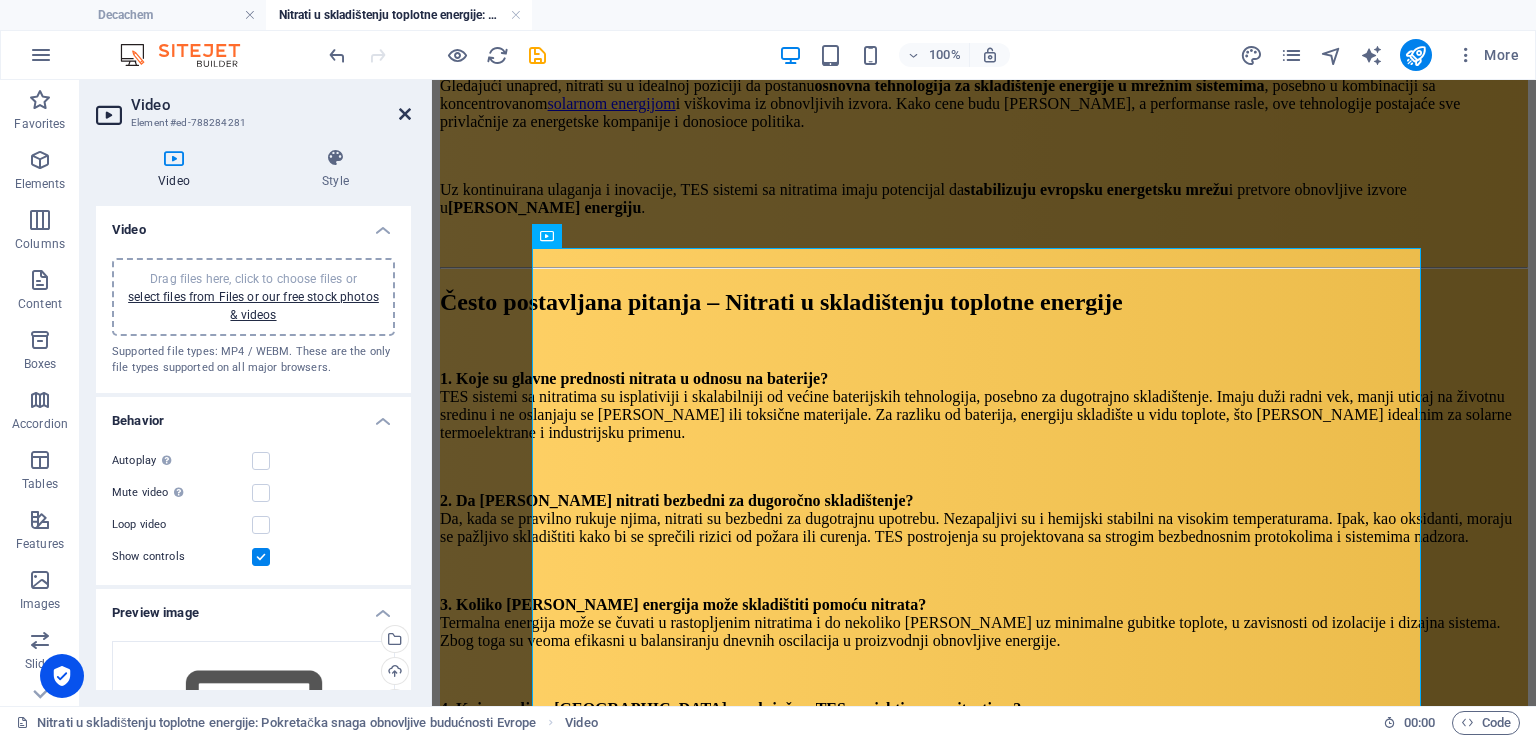 click at bounding box center [405, 114] 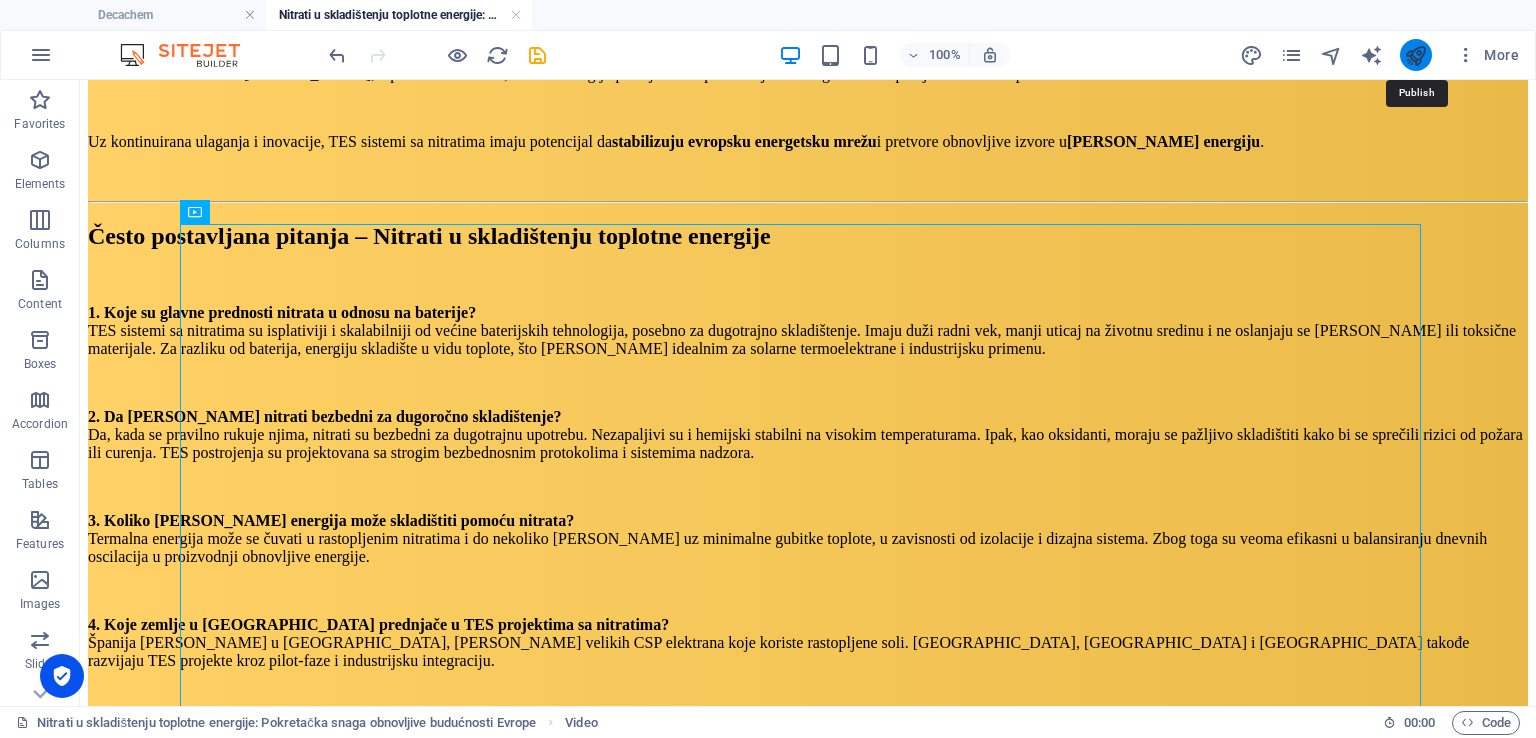 click at bounding box center [1415, 55] 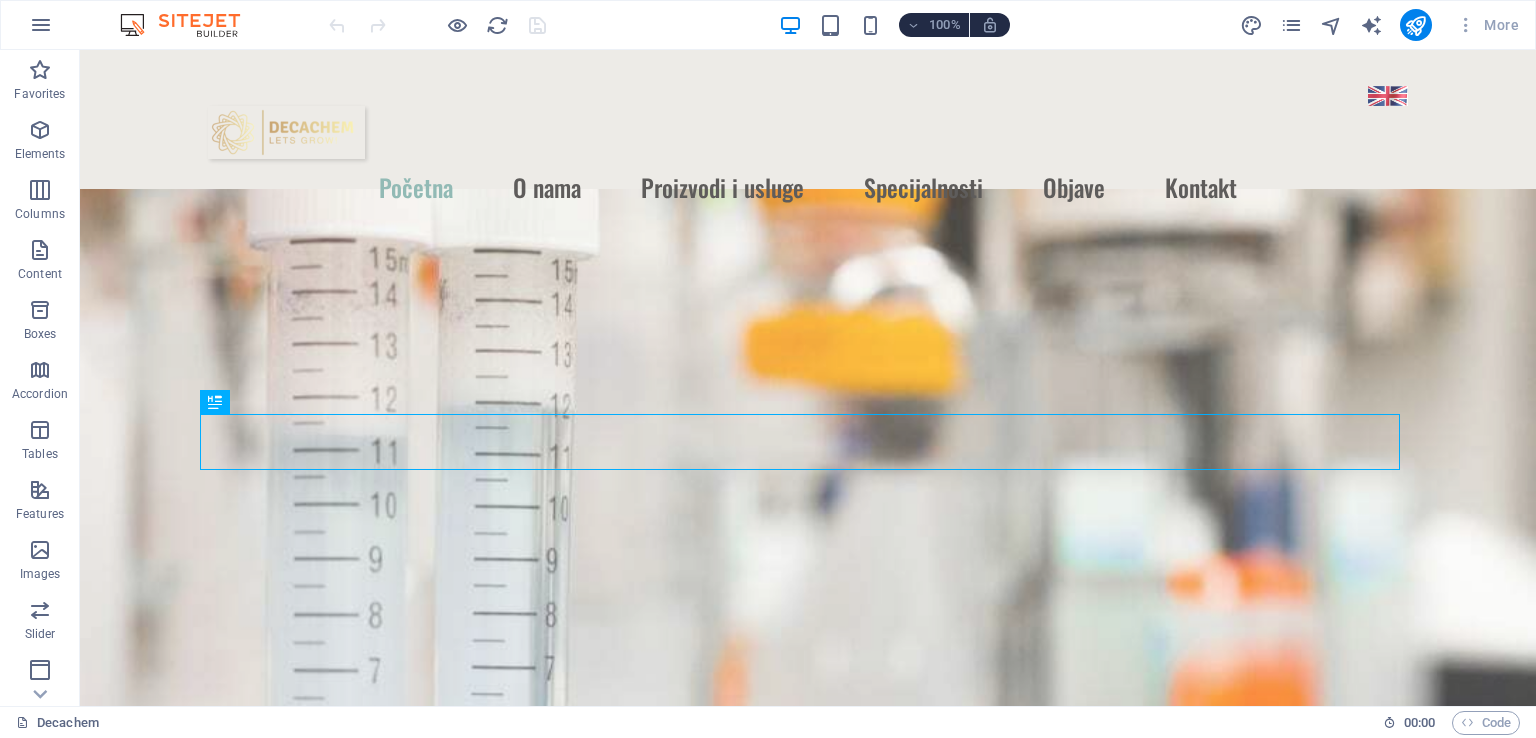 scroll, scrollTop: 0, scrollLeft: 0, axis: both 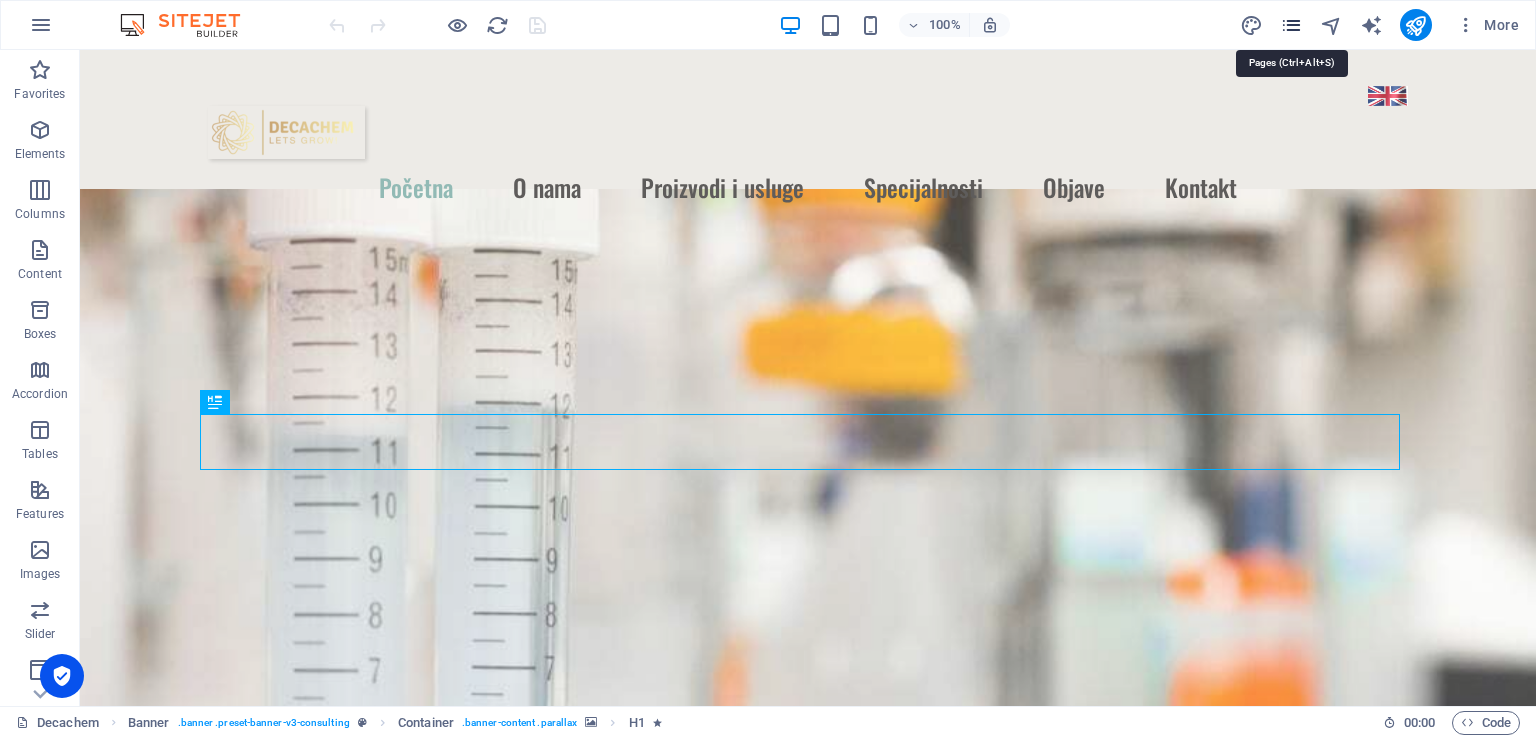 click at bounding box center [1291, 25] 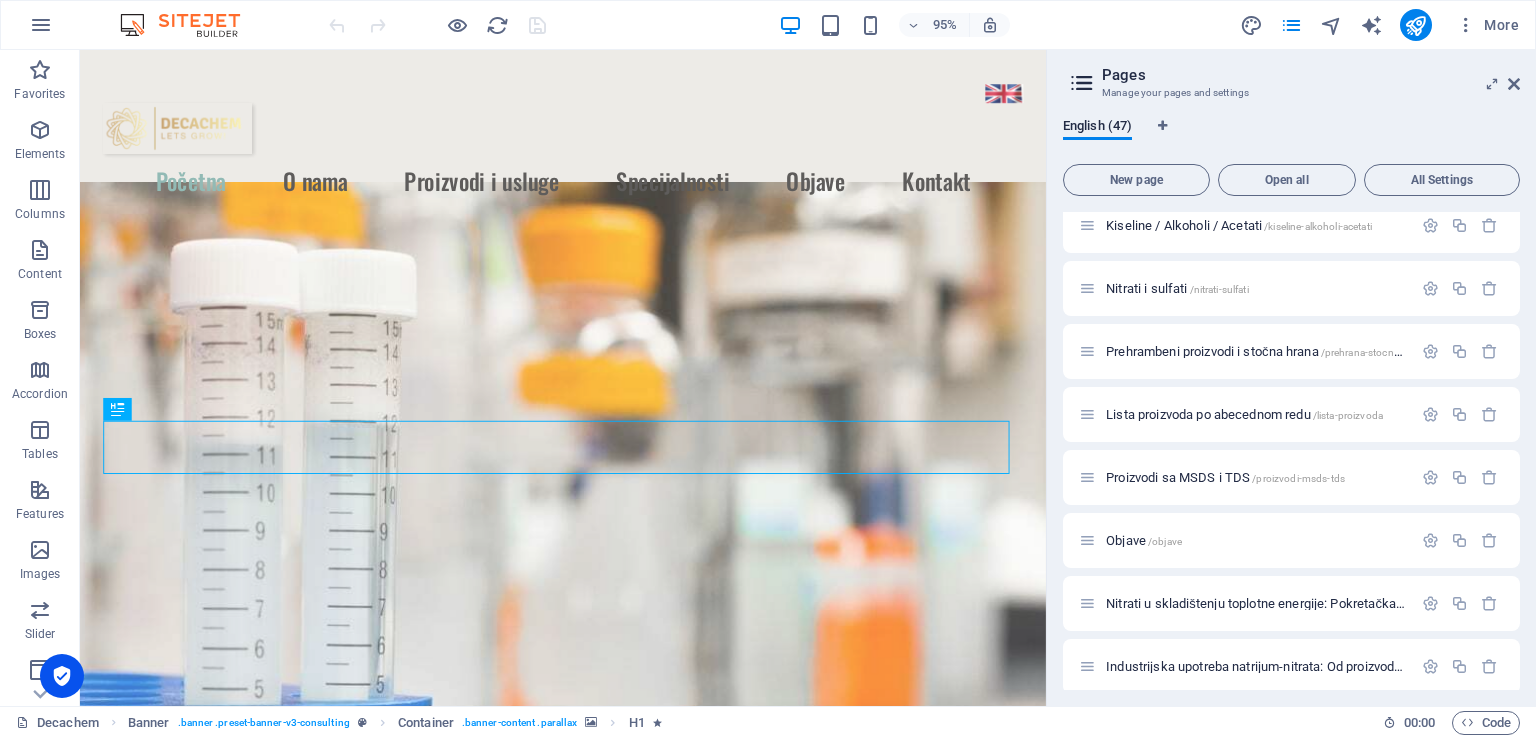 scroll, scrollTop: 654, scrollLeft: 0, axis: vertical 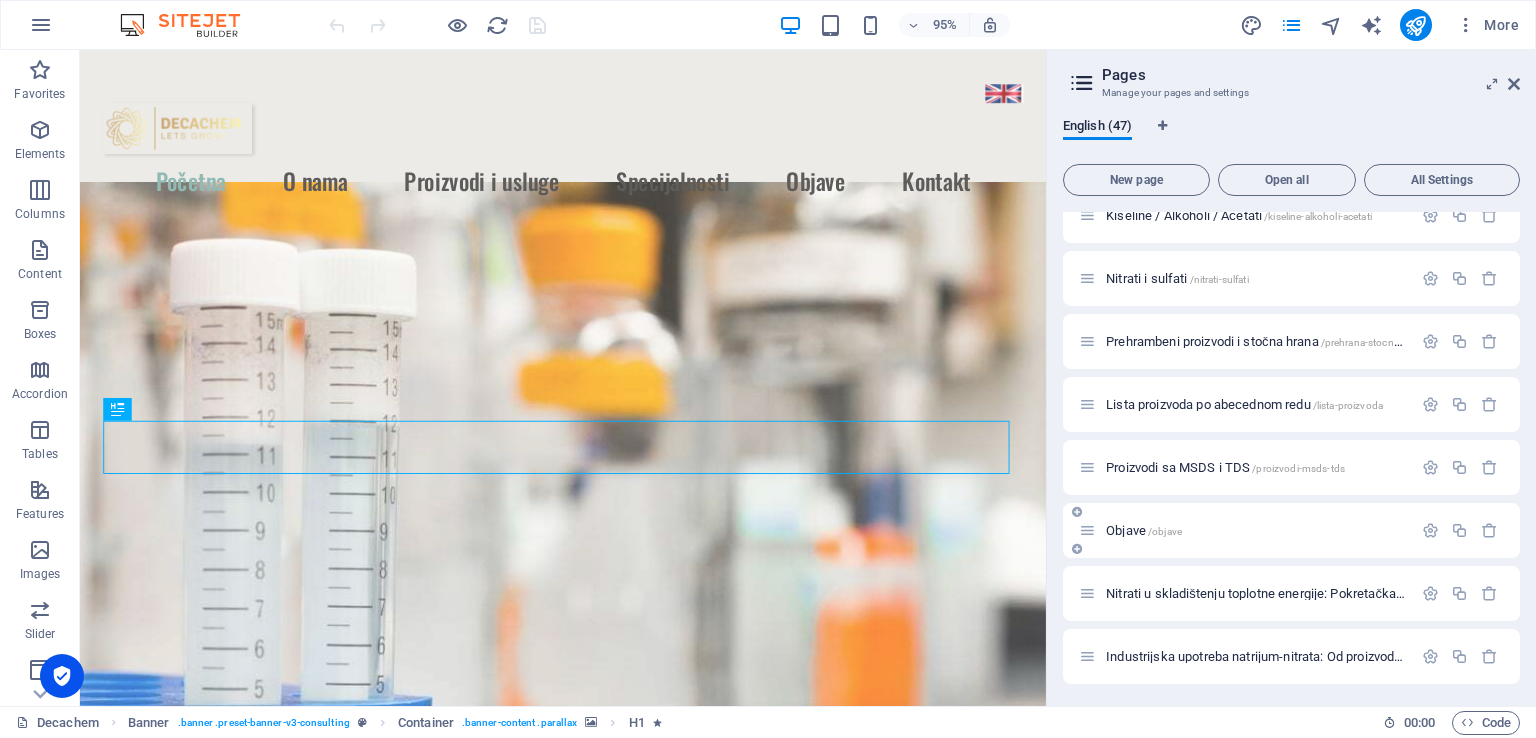 click on "/objave" at bounding box center (1165, 531) 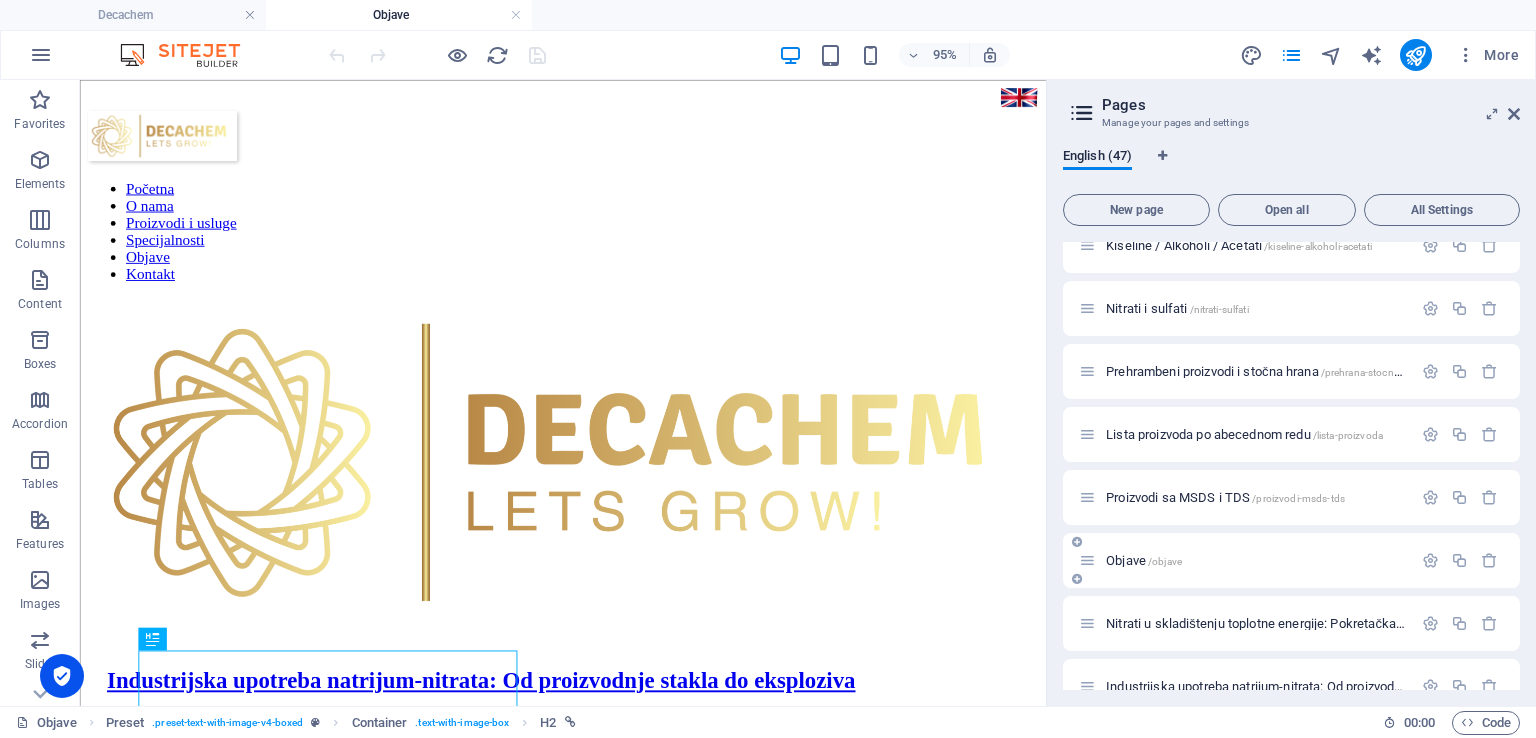 scroll, scrollTop: 0, scrollLeft: 0, axis: both 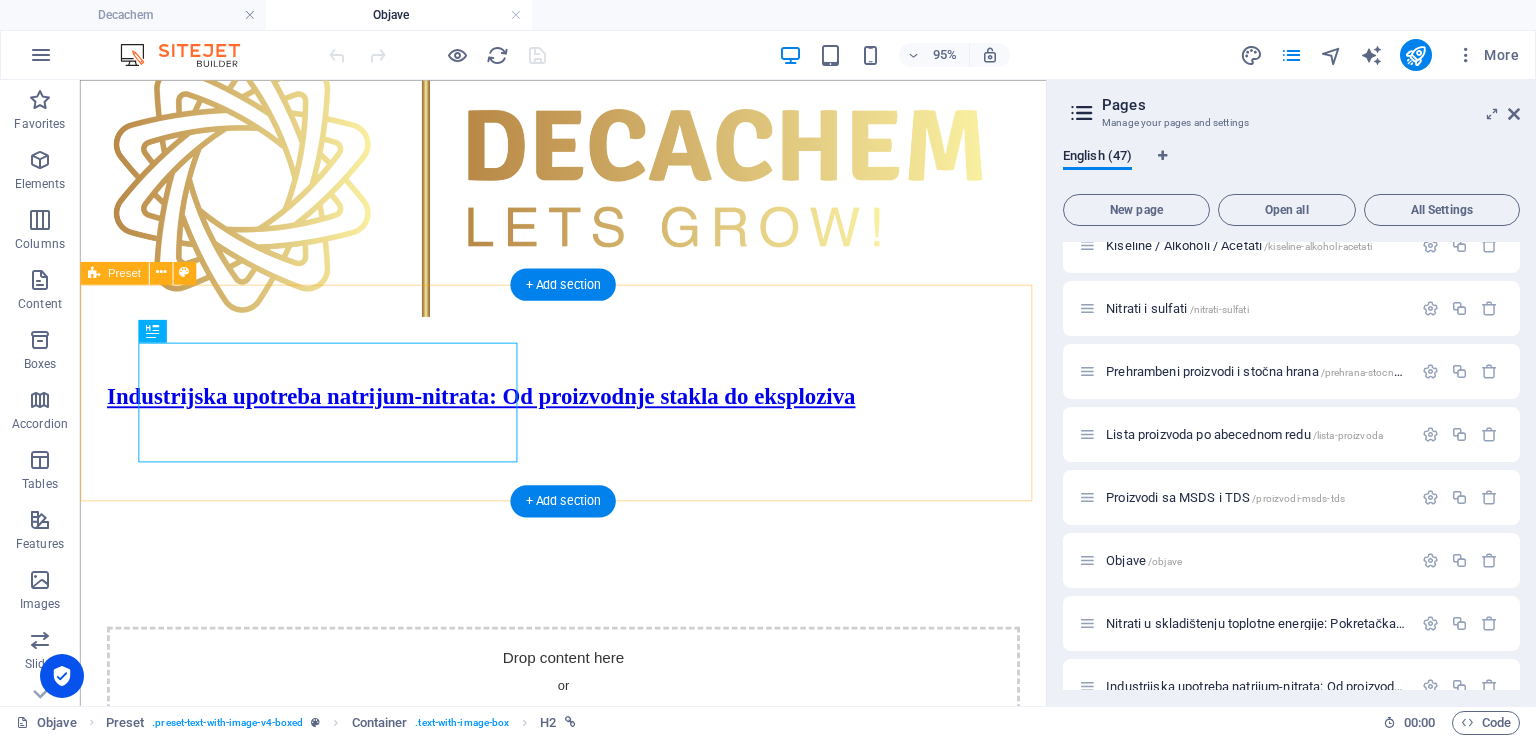 click on "Industrijska upotreba natrijum-nitrata: Od proizvodnje stakla do eksploziva Drop content here or  Add elements  Paste clipboard" at bounding box center [588, 578] 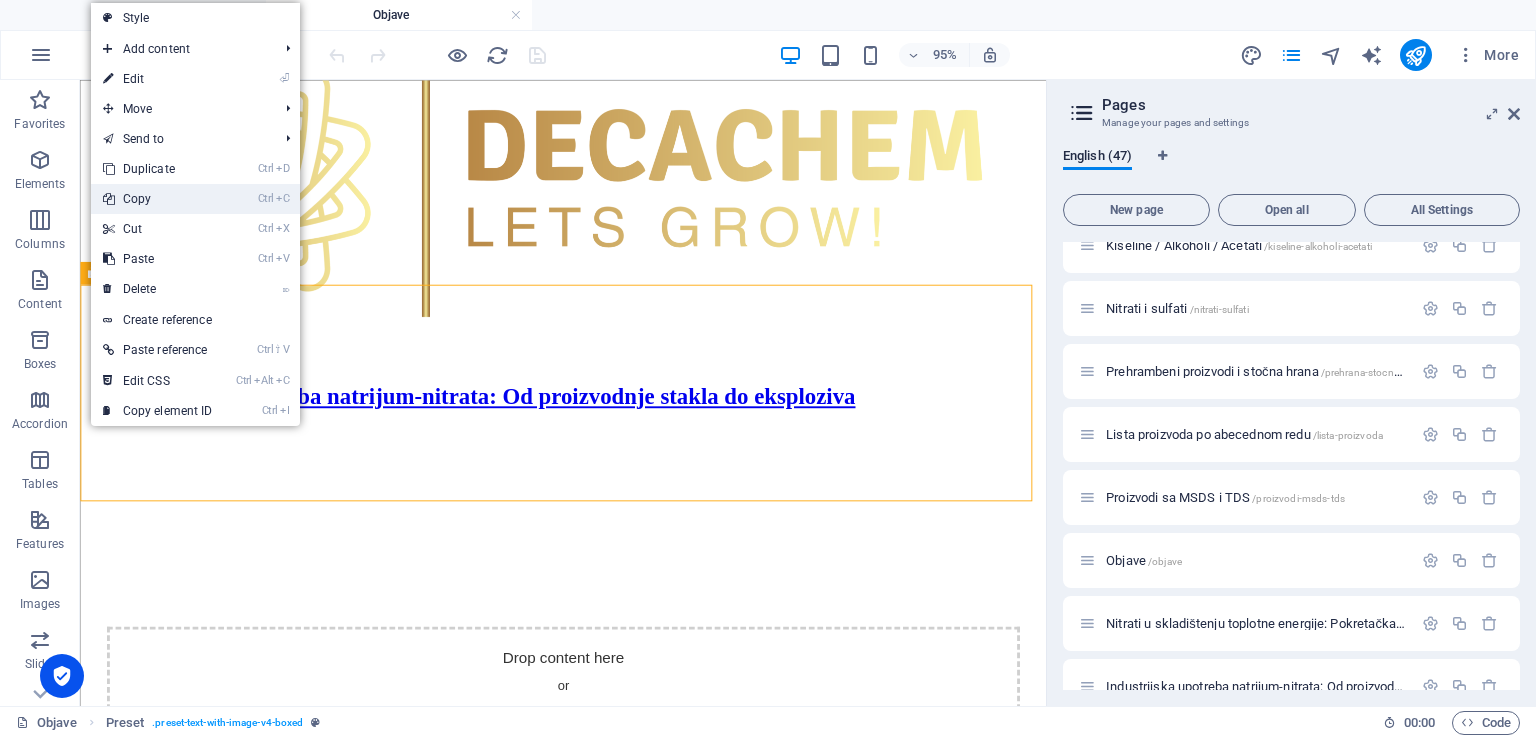 click on "Ctrl C  Copy" at bounding box center [158, 199] 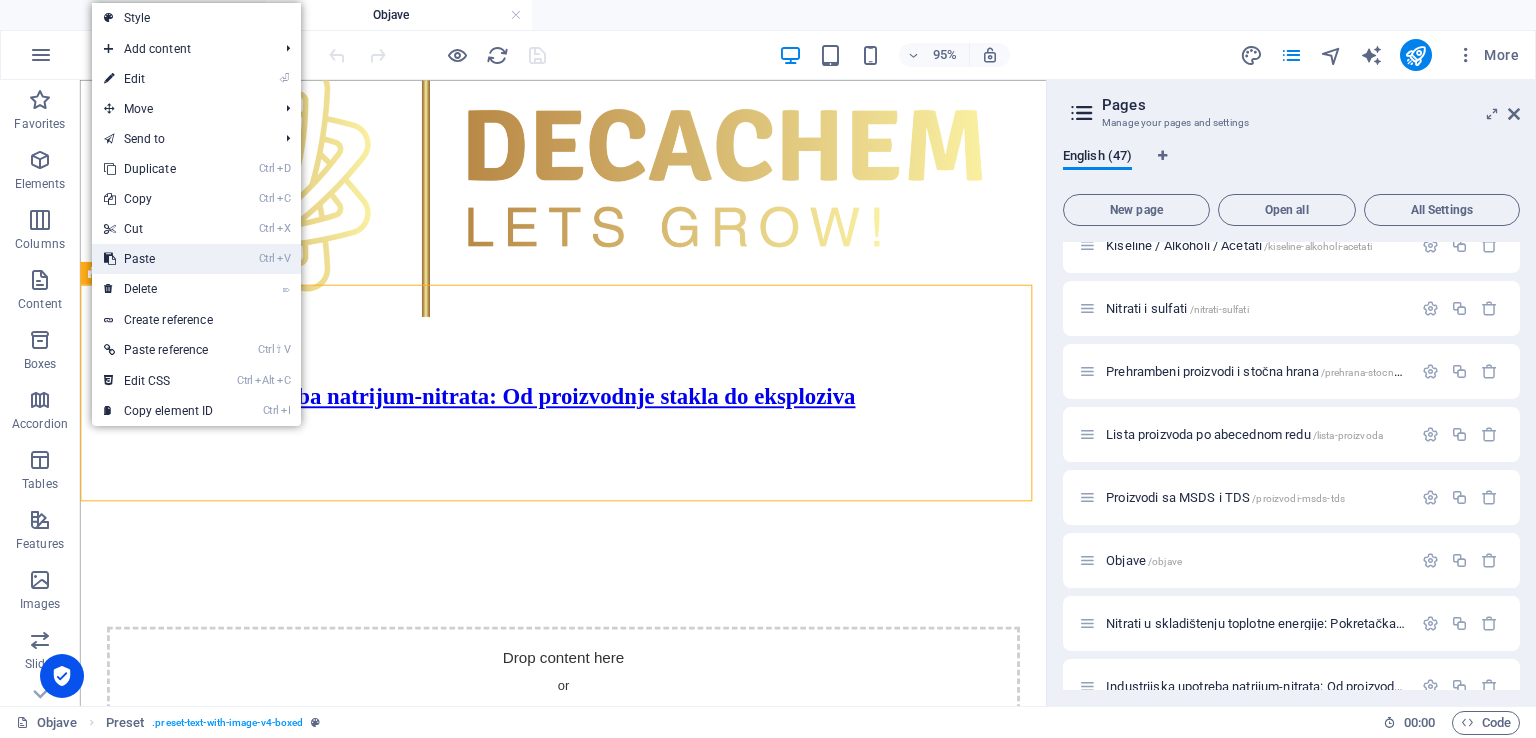 click on "Ctrl V  Paste" at bounding box center (159, 259) 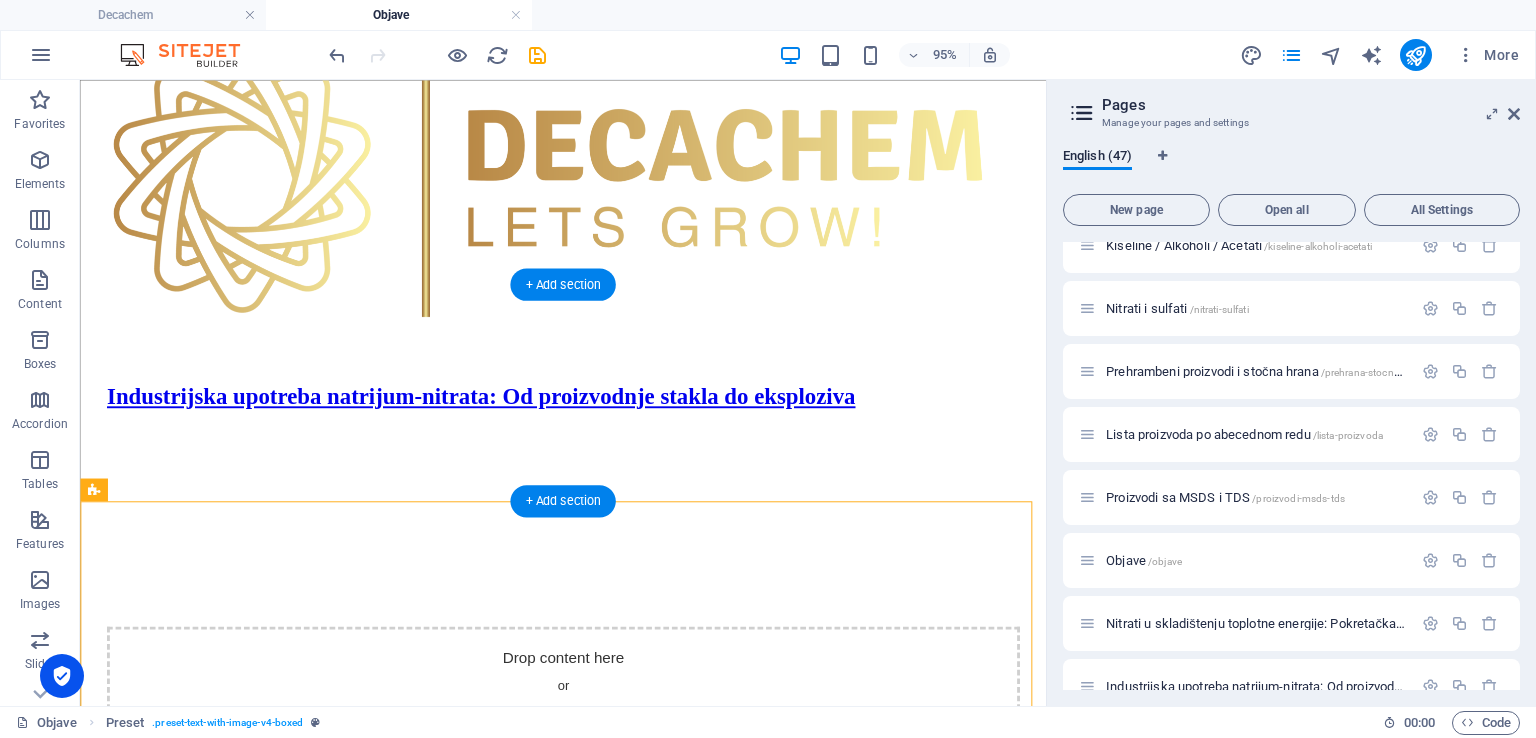 click at bounding box center (588, 447) 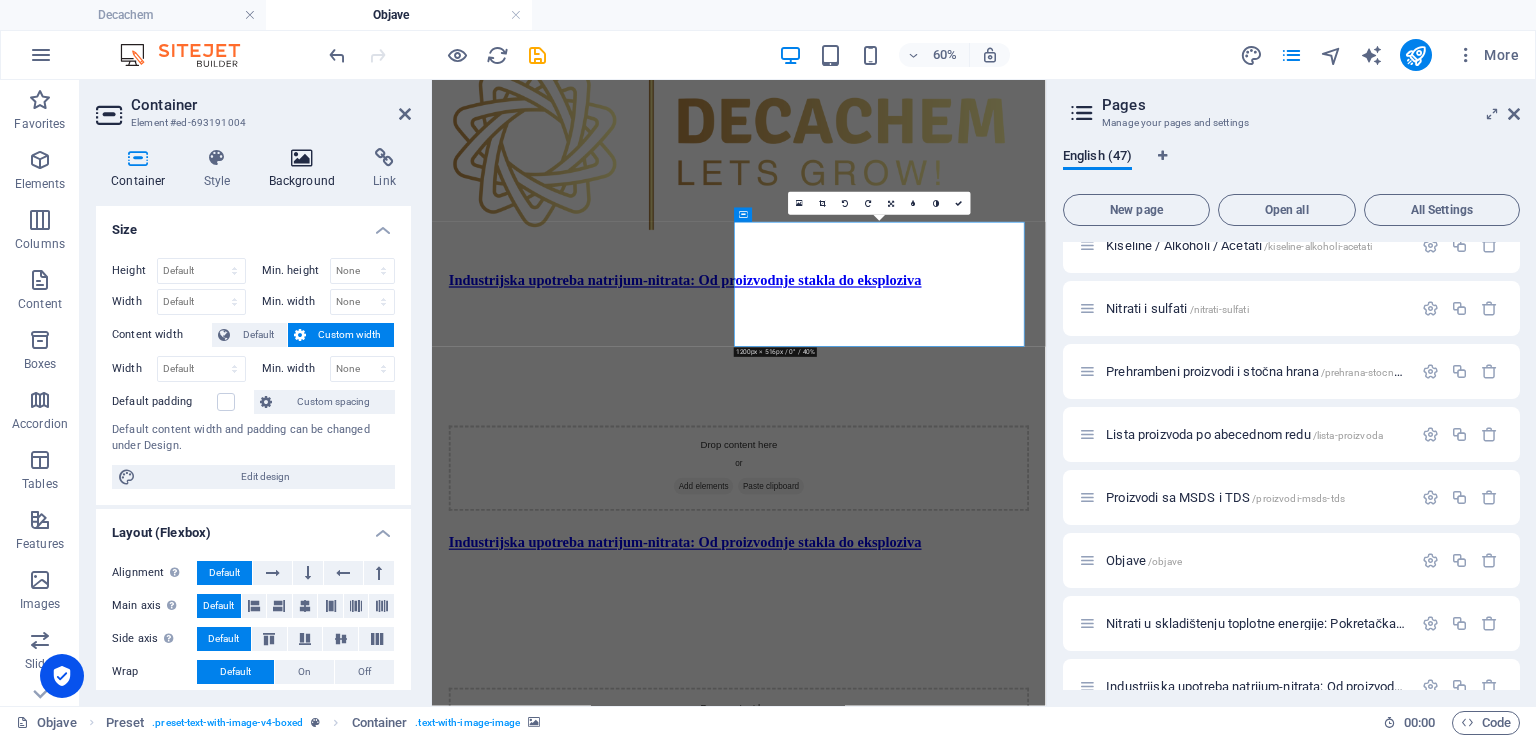 click on "Background" at bounding box center (306, 169) 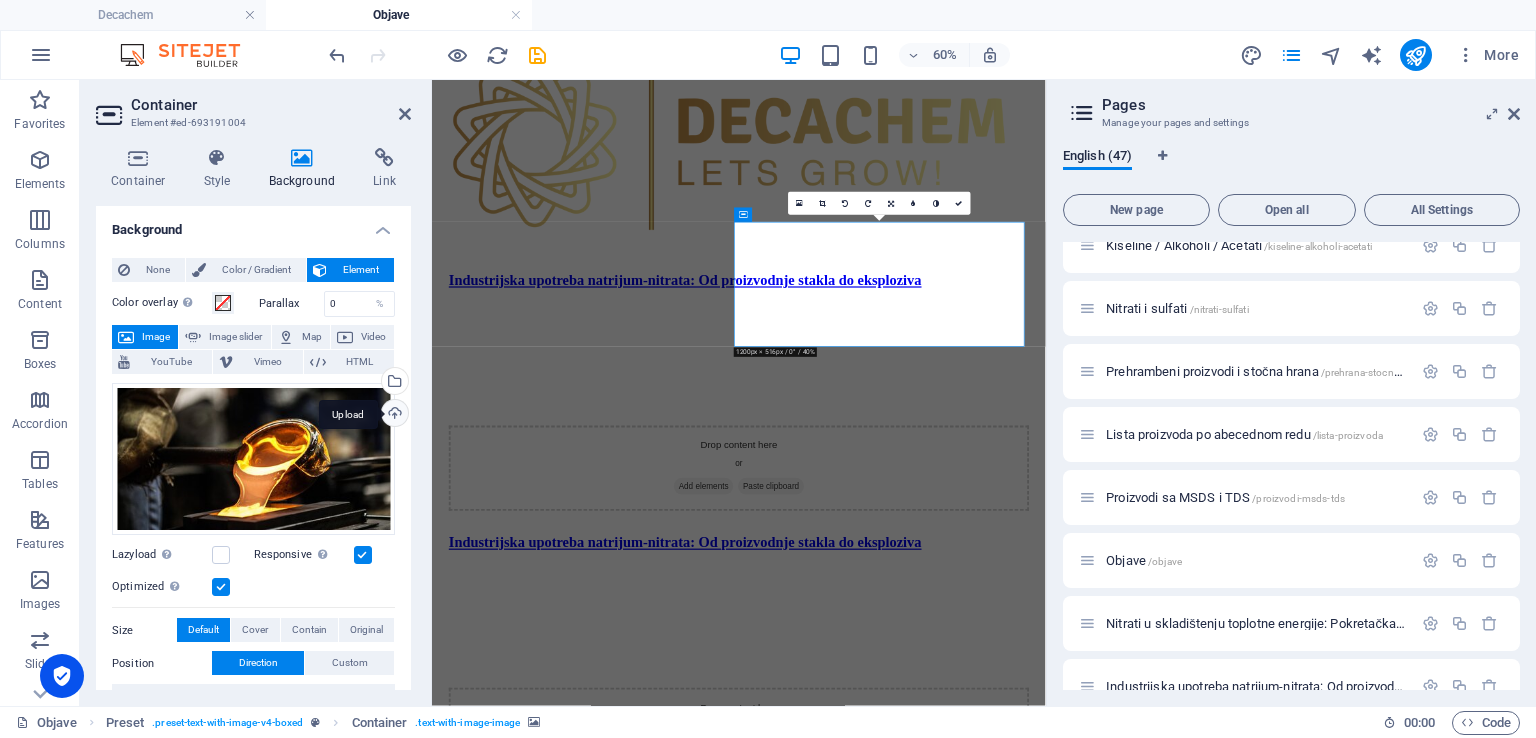 click on "Upload" at bounding box center (393, 415) 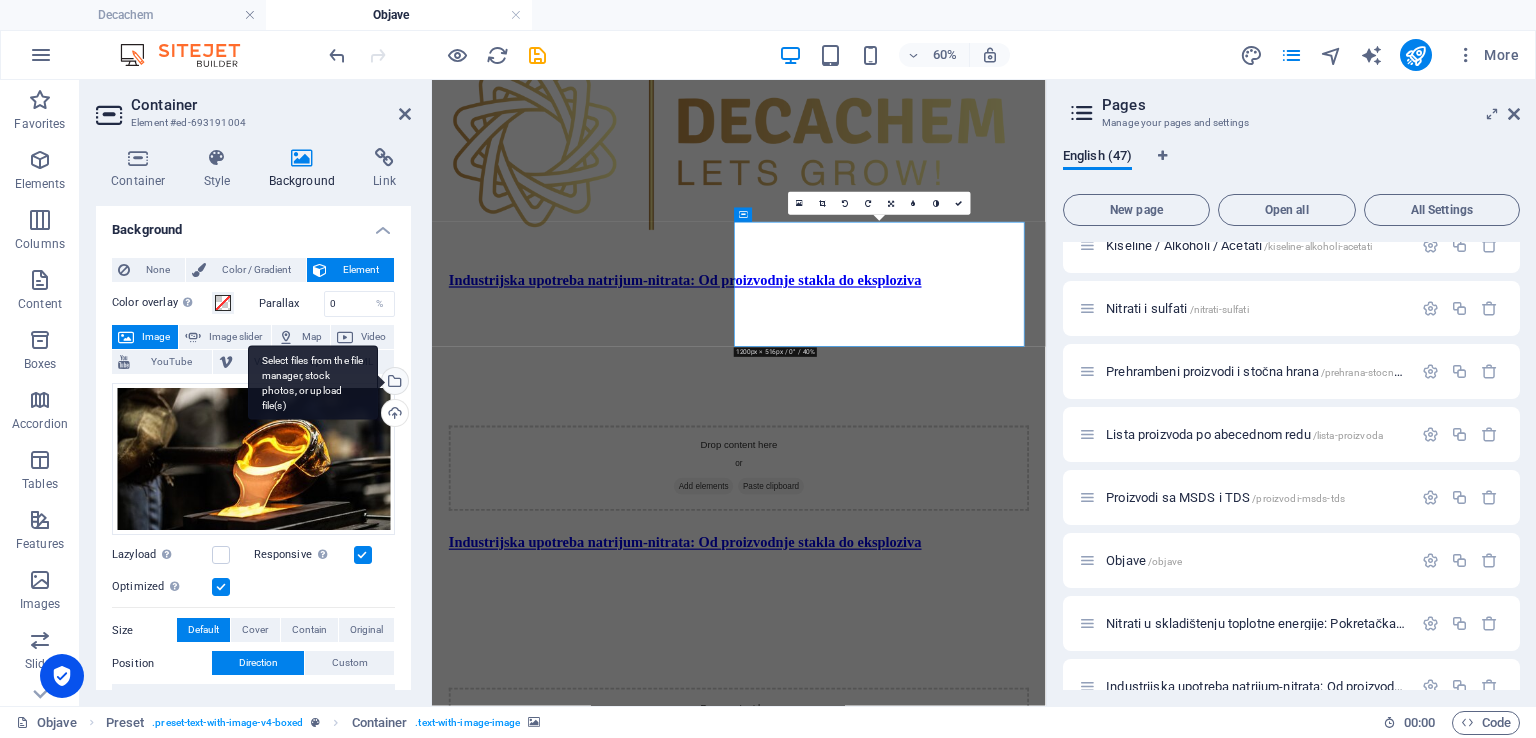 click on "Select files from the file manager, stock photos, or upload file(s)" at bounding box center (393, 383) 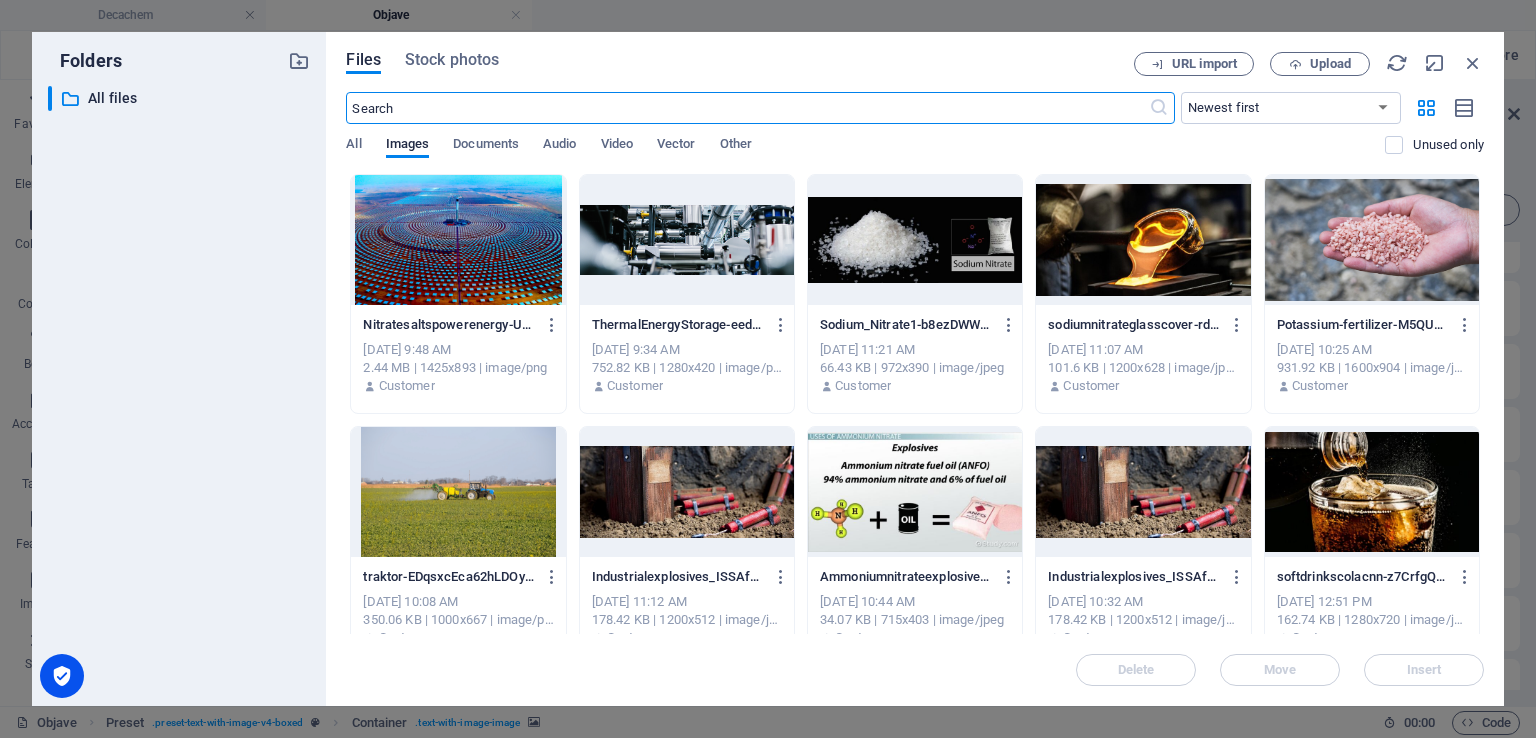 click at bounding box center (687, 240) 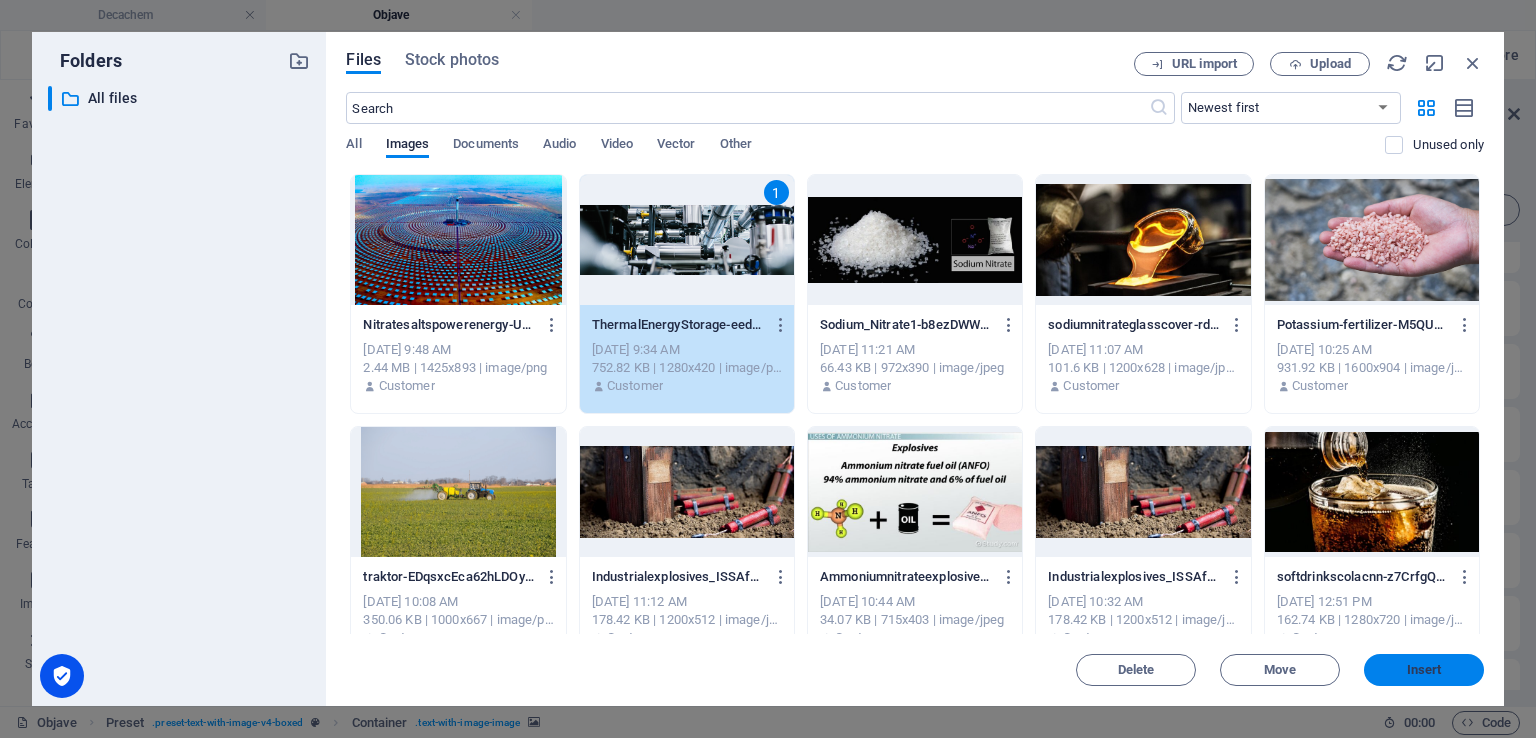 click on "Insert" at bounding box center [1424, 670] 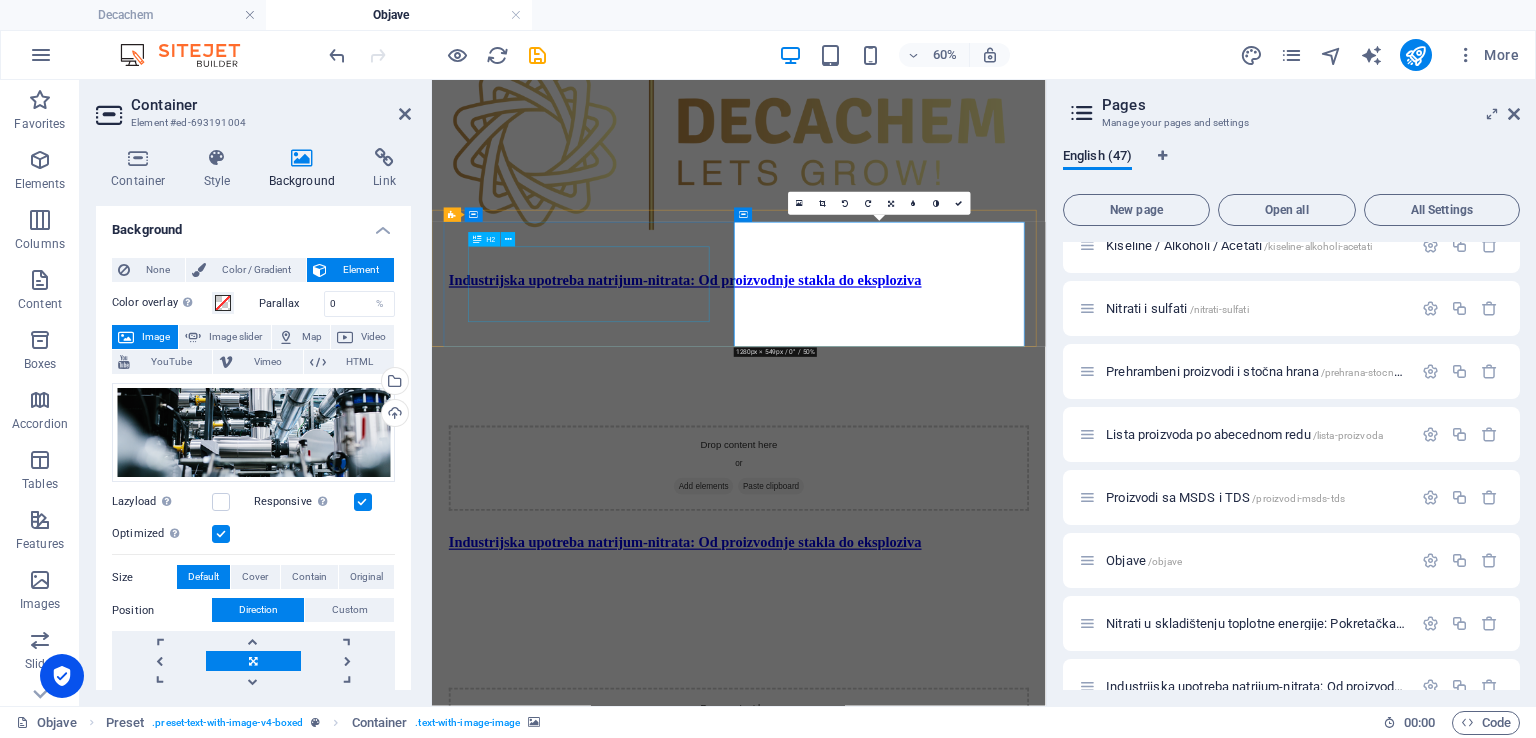click on "Industrijska upotreba natrijum-nitrata: Od proizvodnje stakla do eksploziva" at bounding box center (943, 415) 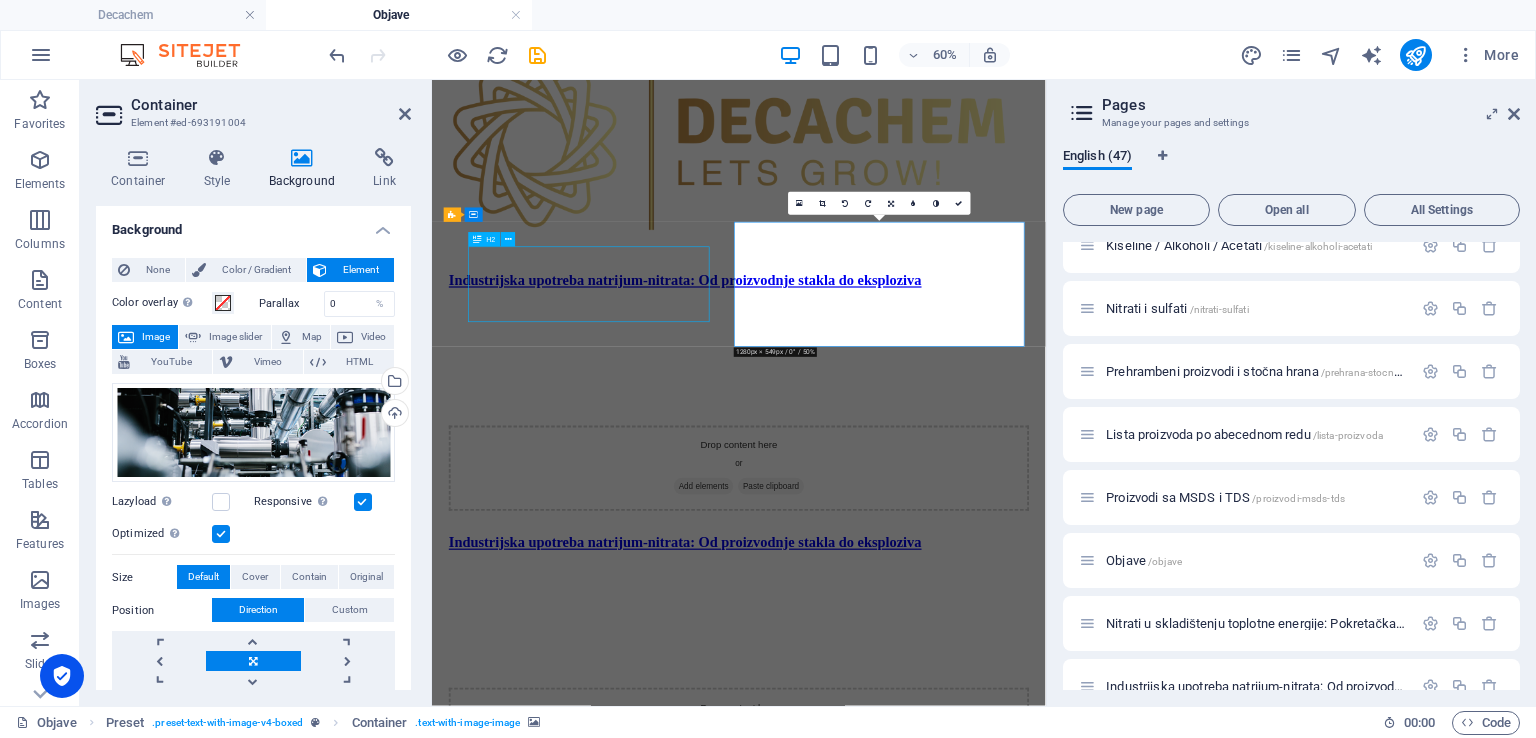 click on "Industrijska upotreba natrijum-nitrata: Od proizvodnje stakla do eksploziva" at bounding box center [943, 415] 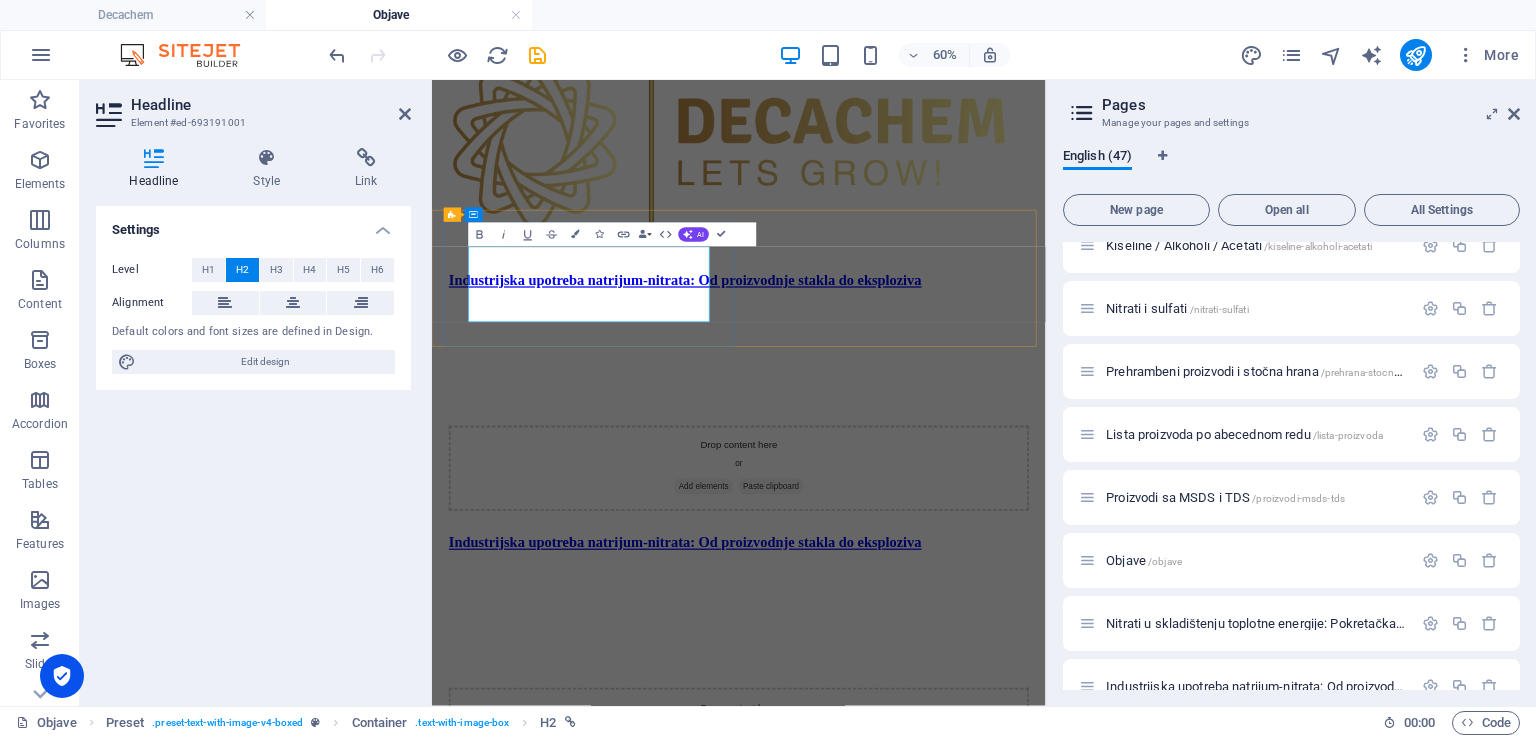 click on "Industrijska upotreba natrijum-nitrata: Od proizvodnje stakla do eksploziva" at bounding box center [943, 415] 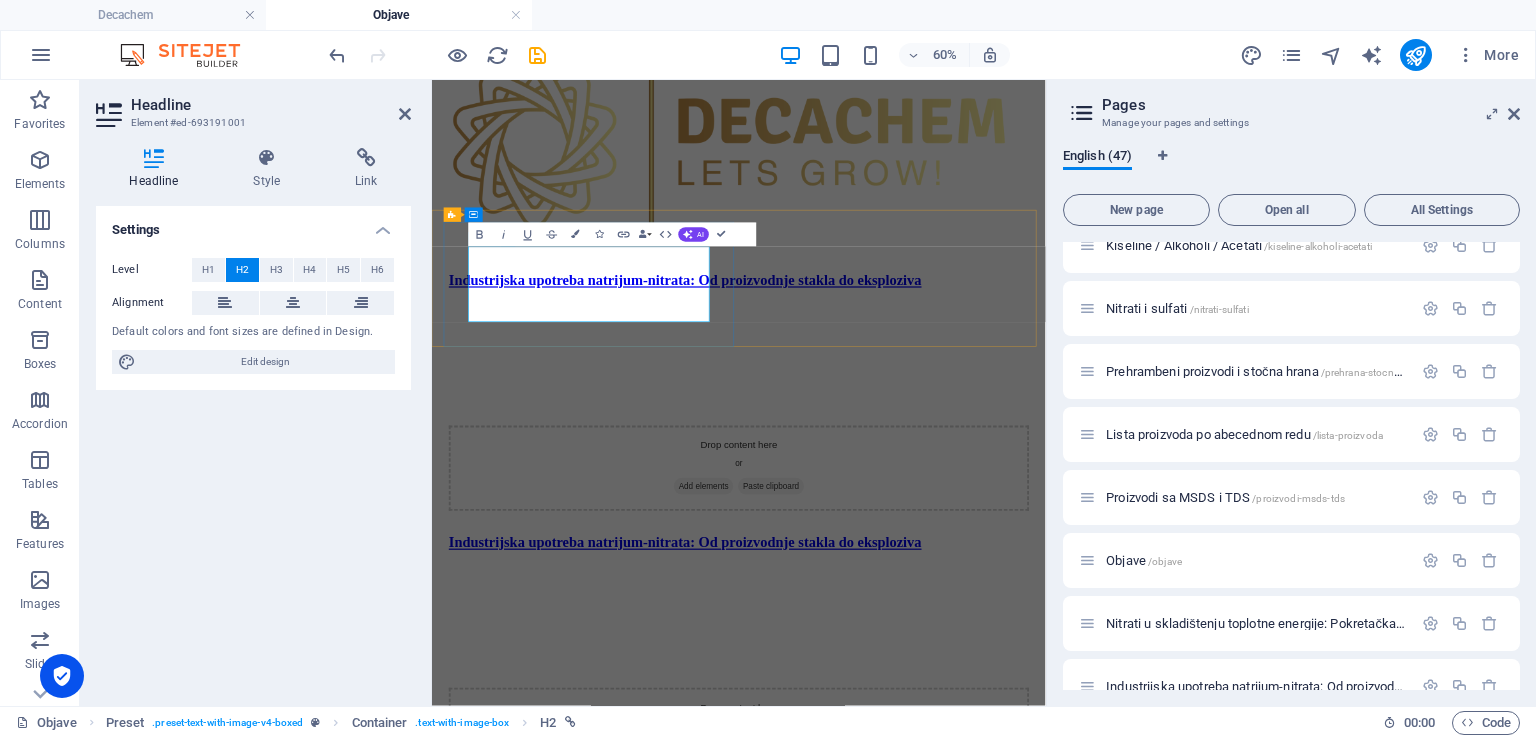 click on "Industrijska upotreba natrijum-nitrata: Od proizvodnje stakla do eksploziva" at bounding box center (943, 415) 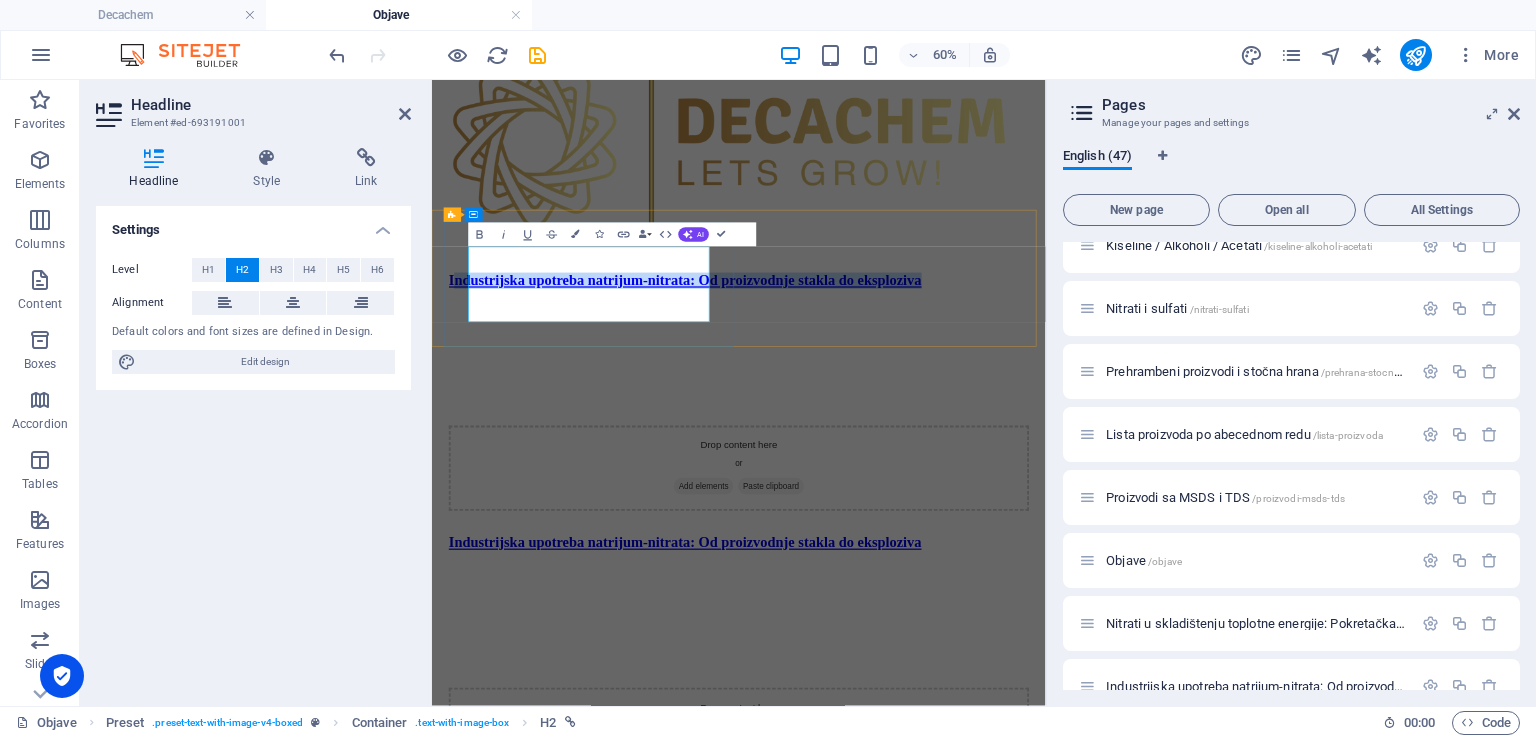 drag, startPoint x: 607, startPoint y: 462, endPoint x: 501, endPoint y: 397, distance: 124.34227 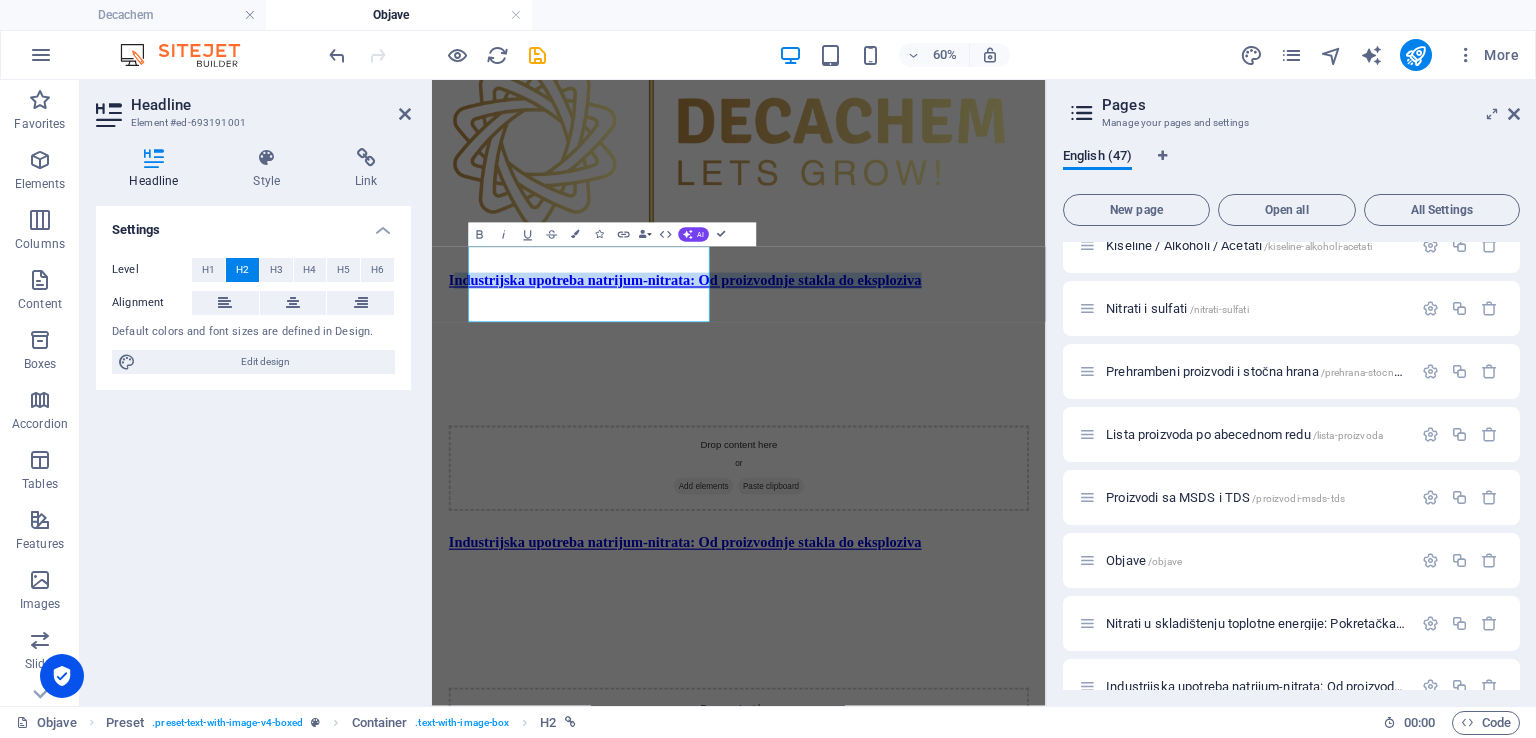 type 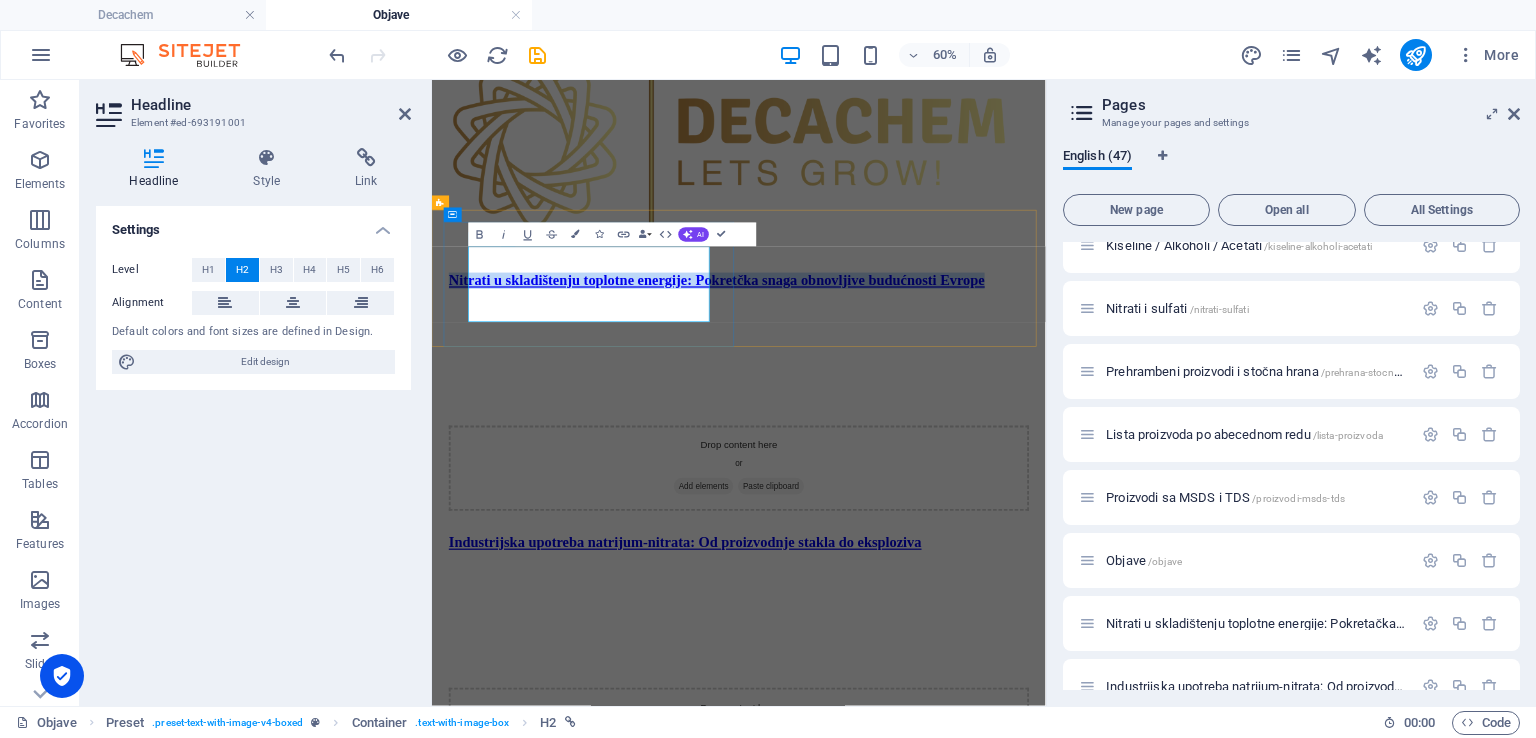 drag, startPoint x: 825, startPoint y: 462, endPoint x: 495, endPoint y: 385, distance: 338.8643 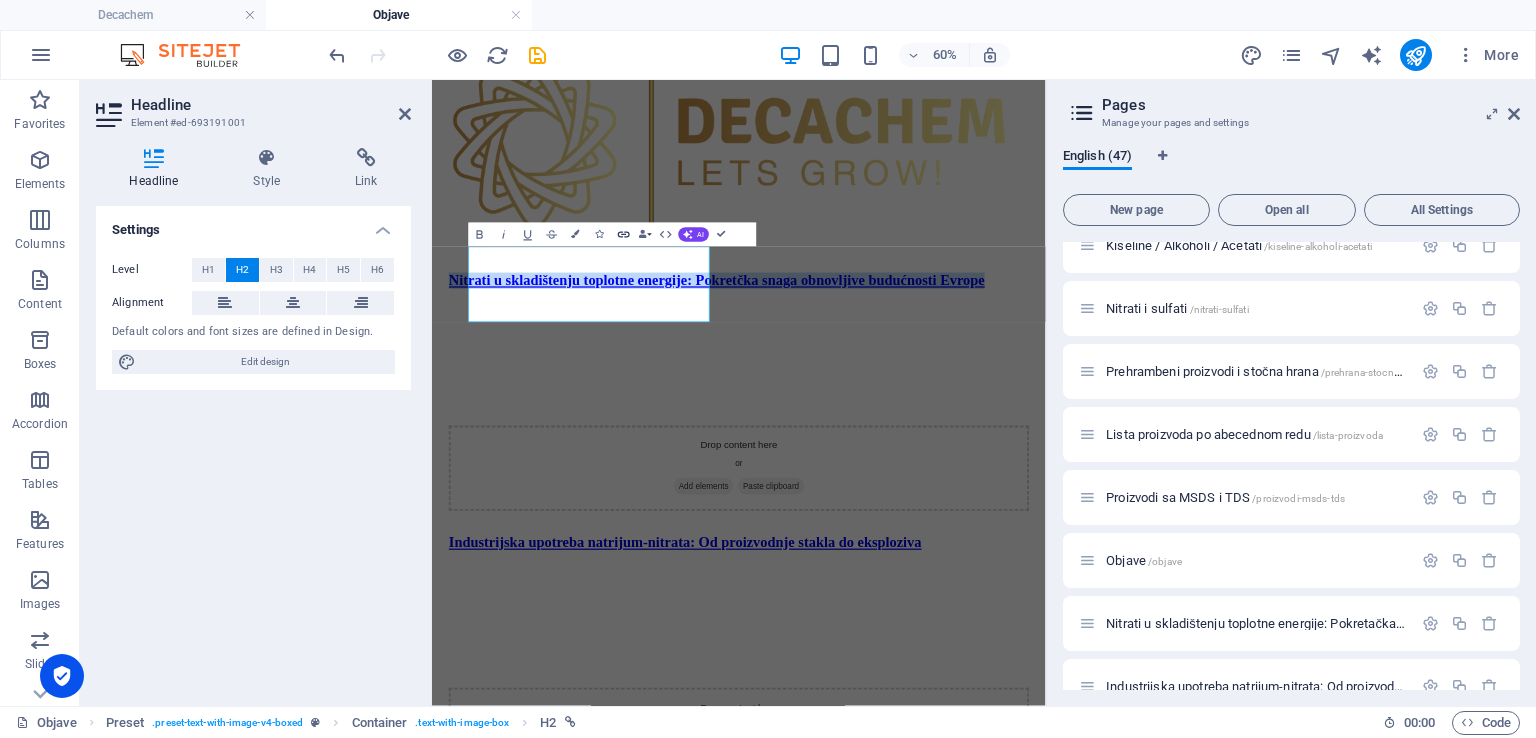click 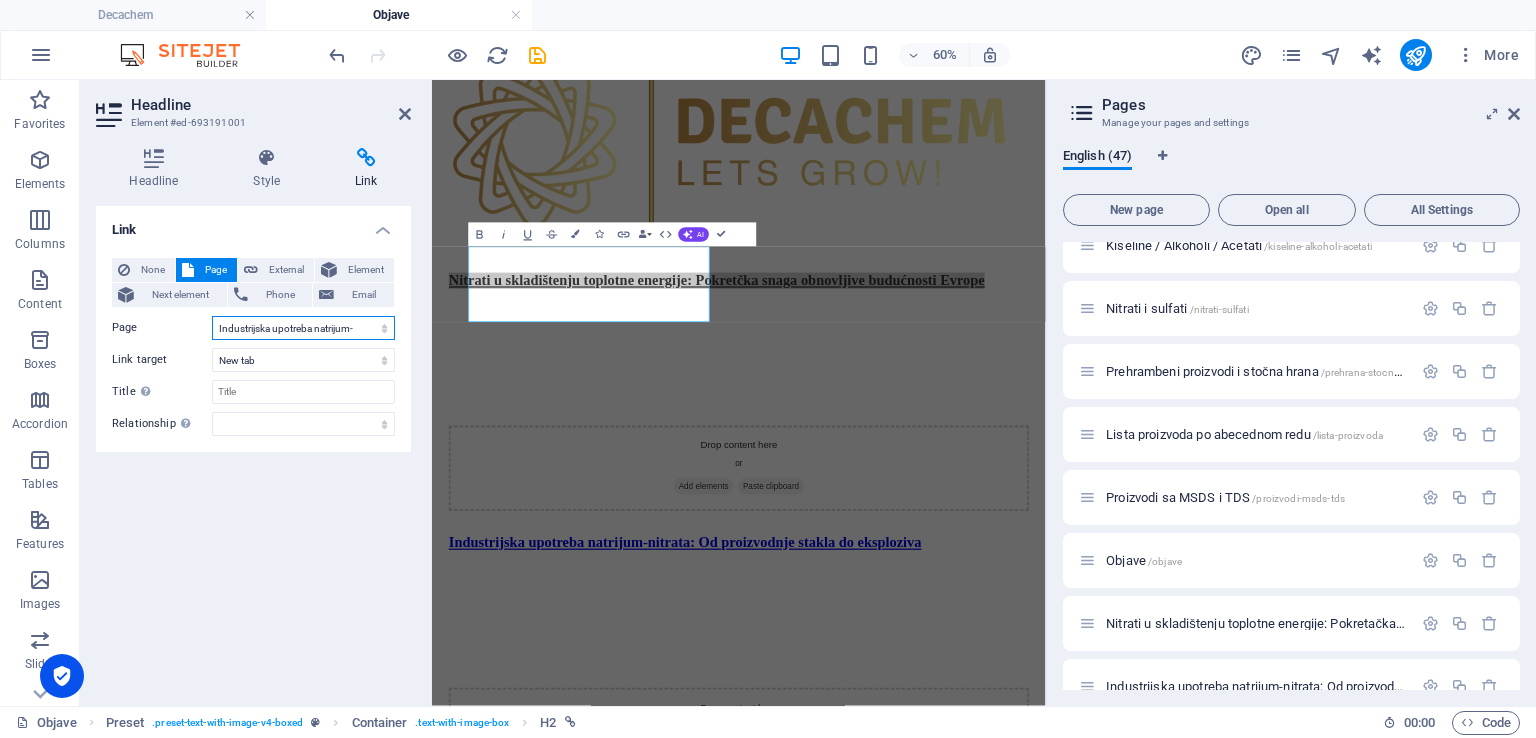 click on "Decachem O nama Proizvodi i usluge Specijalnosti Kontakt Industrijske hemikalije i reagensi Hemikalije za rudarenje Hemikalije za vodu i otpad Rastvarači / Plastifikatori / Premazi Sirovine za đubriva Kiseline / Alkoholi / Acetati Nitrati i sulfati Prehrambeni proizvodi i stočna hrana  Lista proizvoda po abecednom redu Proizvodi sa MSDS i TDS Objave Nitrati u skladištenju toplotne energije: Pokretačka snaga obnovljive budućnosti Evrope Industrijska upotreba natrijum-nitrata: Od proizvodnje stakla do eksploziva         Zašto je kalijum-nitrat ključan za visoke prinose u savremenoj poljoprivredi Uloga amonijum-nitrata u industrijskim eksplozivima: regulativa, skladištenje i bezbedno snabdevanje Hemija i bezalkoholna pića: Zašto su fosfati ključni Zelenija hemija: Inovacije u proizvodnji nitrata Održiva hemija: Smanjenje otpada u preradi fosfata Tehnička ili prehrambena fosforna kiselina: Upotrebe i prednosti Šta je fosforna kiselina? 5 svakodnevnih upotreba za koje niste znali" at bounding box center (303, 328) 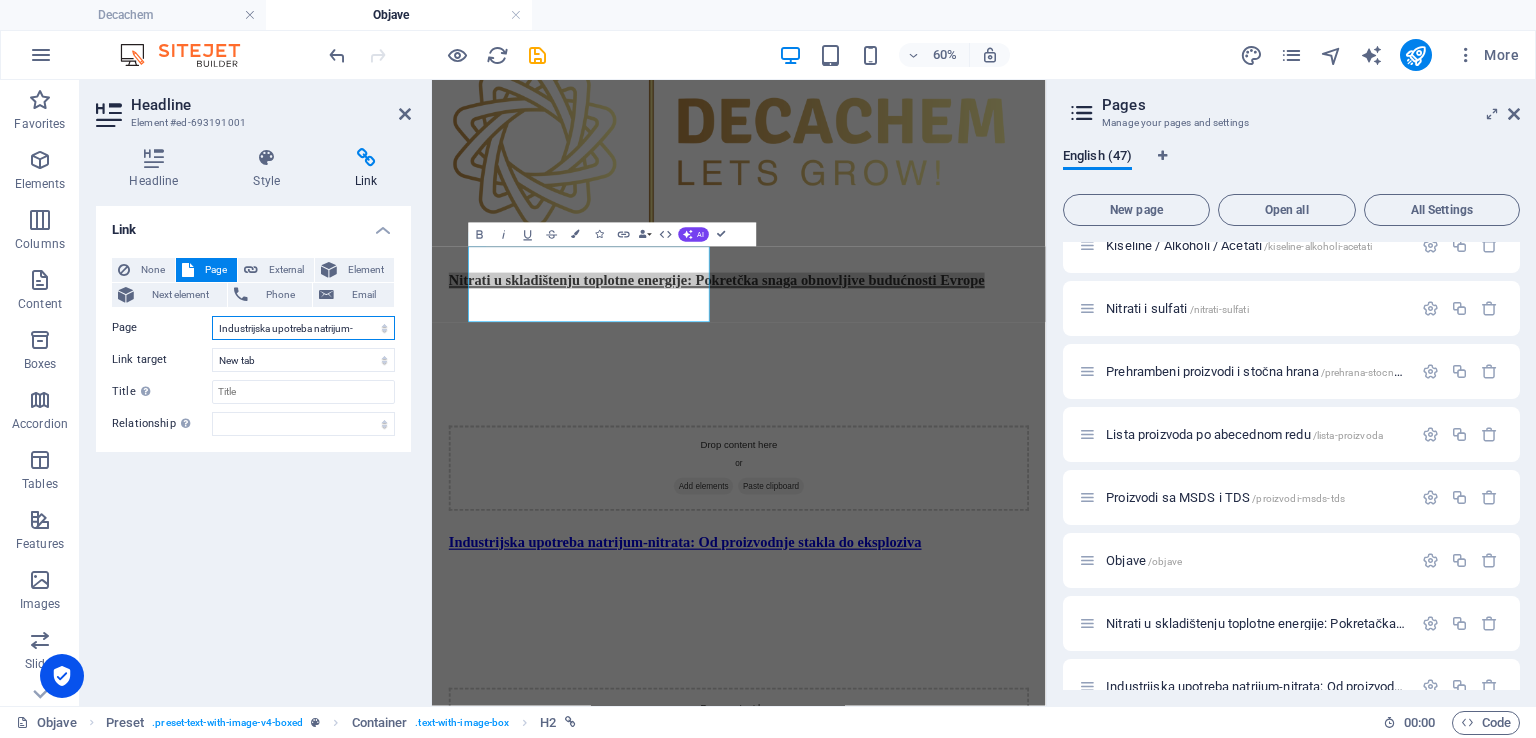 select on "16" 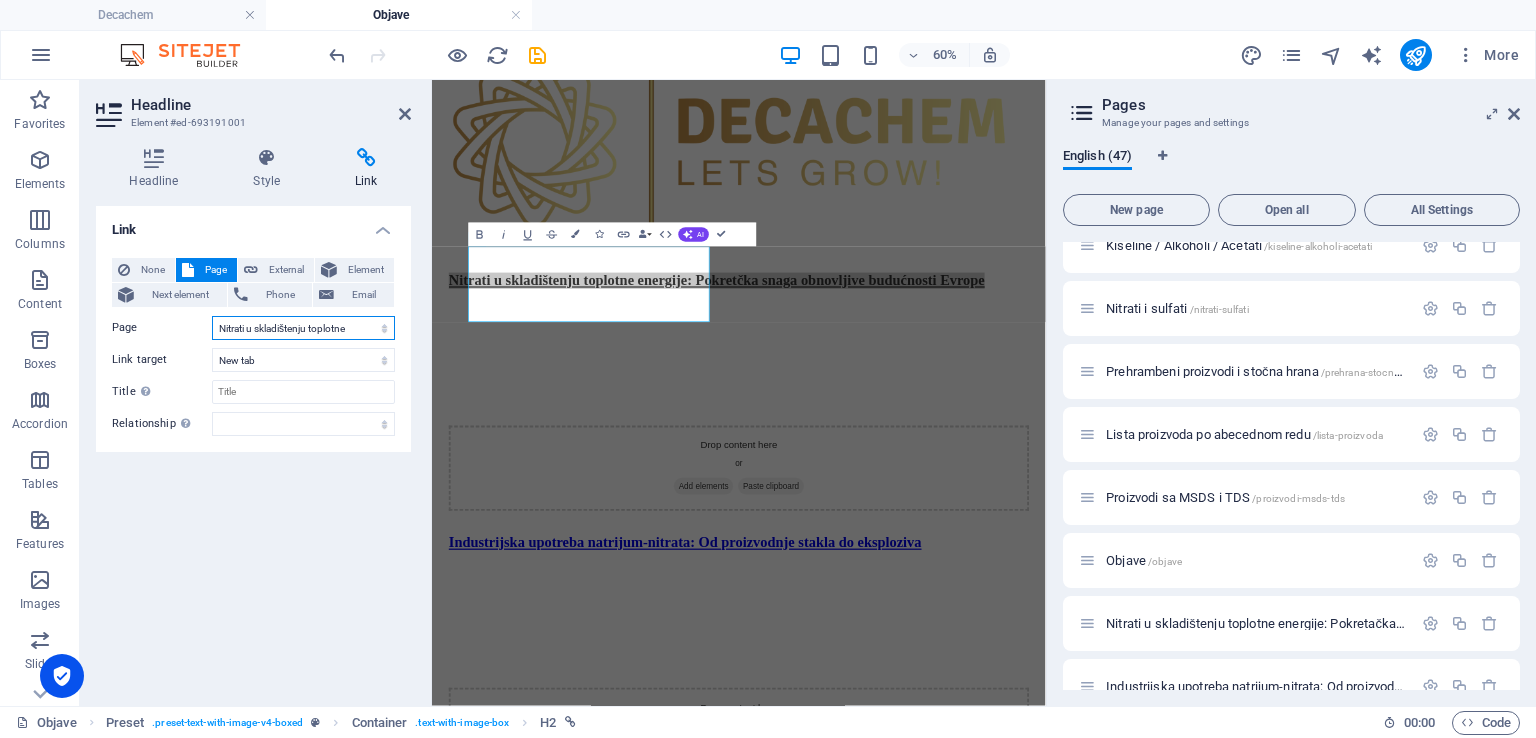 click on "Decachem O nama Proizvodi i usluge Specijalnosti Kontakt Industrijske hemikalije i reagensi Hemikalije za rudarenje Hemikalije za vodu i otpad Rastvarači / Plastifikatori / Premazi Sirovine za đubriva Kiseline / Alkoholi / Acetati Nitrati i sulfati Prehrambeni proizvodi i stočna hrana  Lista proizvoda po abecednom redu Proizvodi sa MSDS i TDS Objave Nitrati u skladištenju toplotne energije: Pokretačka snaga obnovljive budućnosti Evrope Industrijska upotreba natrijum-nitrata: Od proizvodnje stakla do eksploziva         Zašto je kalijum-nitrat ključan za visoke prinose u savremenoj poljoprivredi Uloga amonijum-nitrata u industrijskim eksplozivima: regulativa, skladištenje i bezbedno snabdevanje Hemija i bezalkoholna pića: Zašto su fosfati ključni Zelenija hemija: Inovacije u proizvodnji nitrata Održiva hemija: Smanjenje otpada u preradi fosfata Tehnička ili prehrambena fosforna kiselina: Upotrebe i prednosti Šta je fosforna kiselina? 5 svakodnevnih upotreba za koje niste znali" at bounding box center (303, 328) 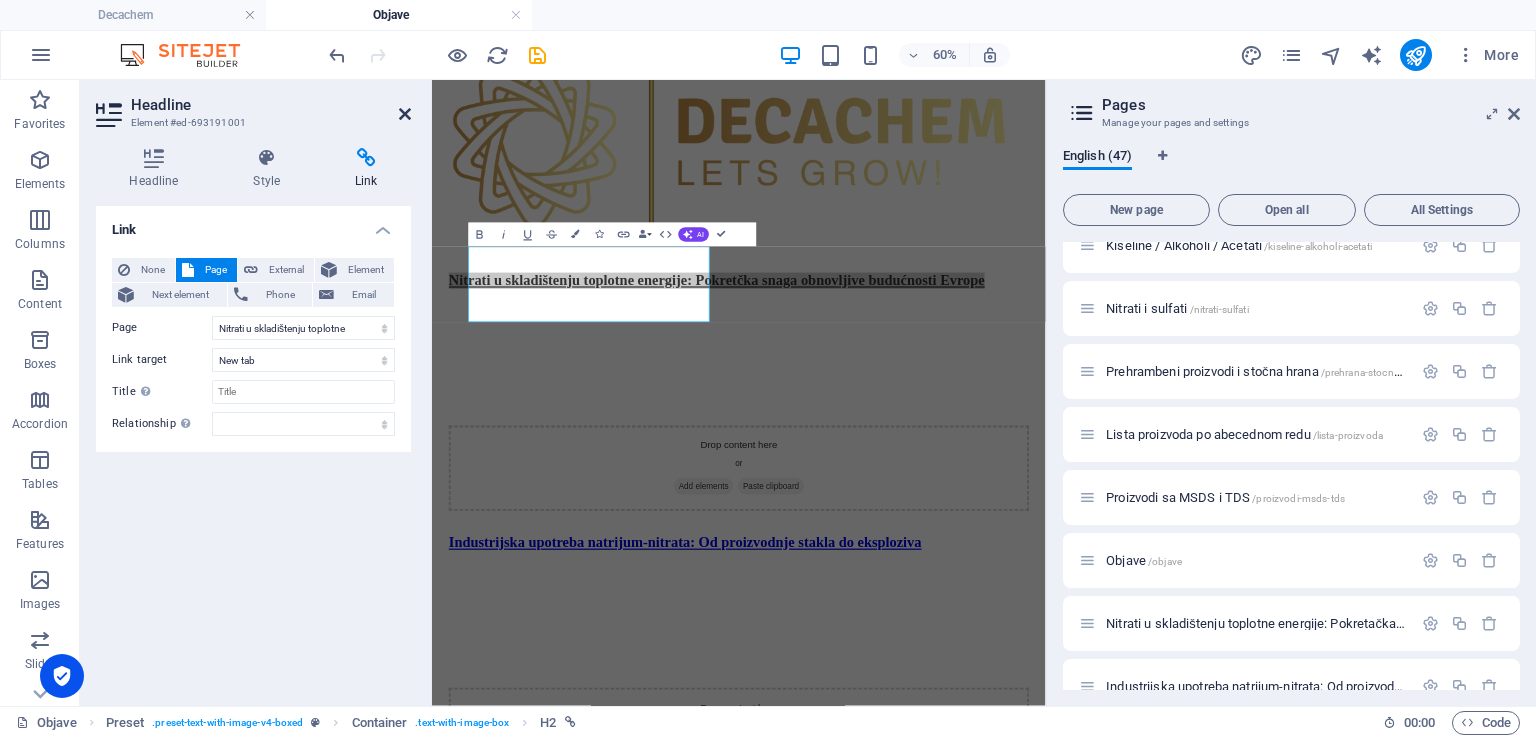 click at bounding box center [405, 114] 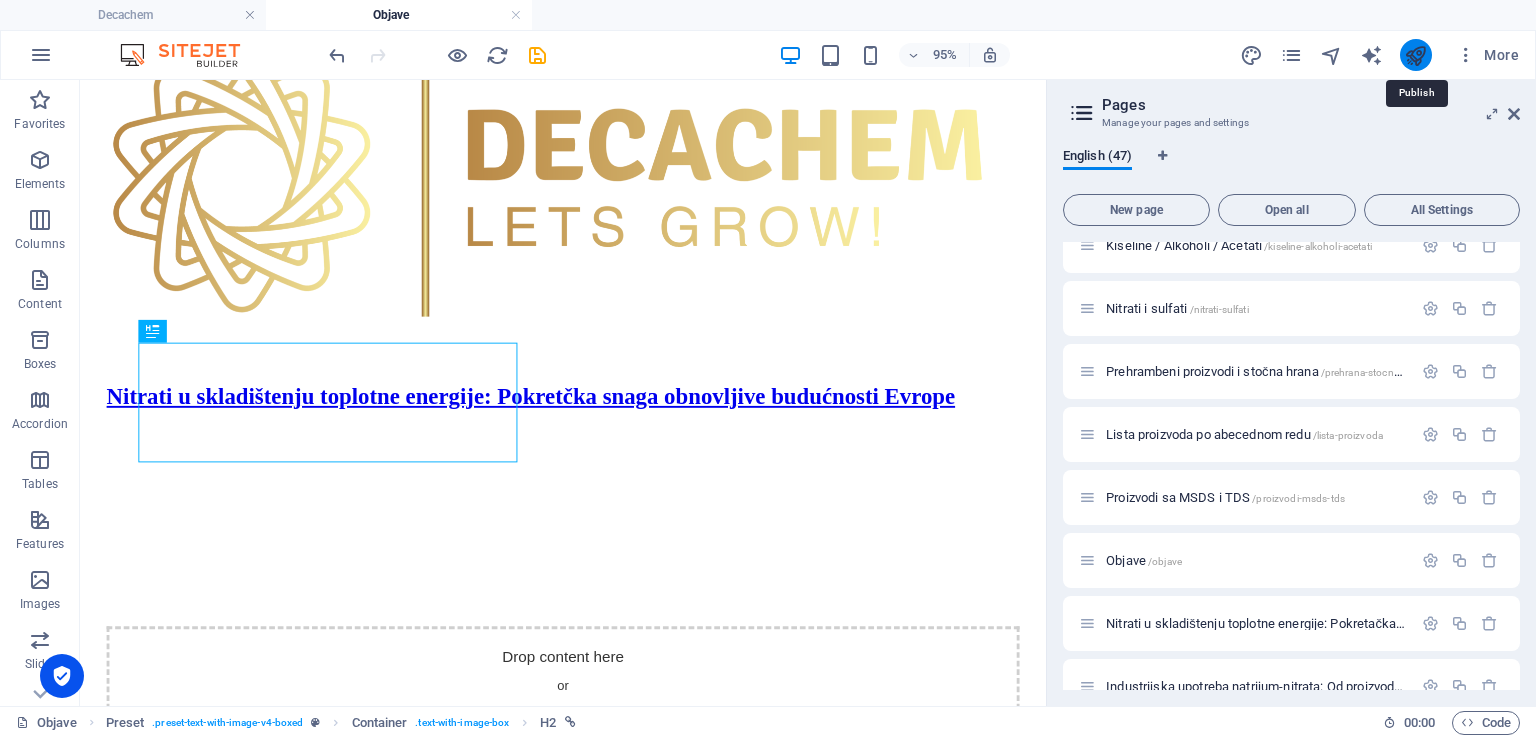 click at bounding box center [1415, 55] 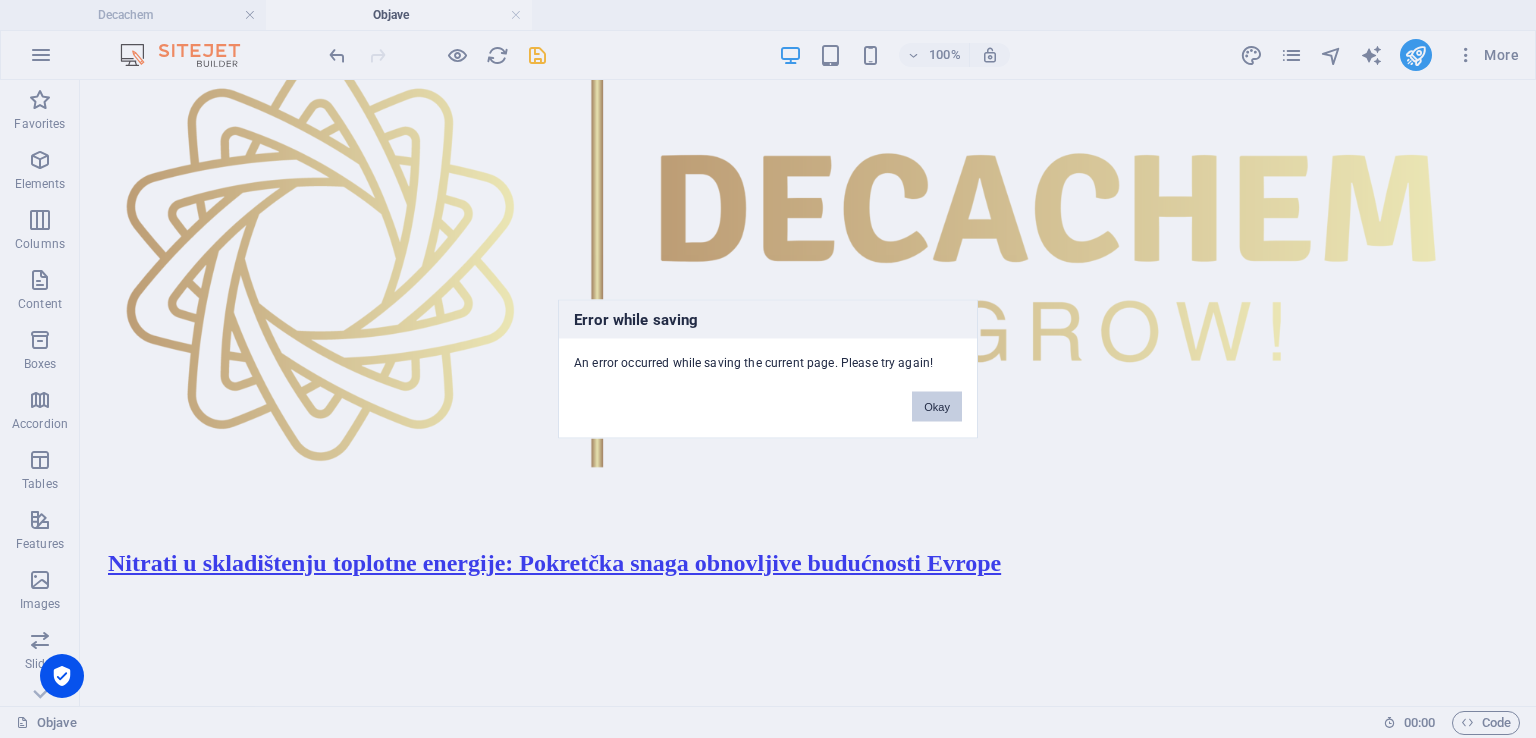click on "Okay" at bounding box center [937, 407] 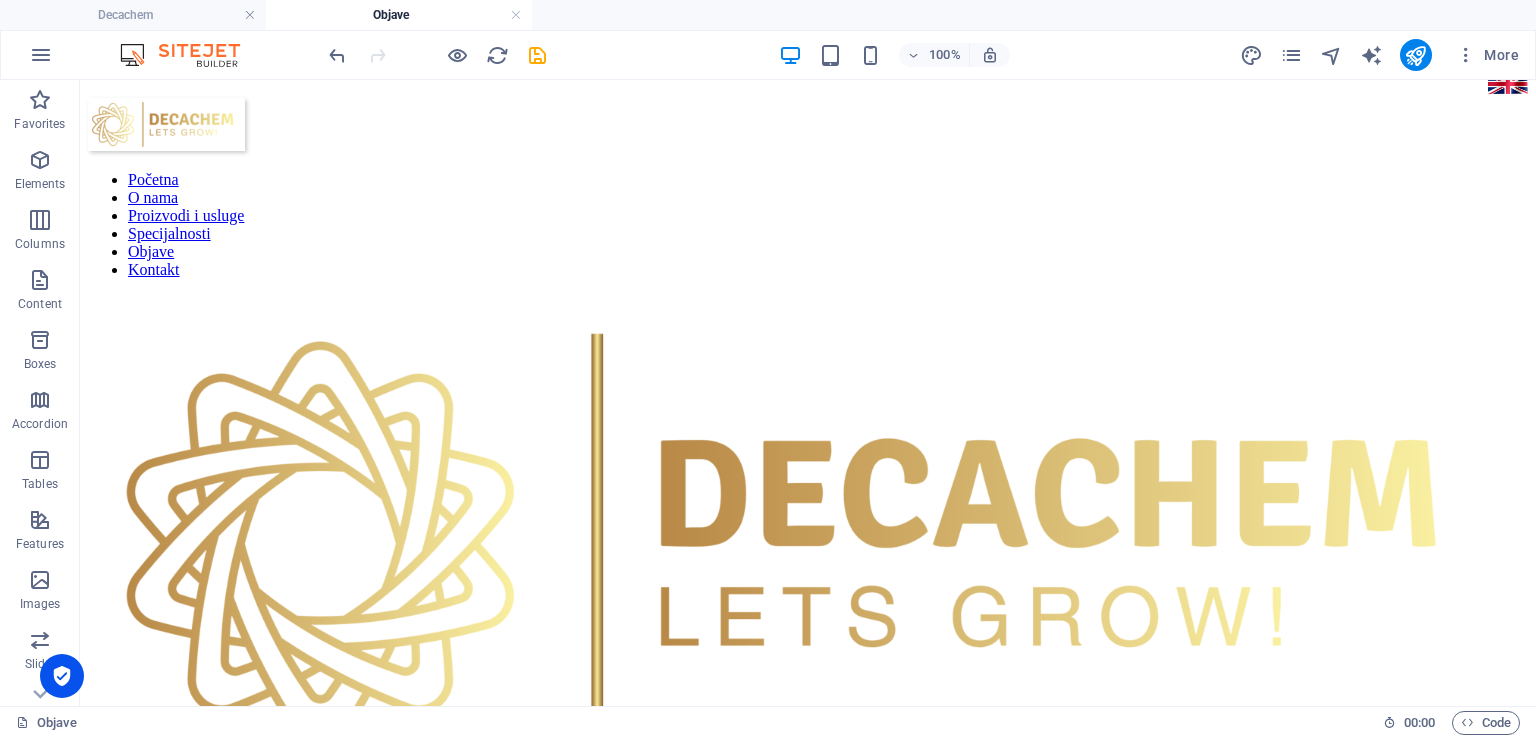 scroll, scrollTop: 0, scrollLeft: 0, axis: both 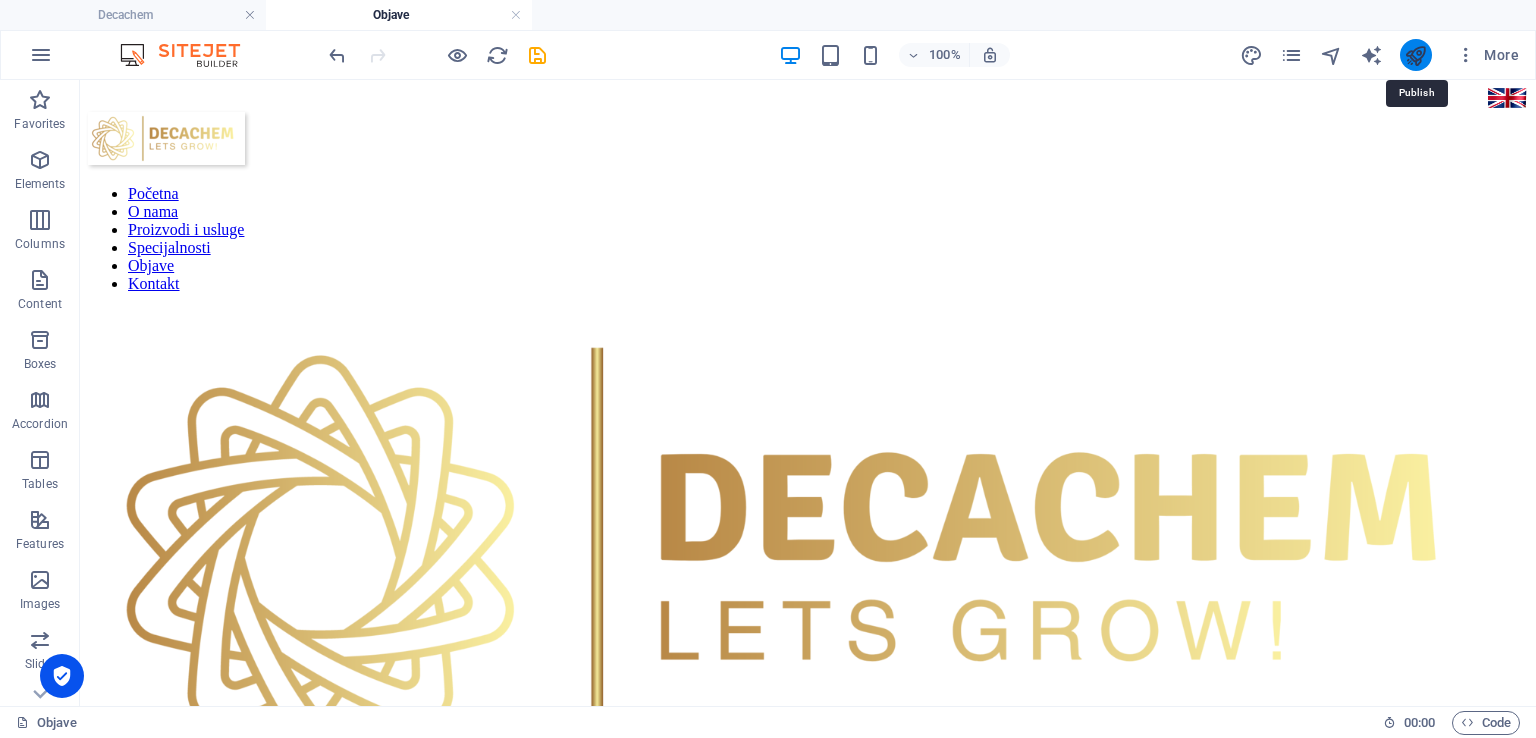 click at bounding box center (1415, 55) 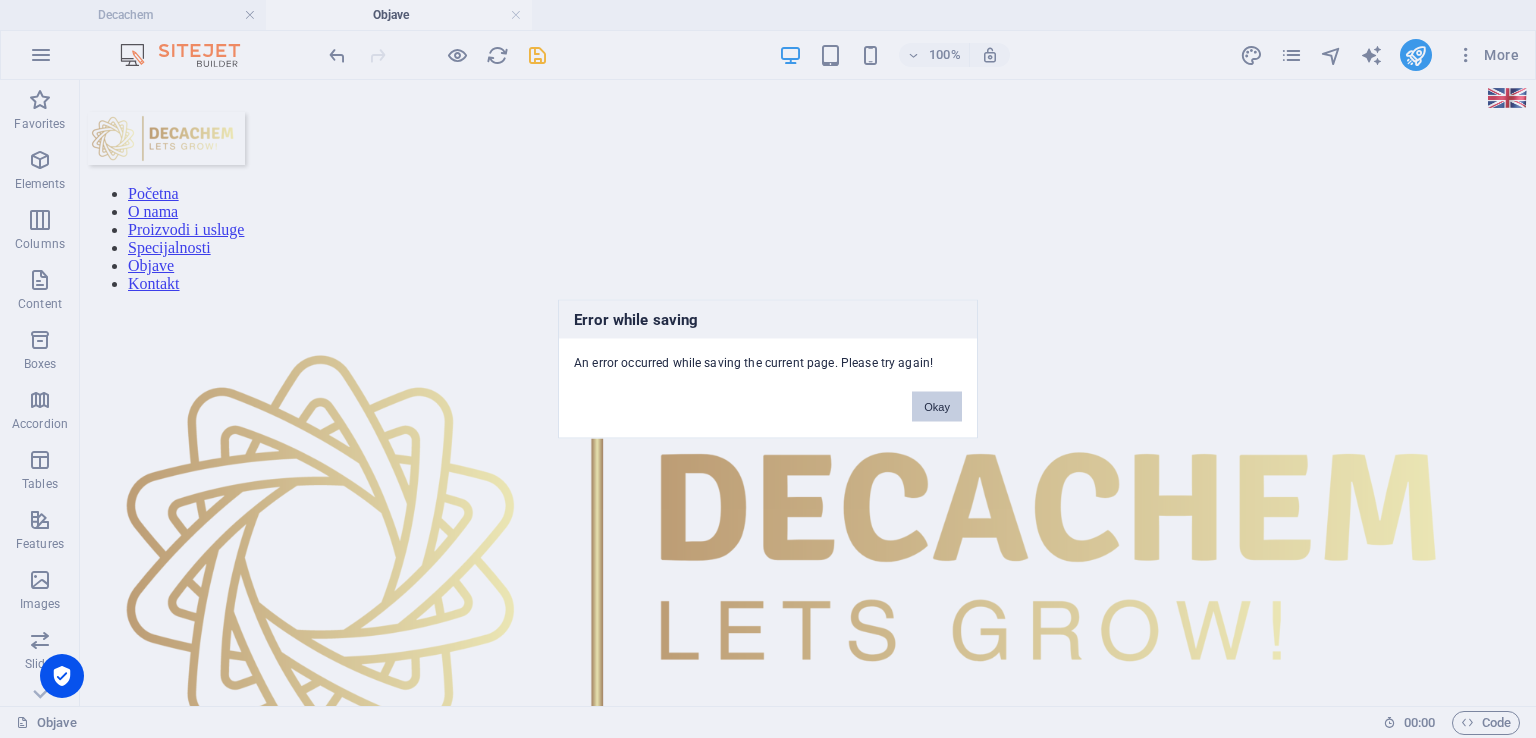 click on "Okay" at bounding box center [937, 407] 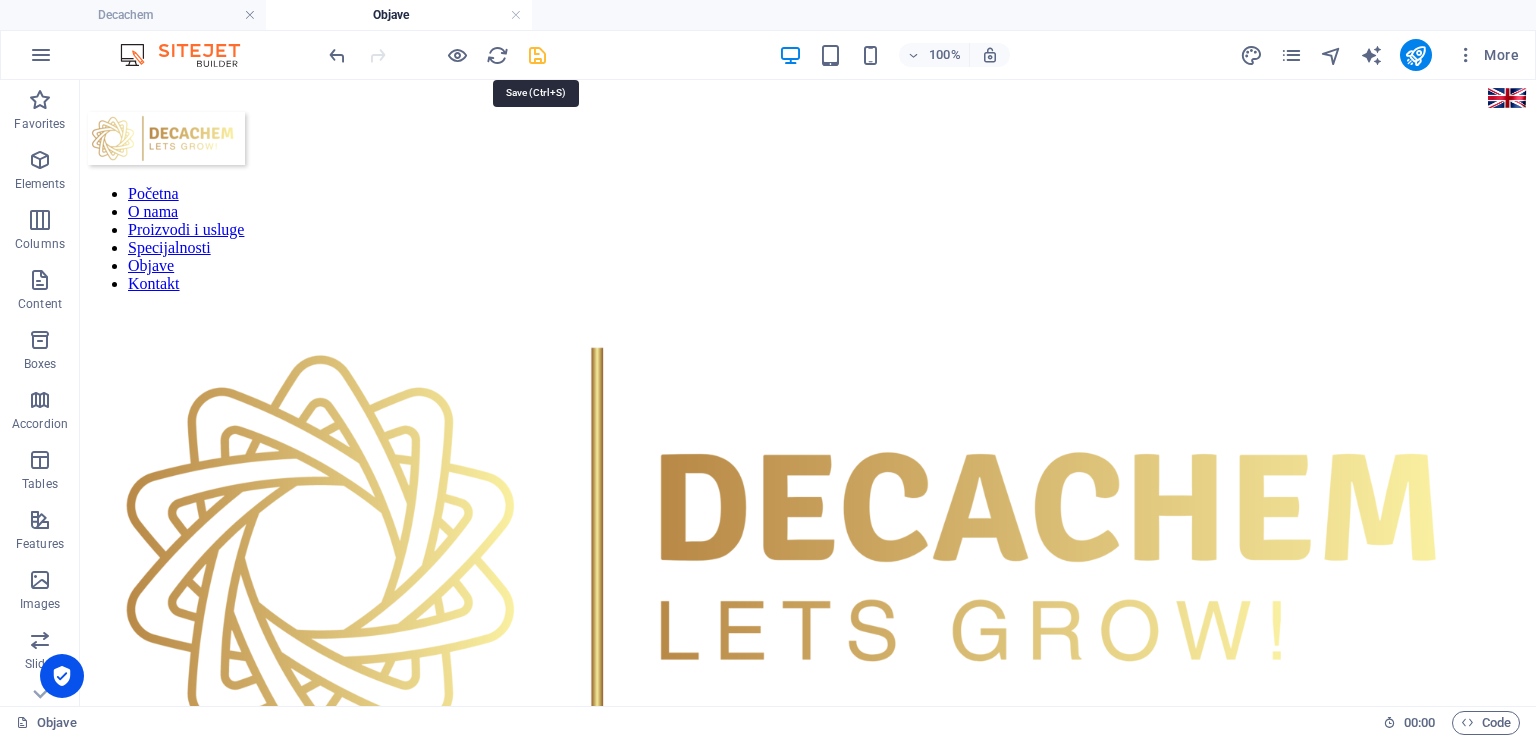 click at bounding box center (537, 55) 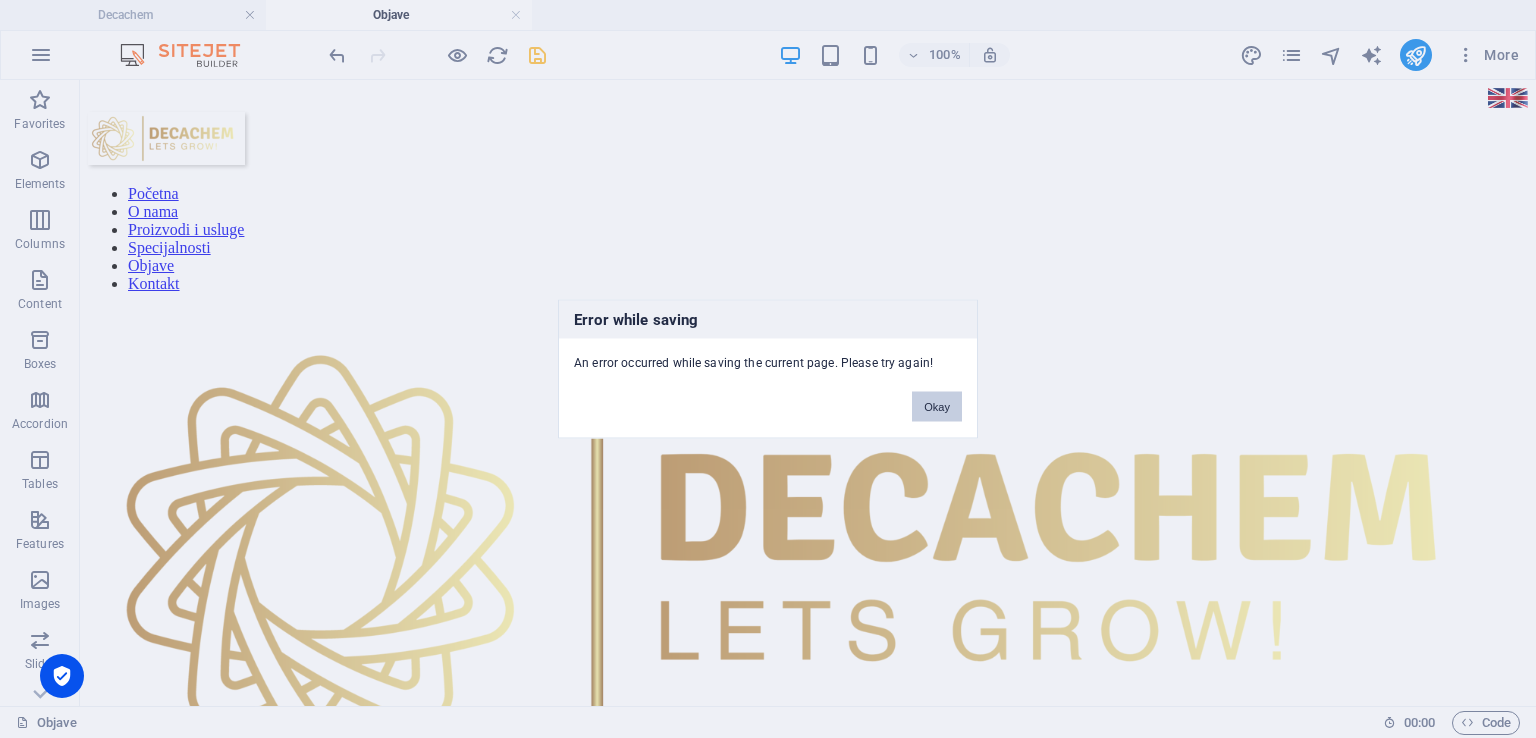 click on "Okay" at bounding box center (937, 407) 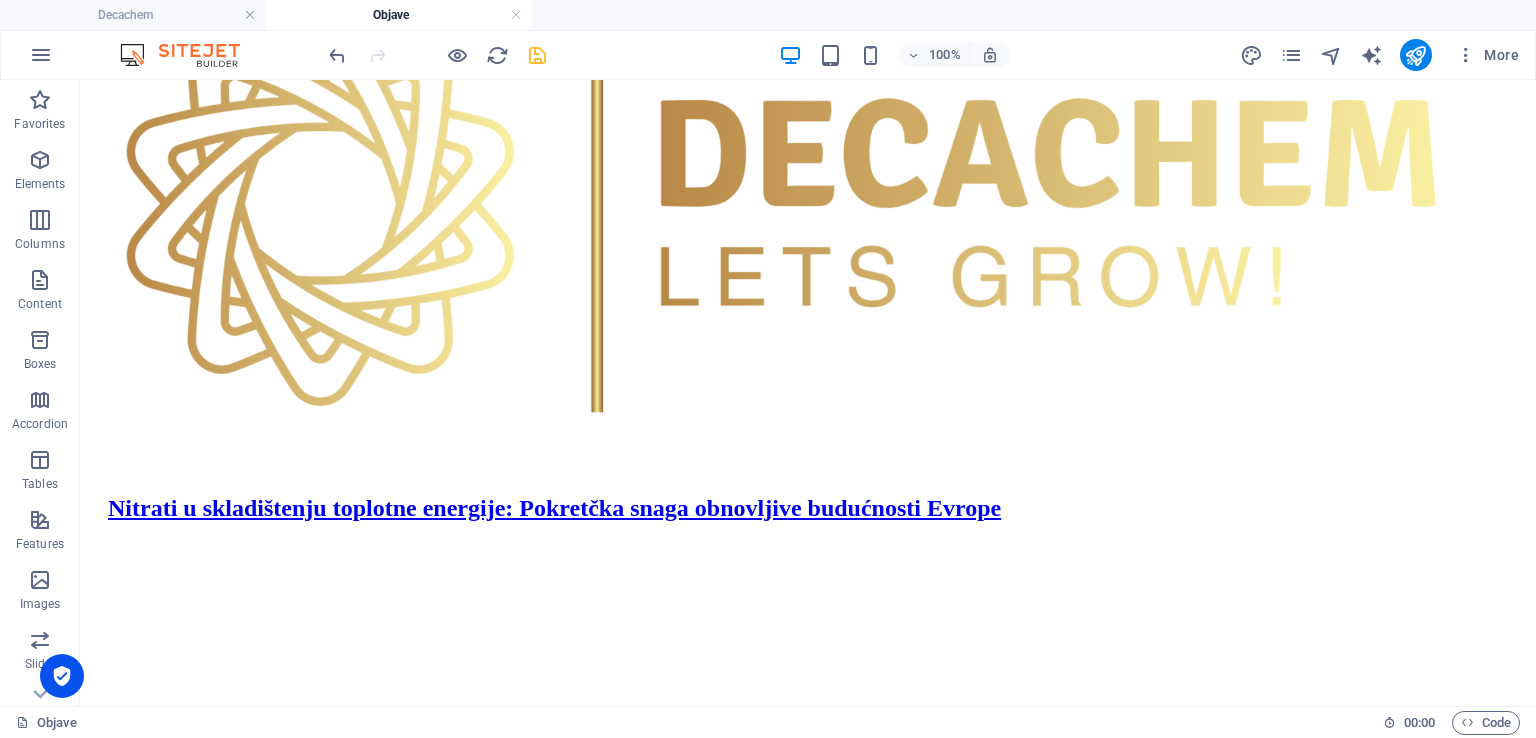 scroll, scrollTop: 333, scrollLeft: 0, axis: vertical 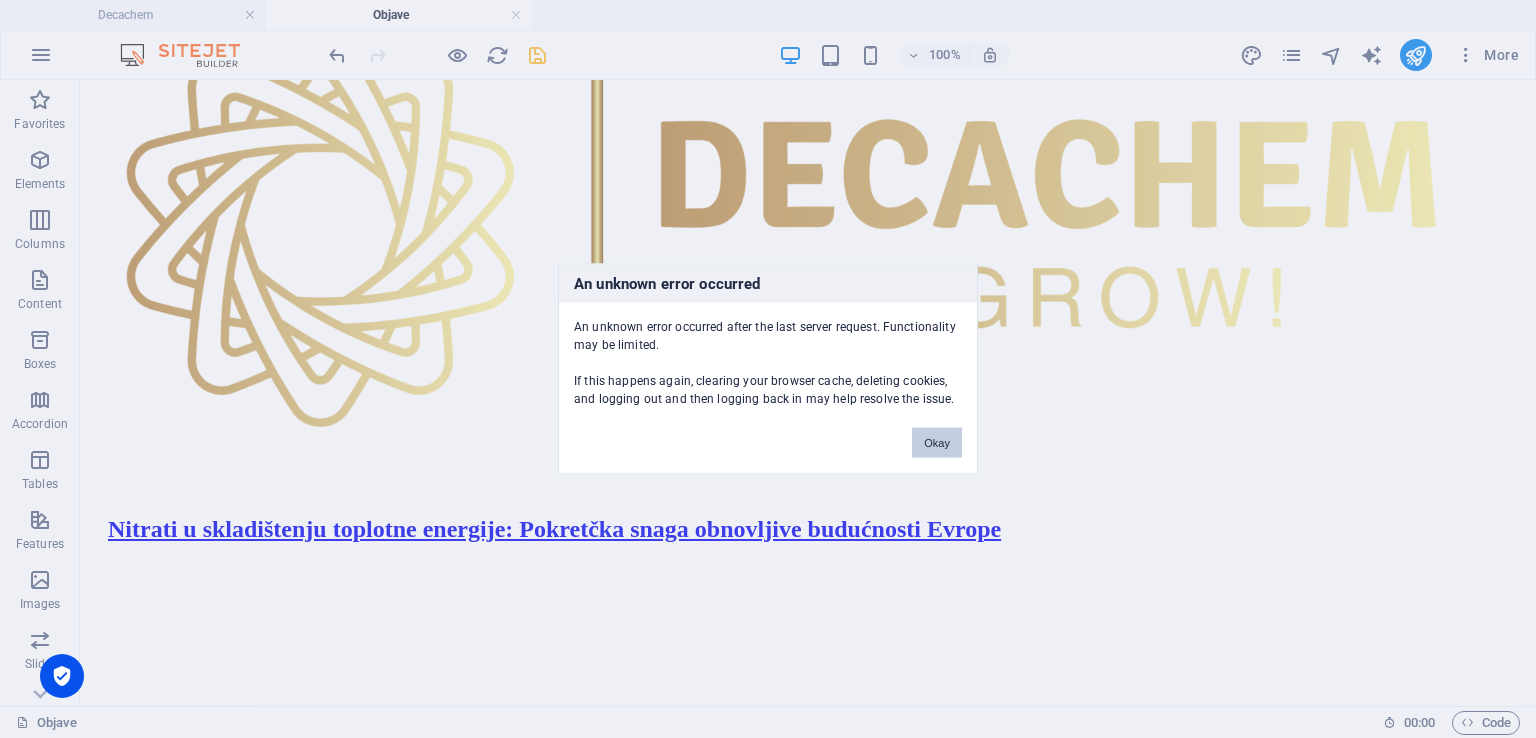 click on "Okay" at bounding box center [937, 443] 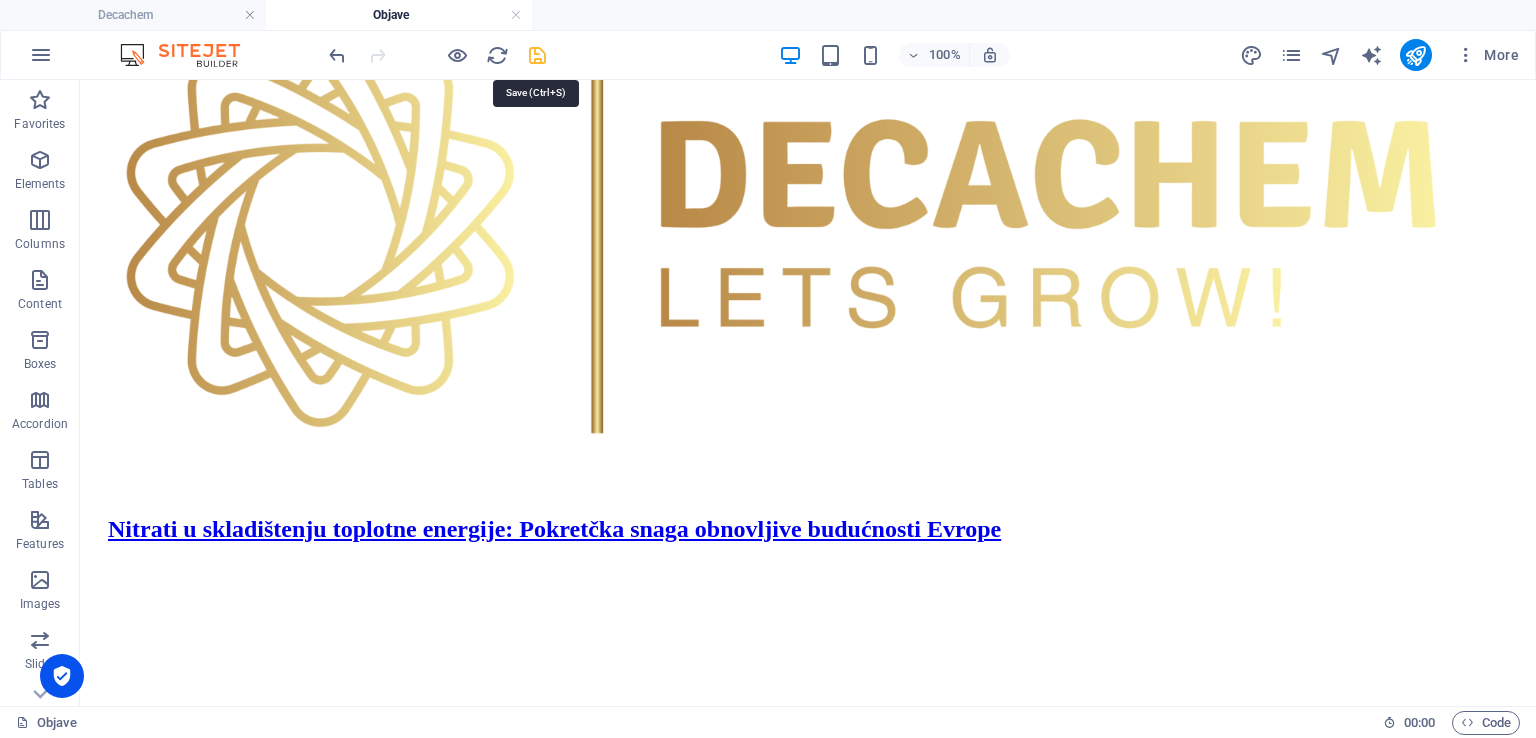 click at bounding box center [537, 55] 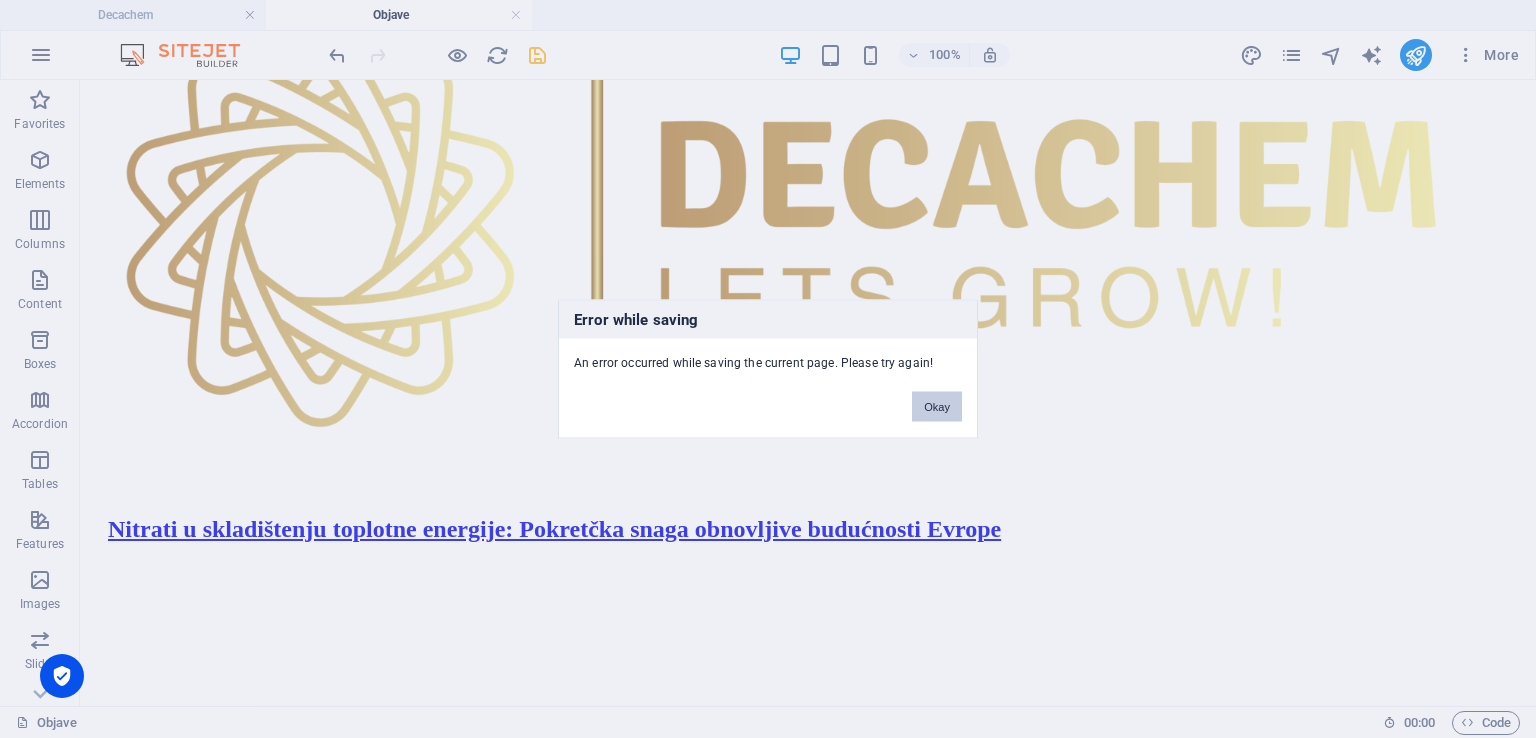 click on "Okay" at bounding box center [937, 407] 